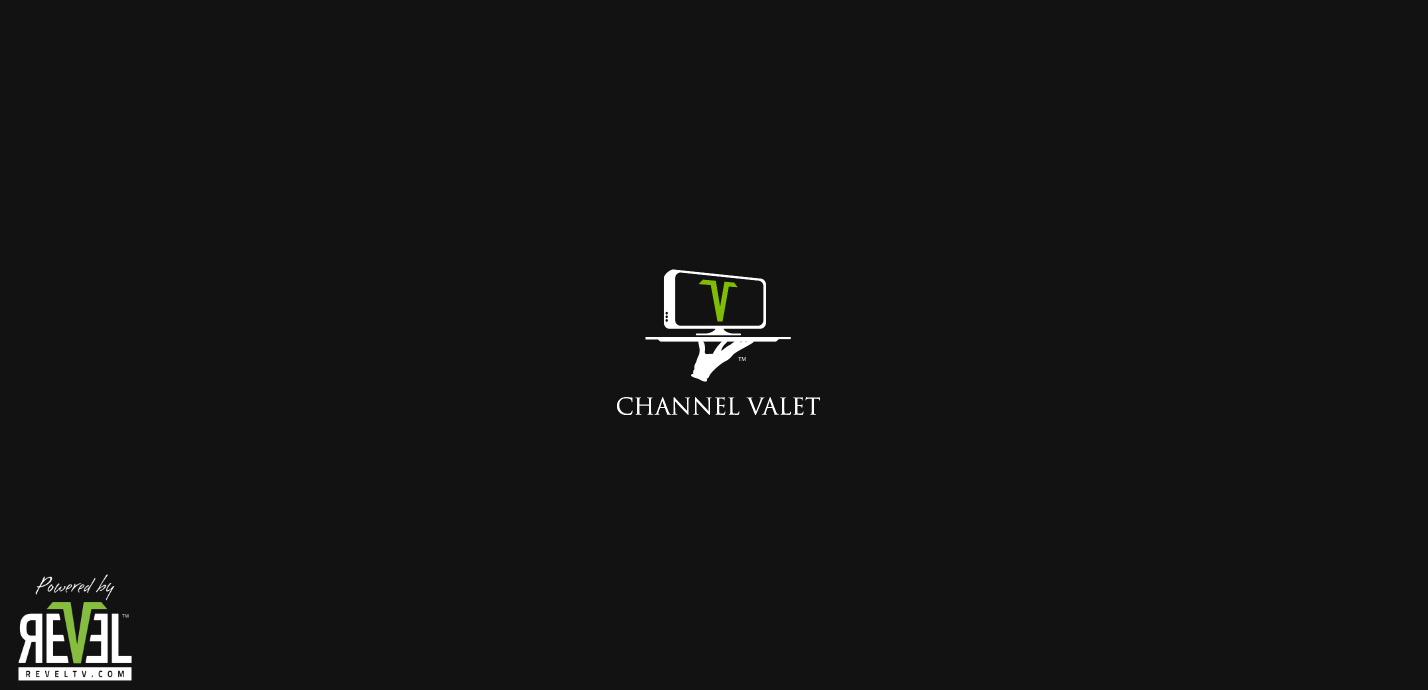 scroll, scrollTop: 0, scrollLeft: 0, axis: both 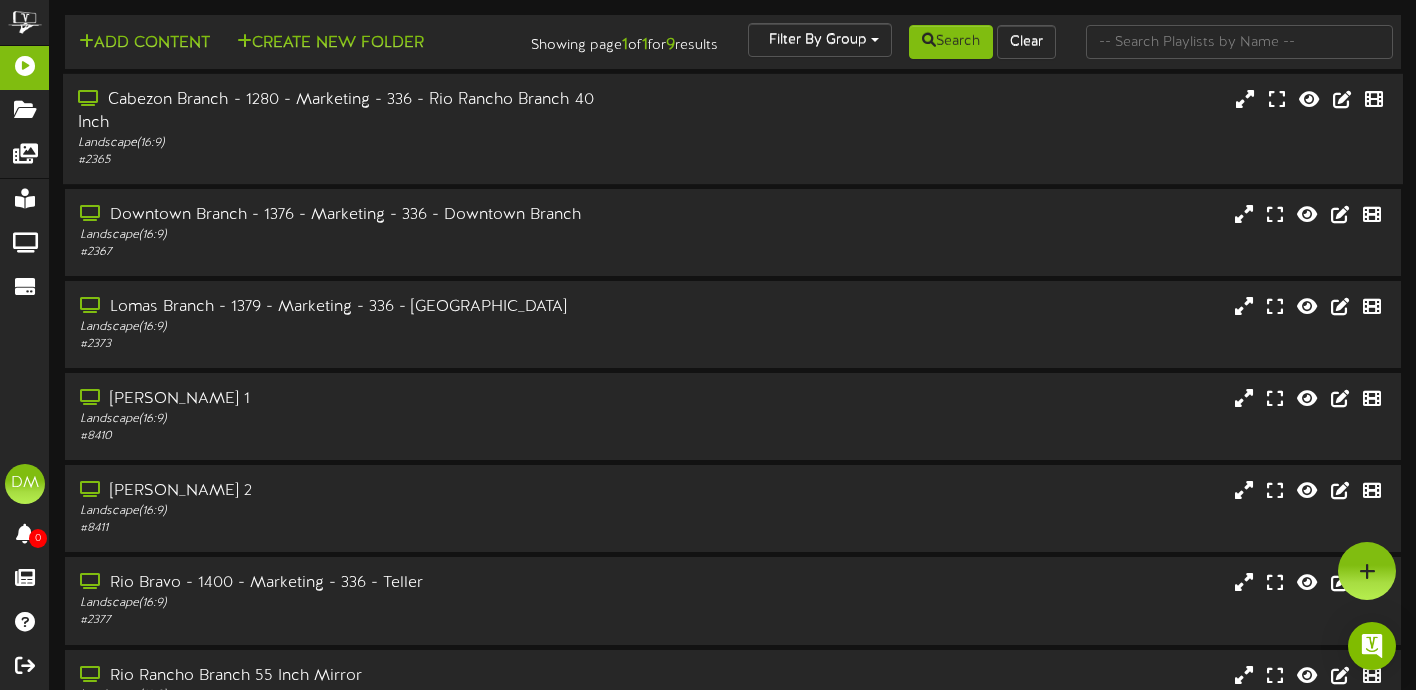 click on "Cabezon Branch - 1280 - Marketing - 336 - Rio Rancho Branch 40 Inch" at bounding box center (342, 112) 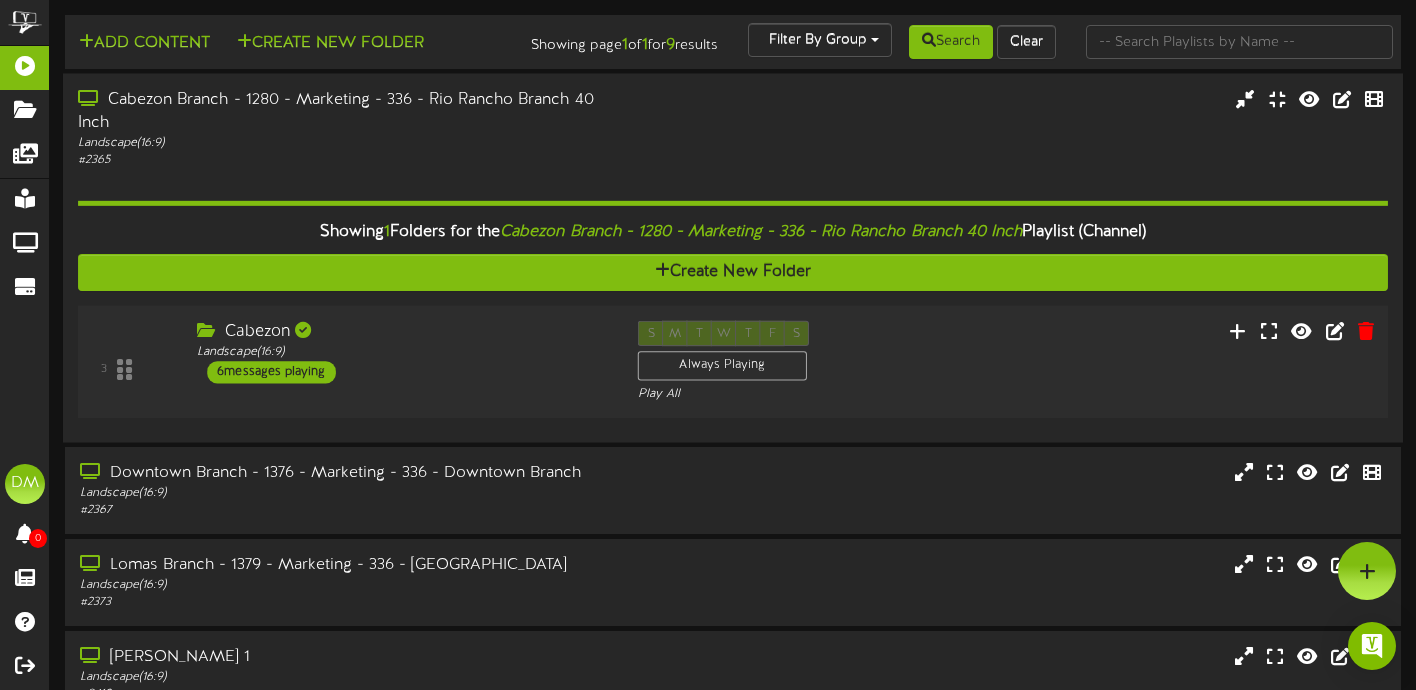 click on "6  messages playing" at bounding box center [271, 372] 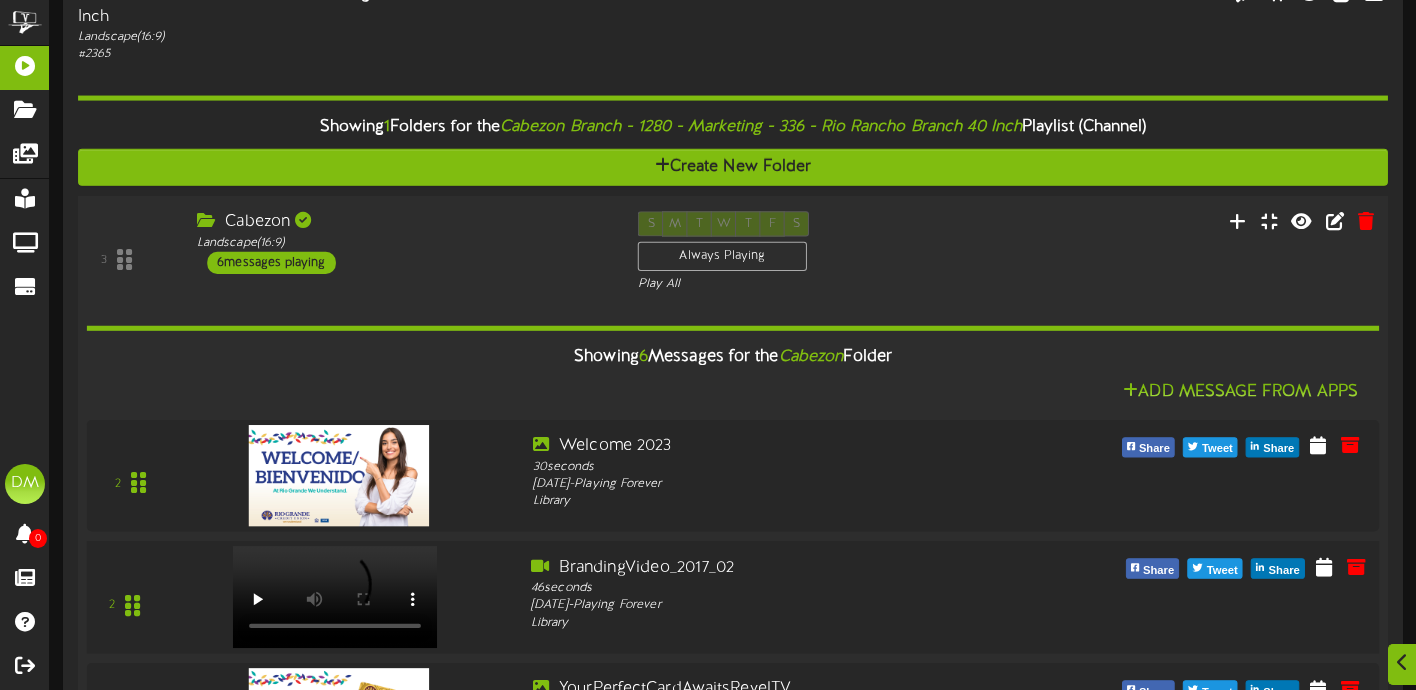 scroll, scrollTop: 160, scrollLeft: 0, axis: vertical 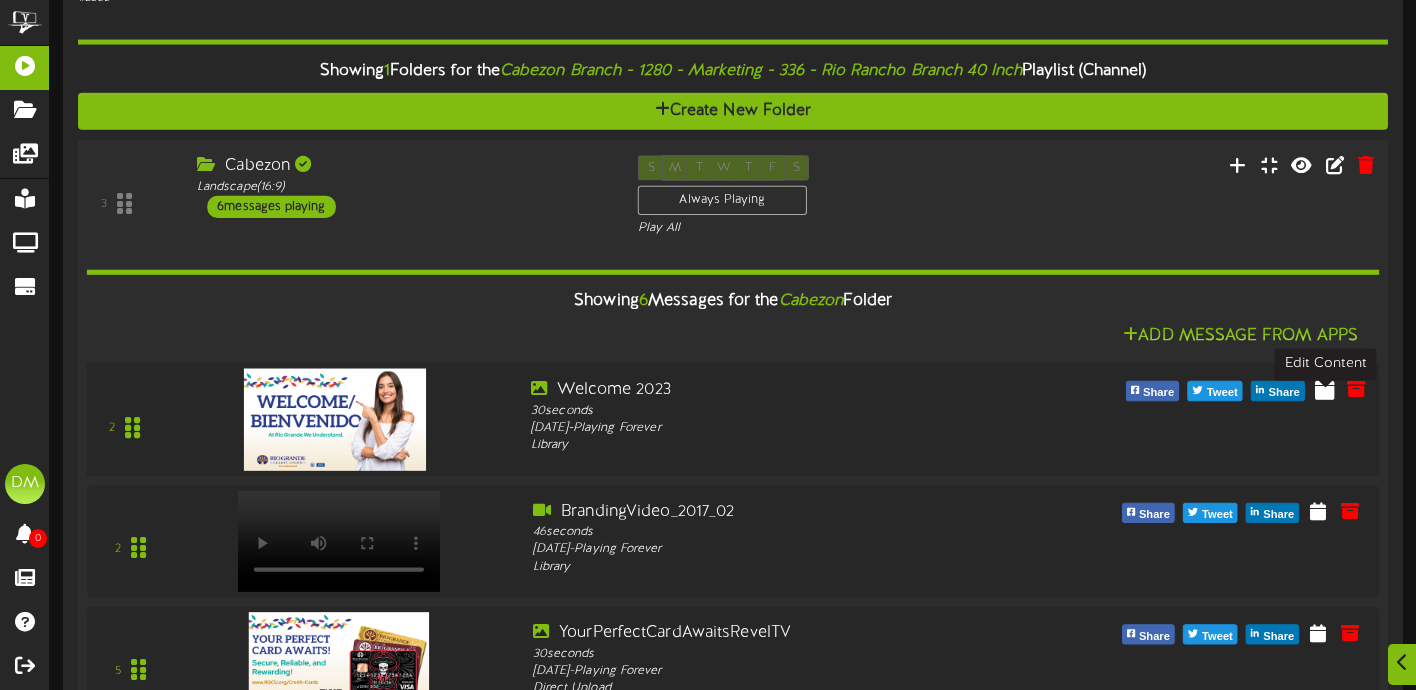 click at bounding box center (1325, 388) 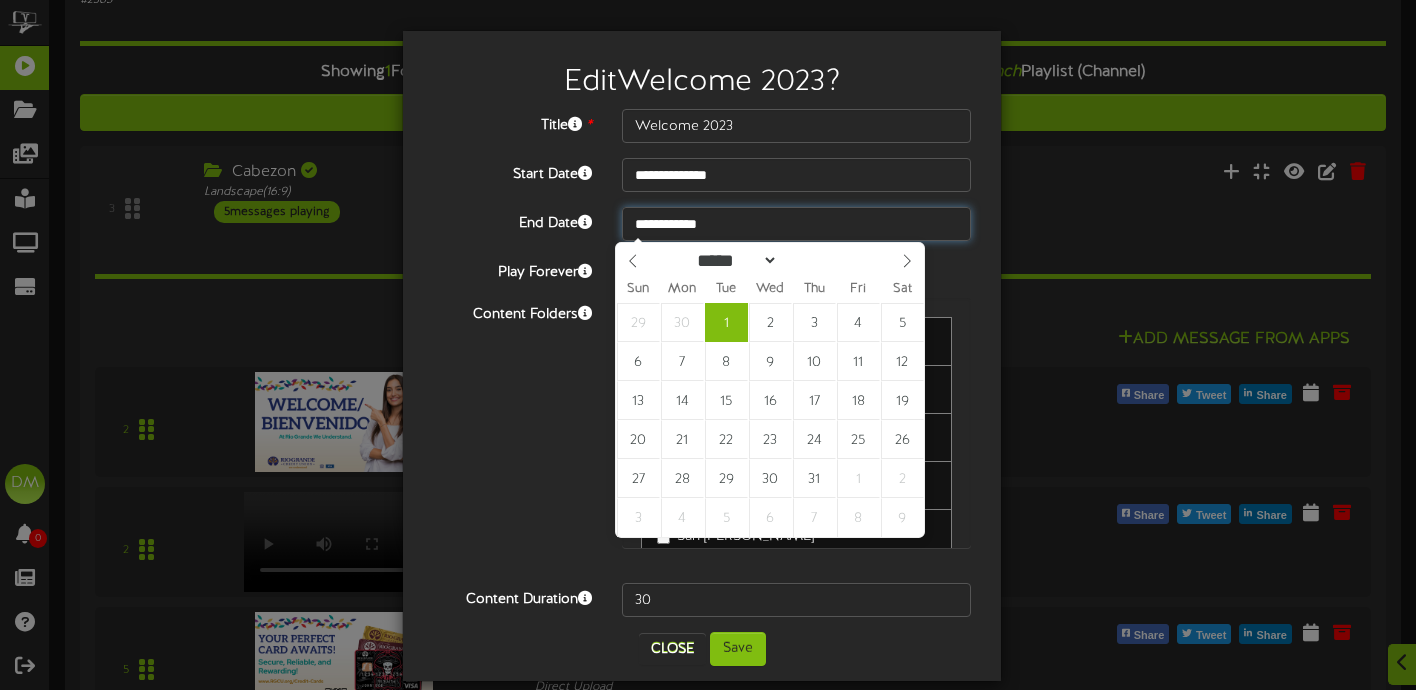 click on "**********" at bounding box center (796, 224) 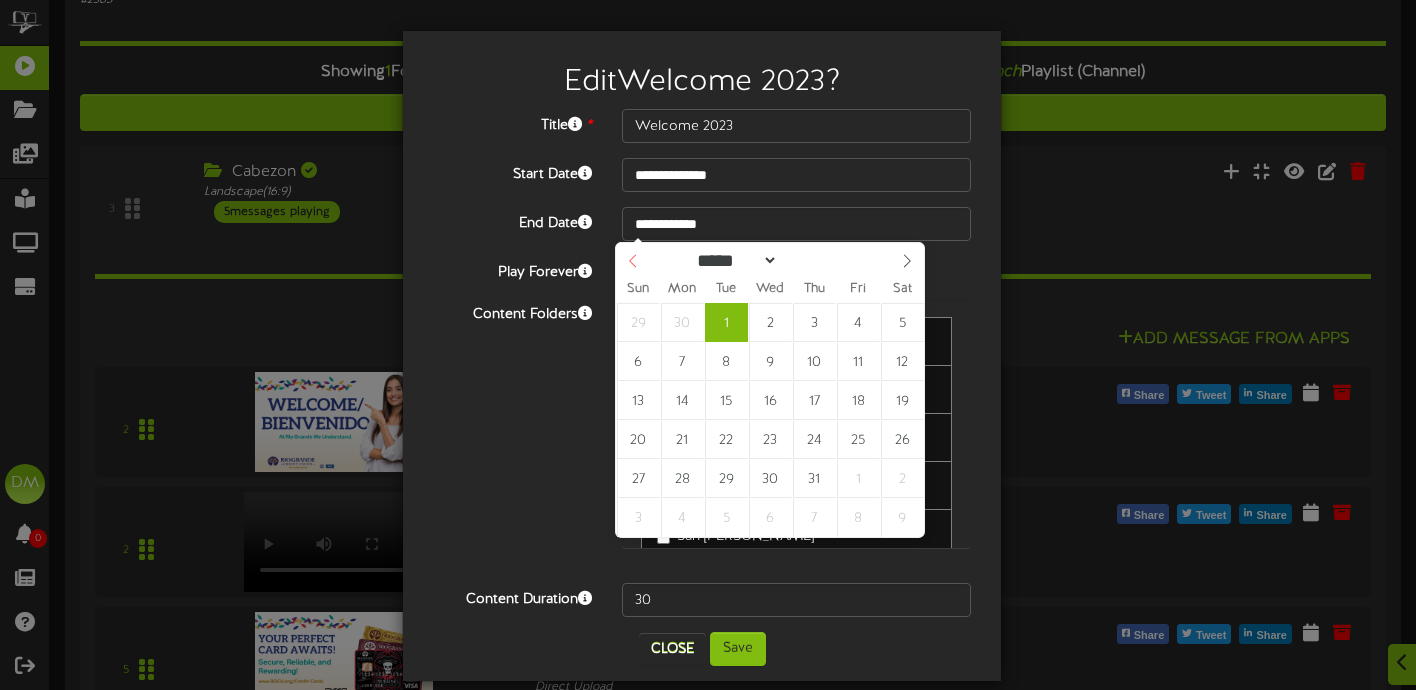 select on "*" 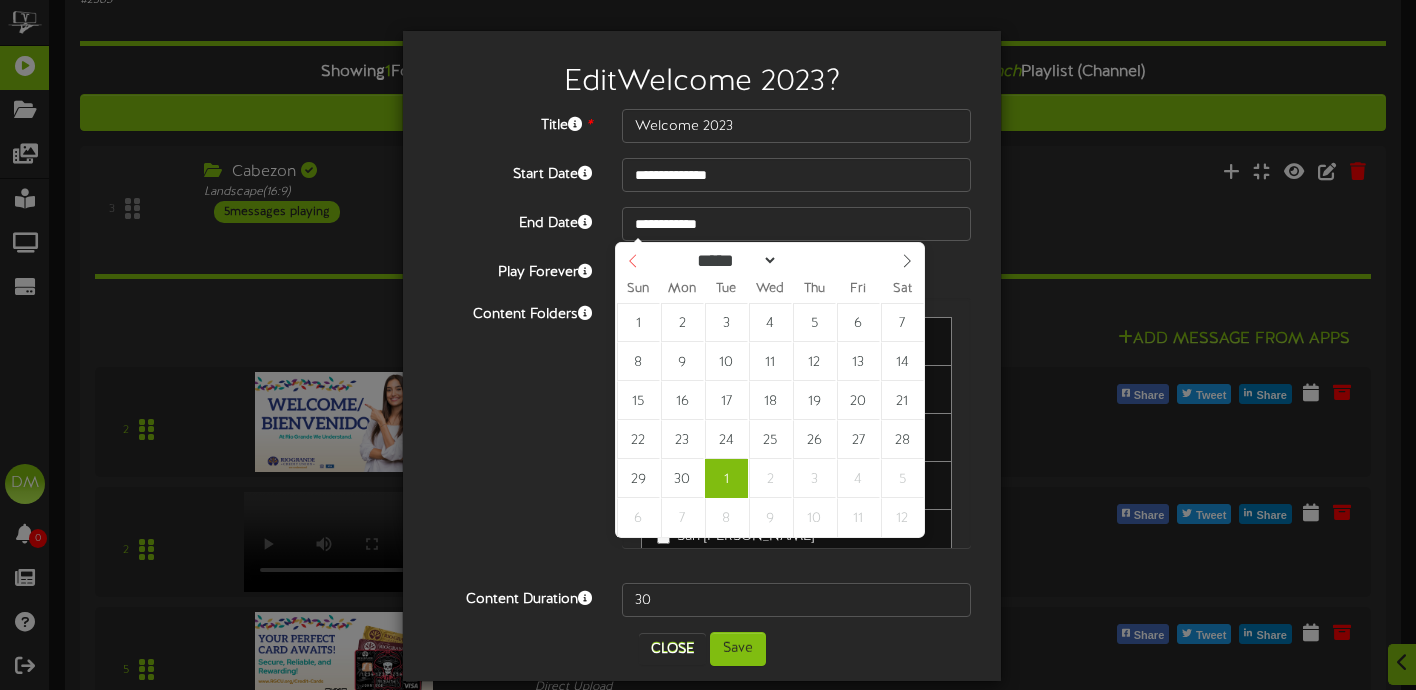 click 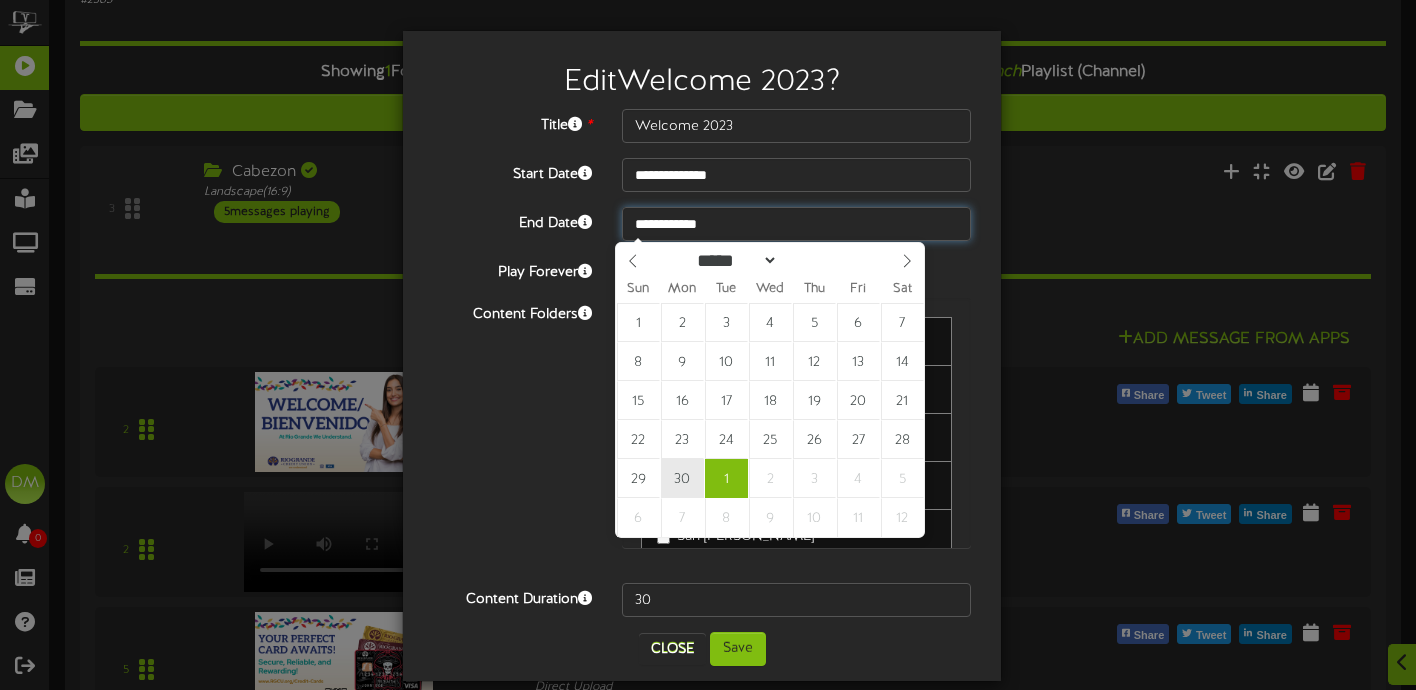 type on "**********" 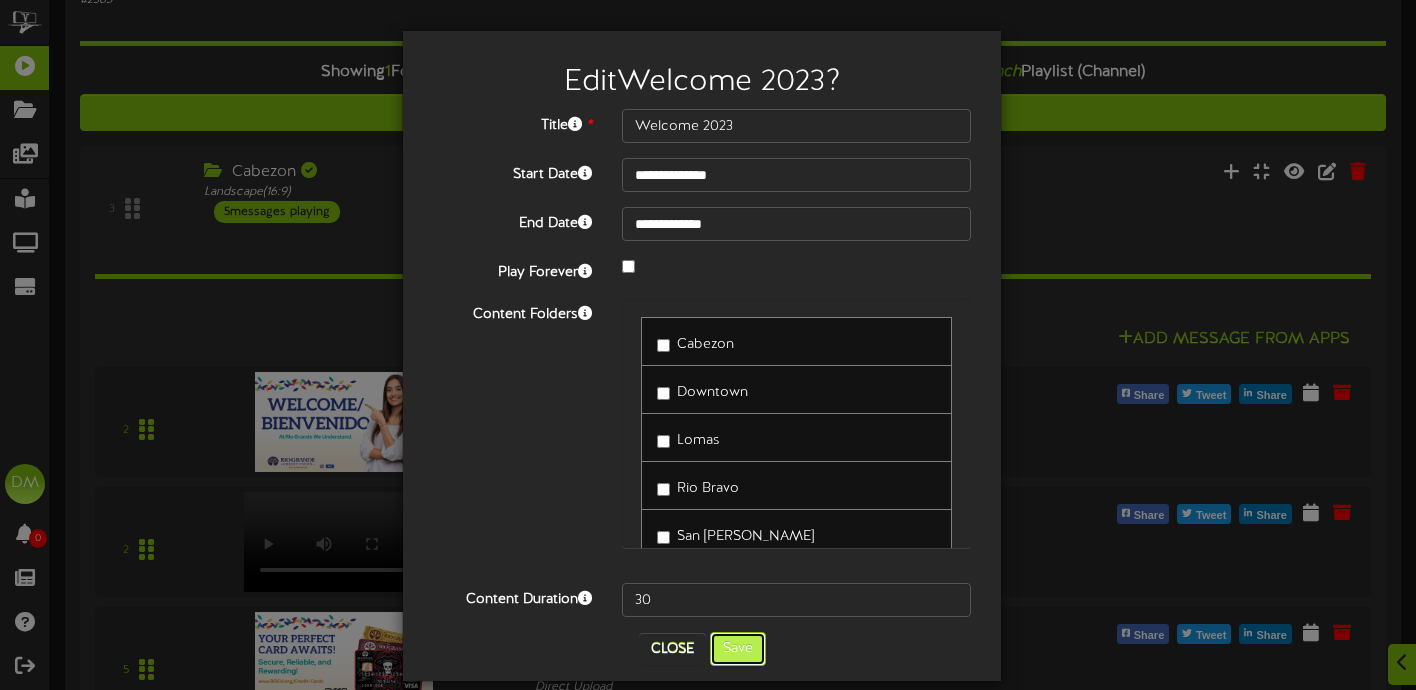 click on "Save" at bounding box center [738, 649] 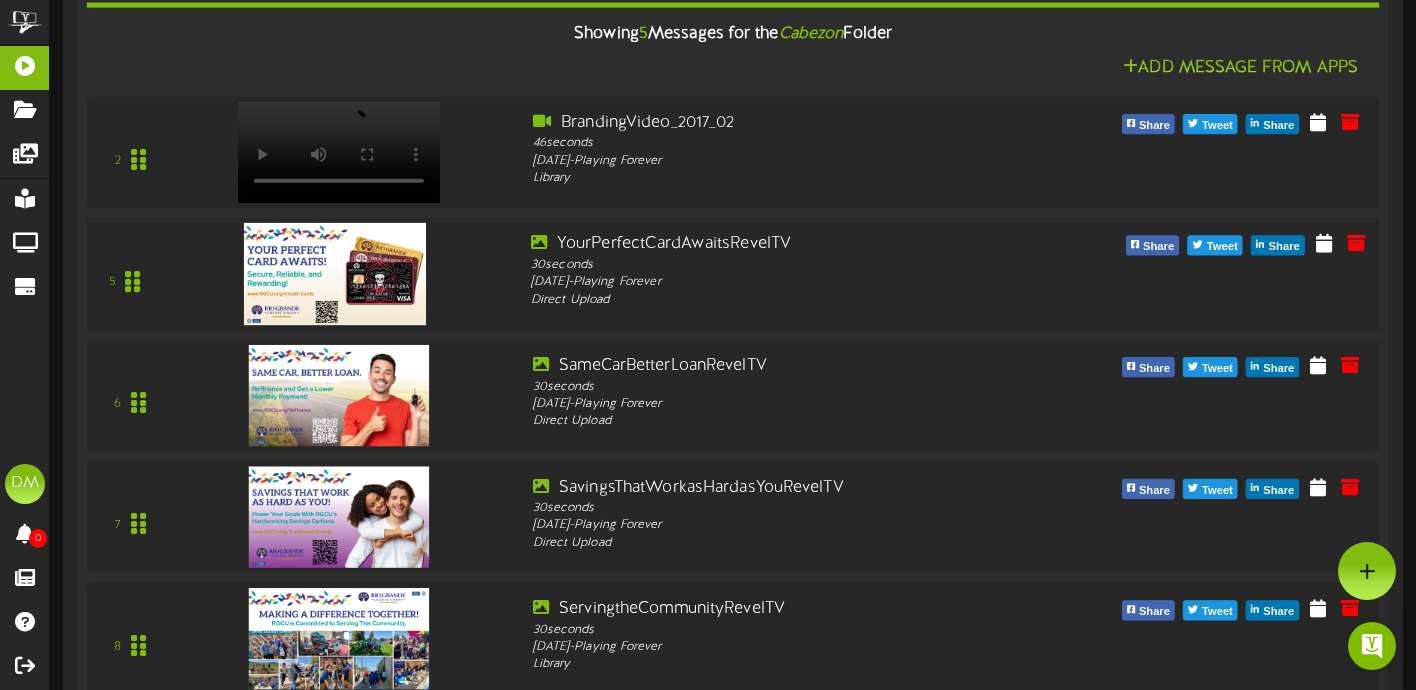 scroll, scrollTop: 400, scrollLeft: 0, axis: vertical 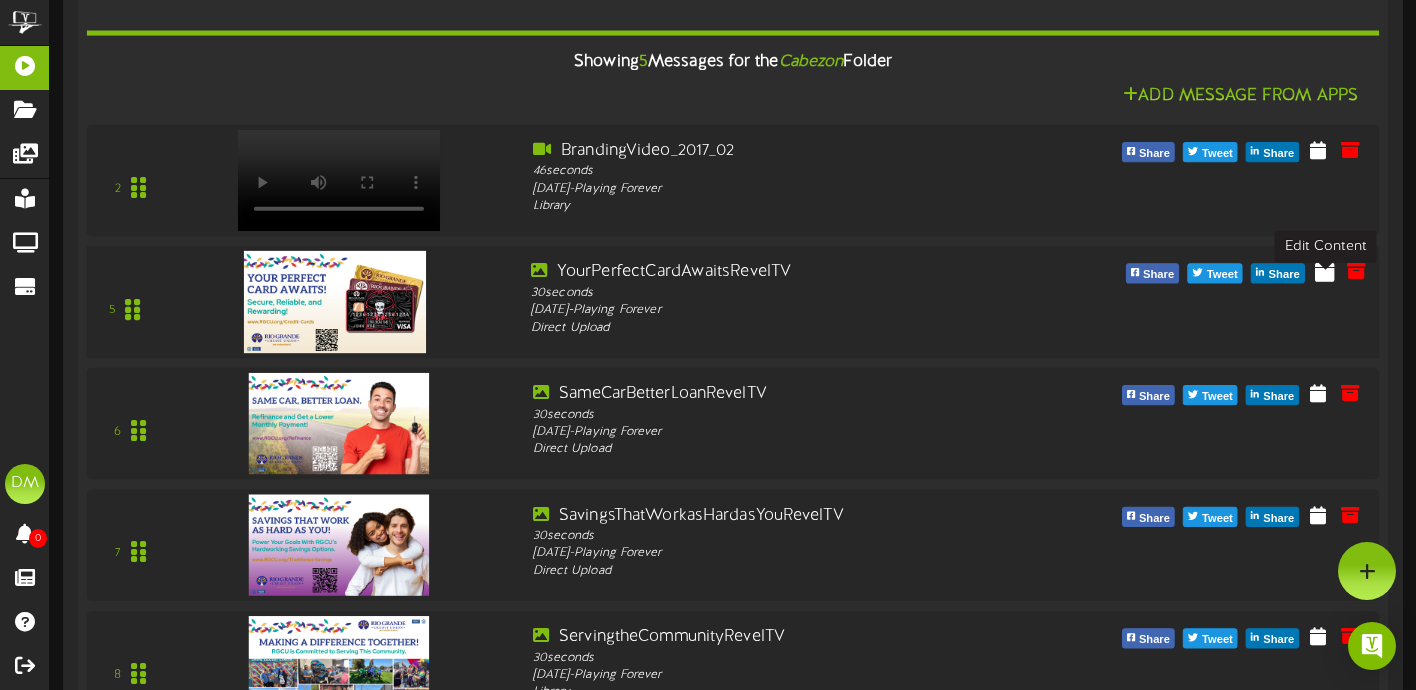 click at bounding box center [1325, 270] 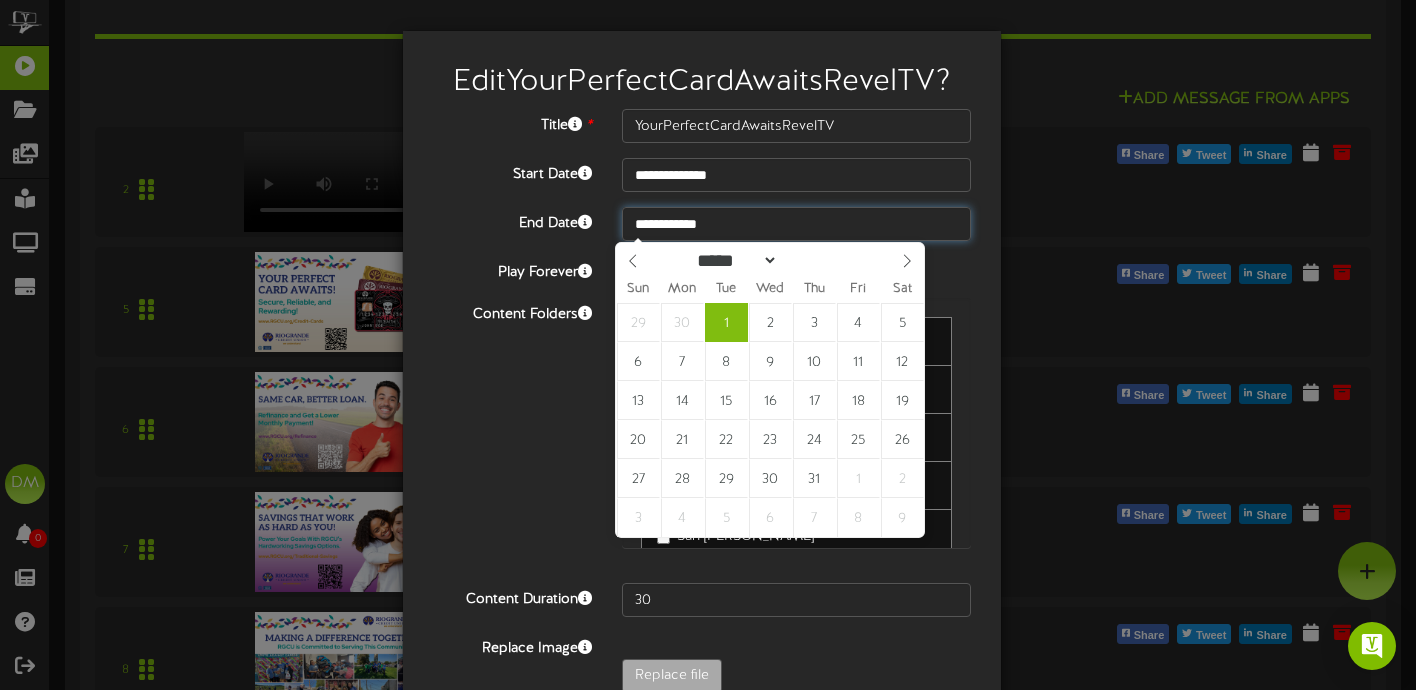 click on "**********" at bounding box center [796, 224] 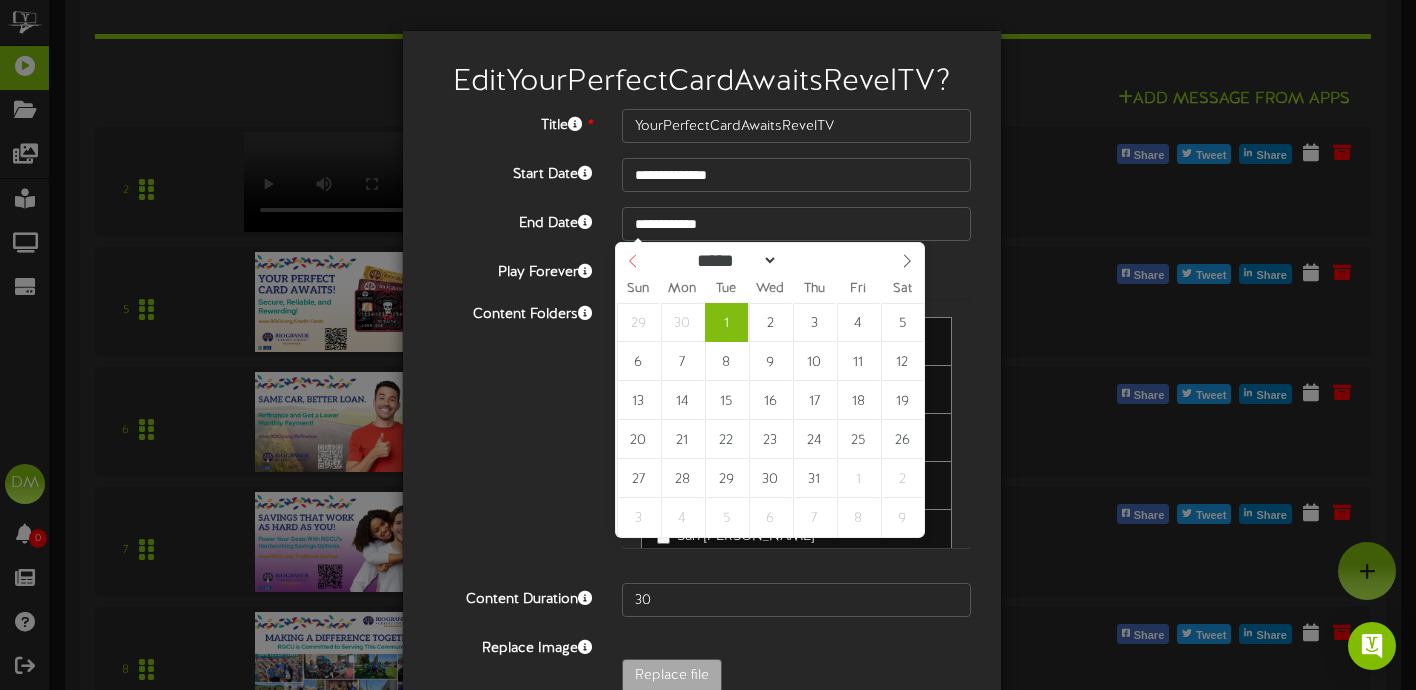 select on "*" 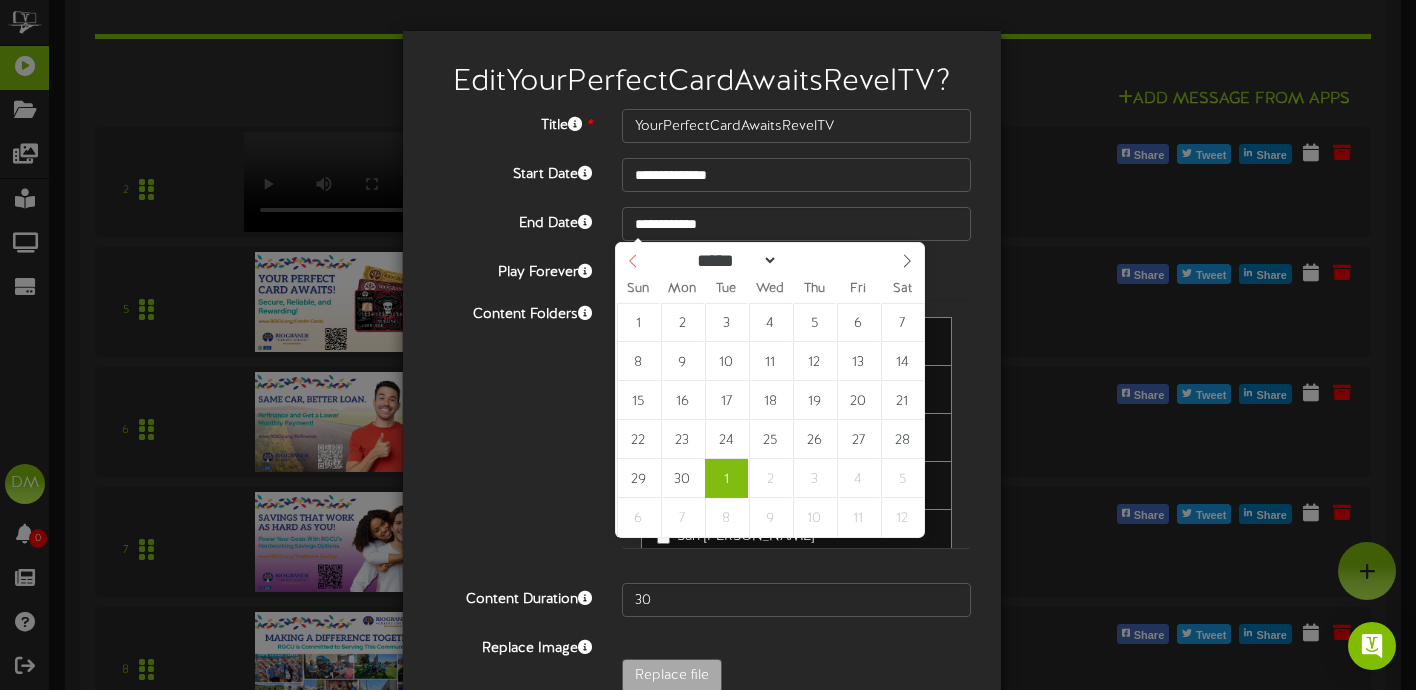 click 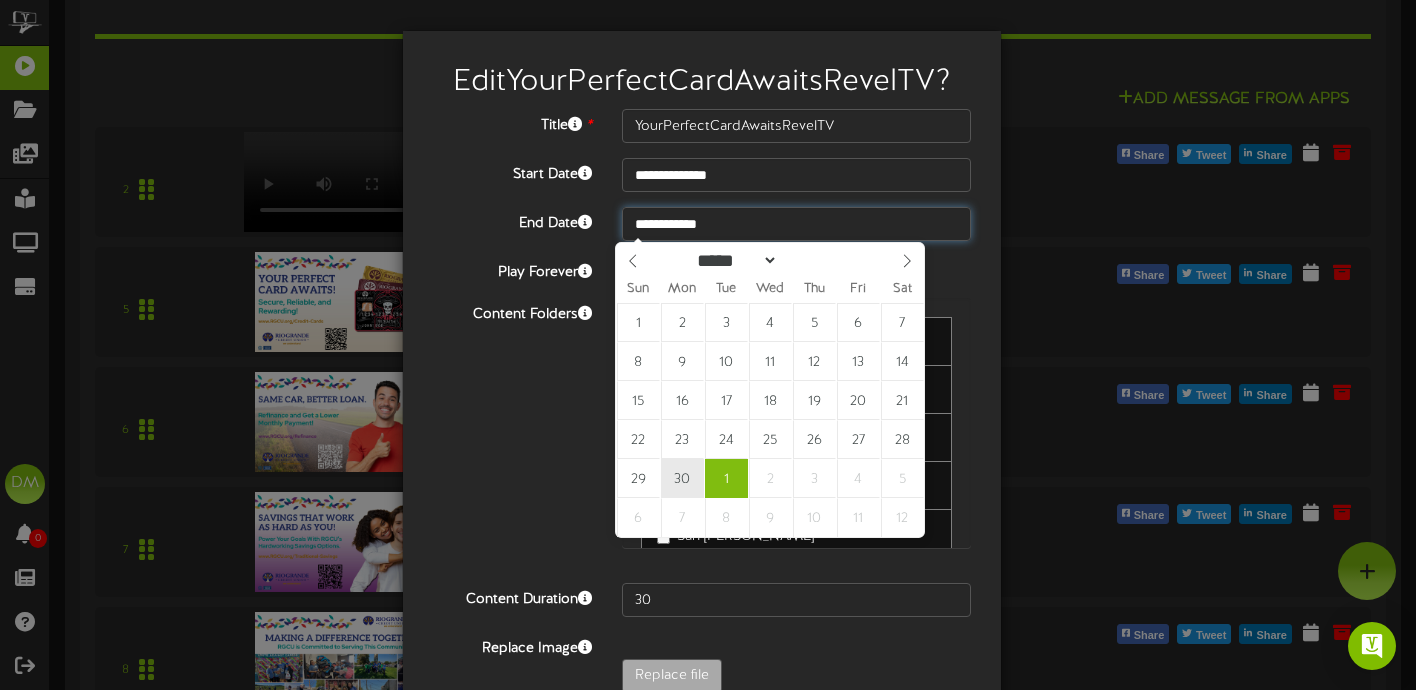 type on "**********" 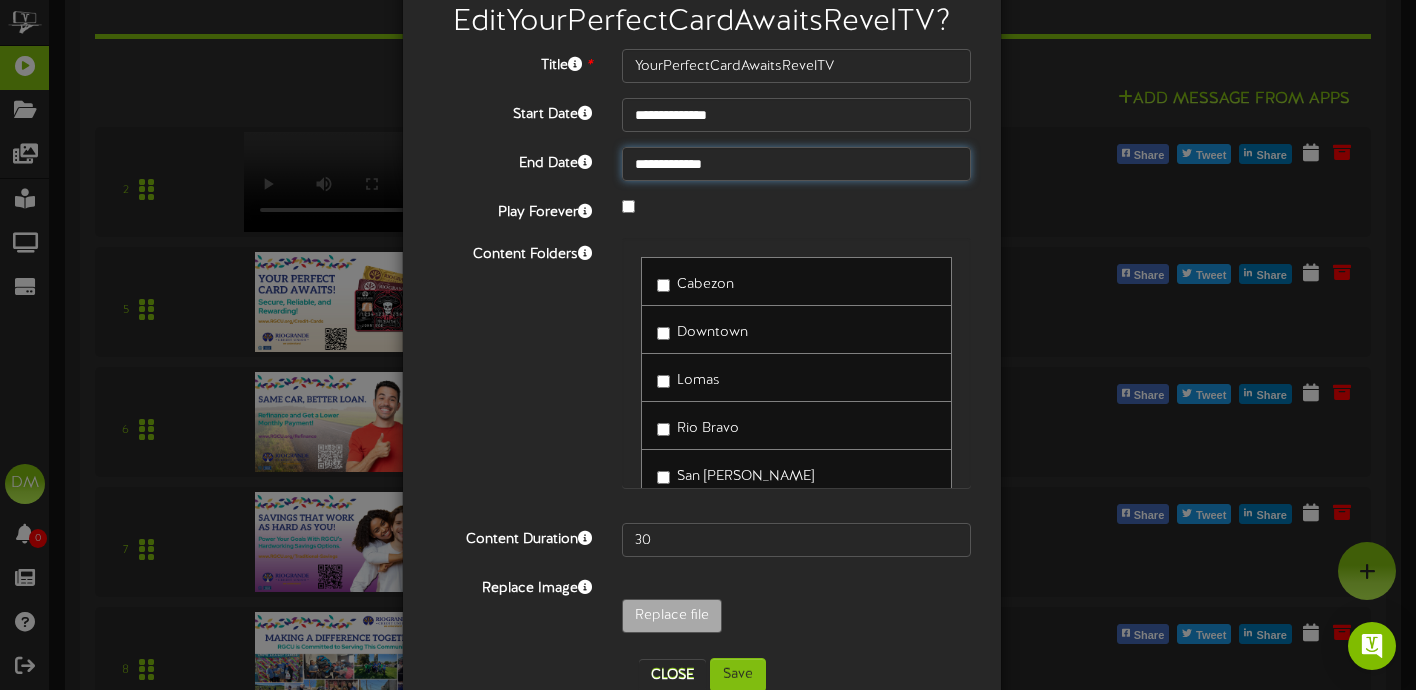 scroll, scrollTop: 107, scrollLeft: 0, axis: vertical 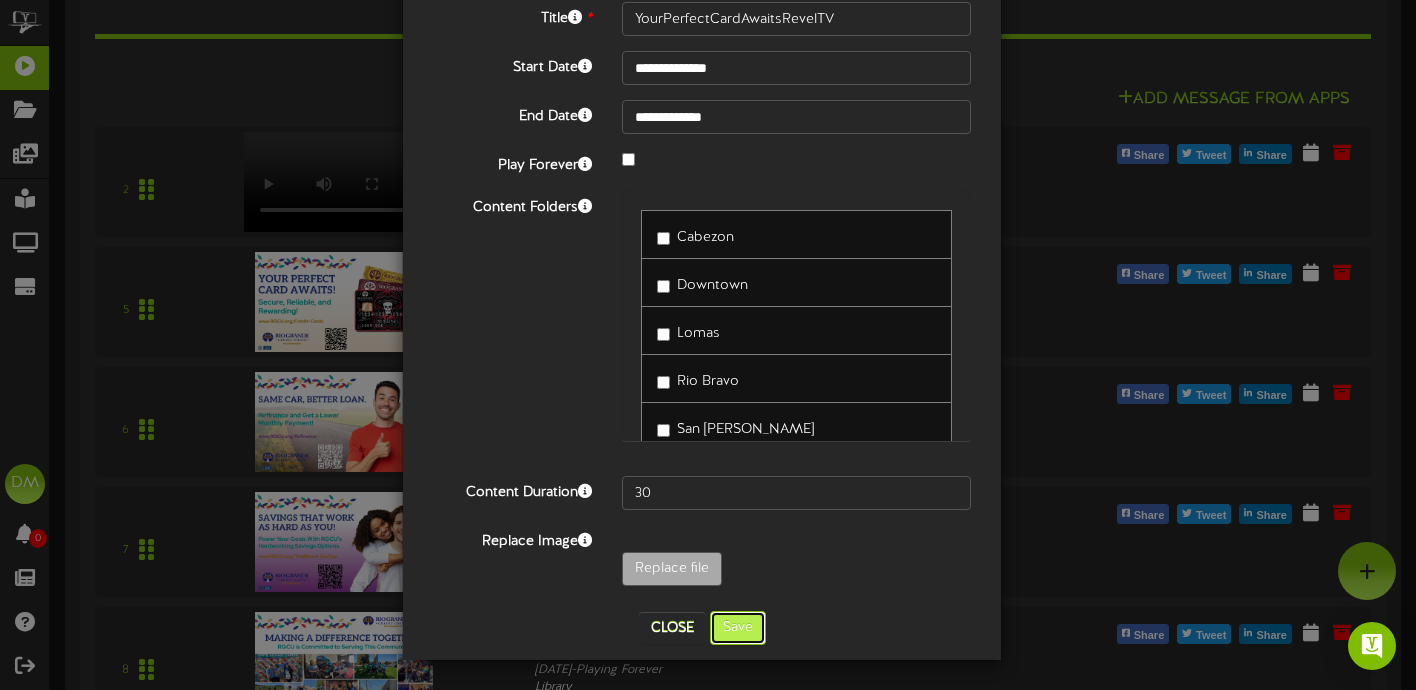click on "Save" at bounding box center (738, 628) 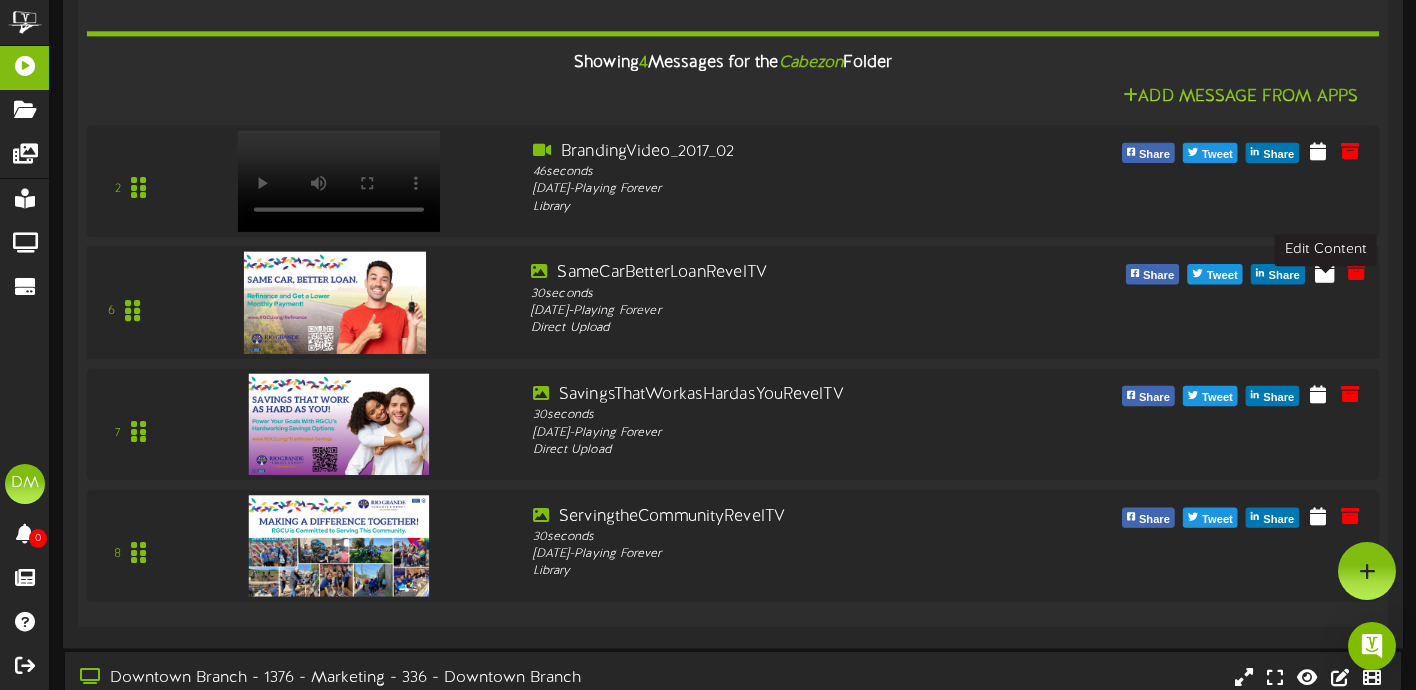 click at bounding box center (1325, 271) 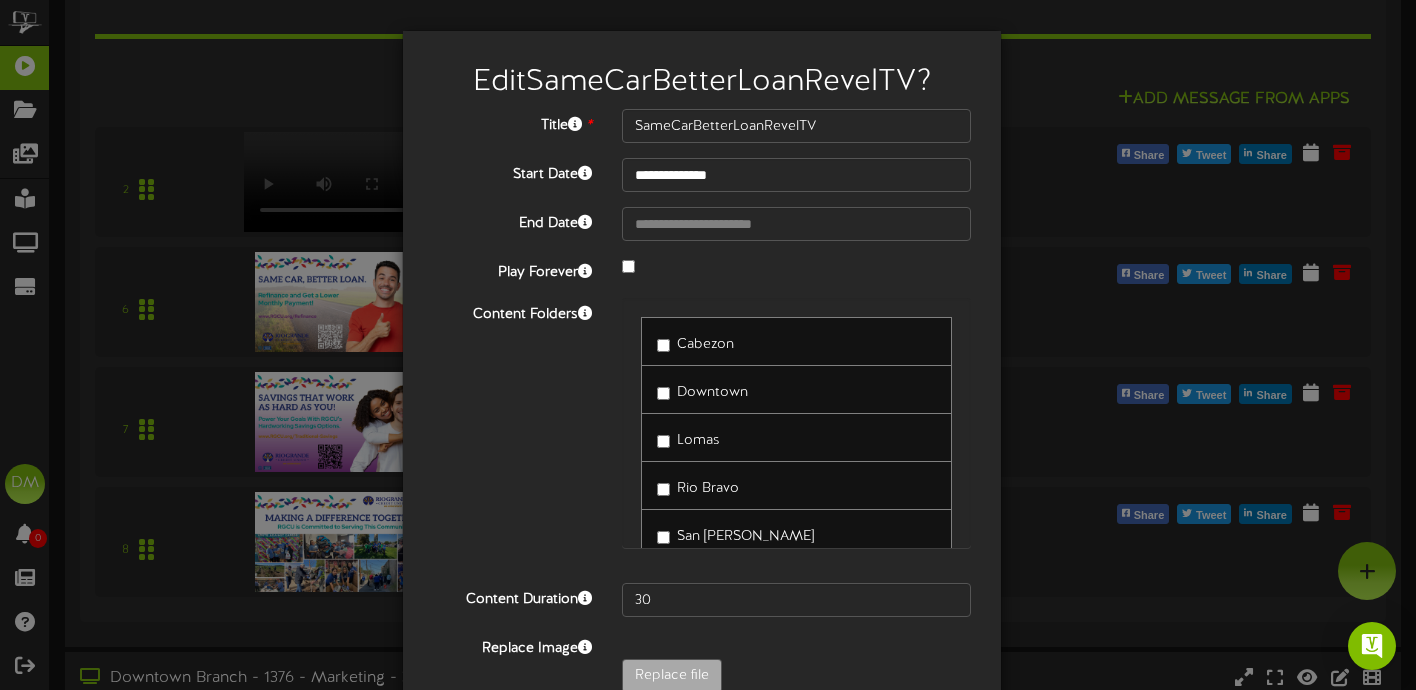 click at bounding box center (796, 268) 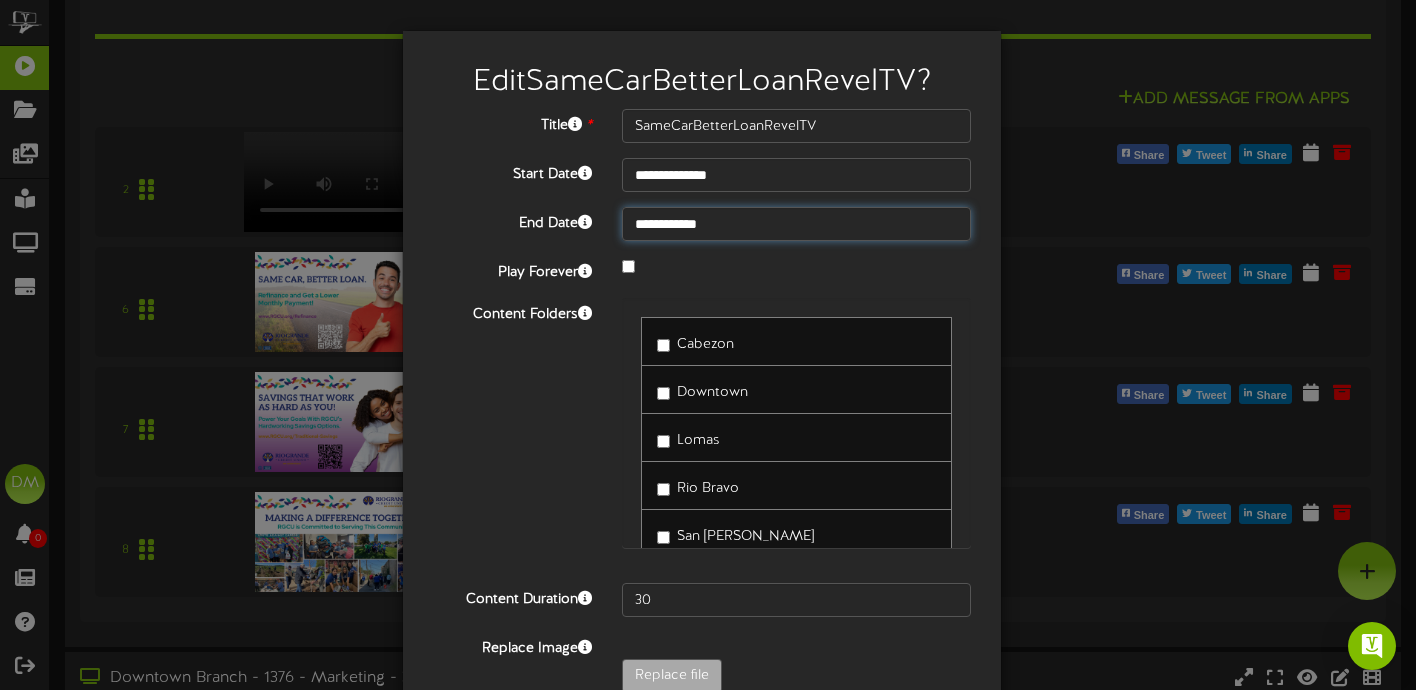 click on "**********" at bounding box center [796, 224] 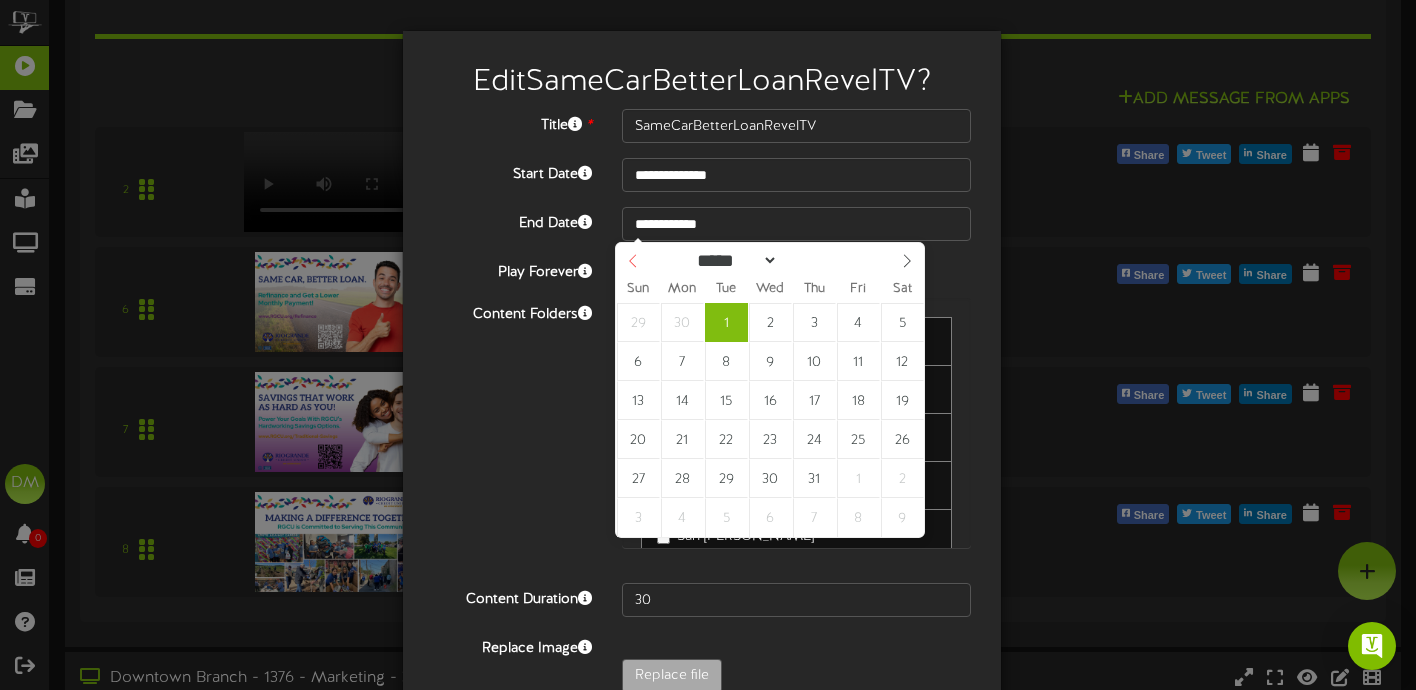 select on "*" 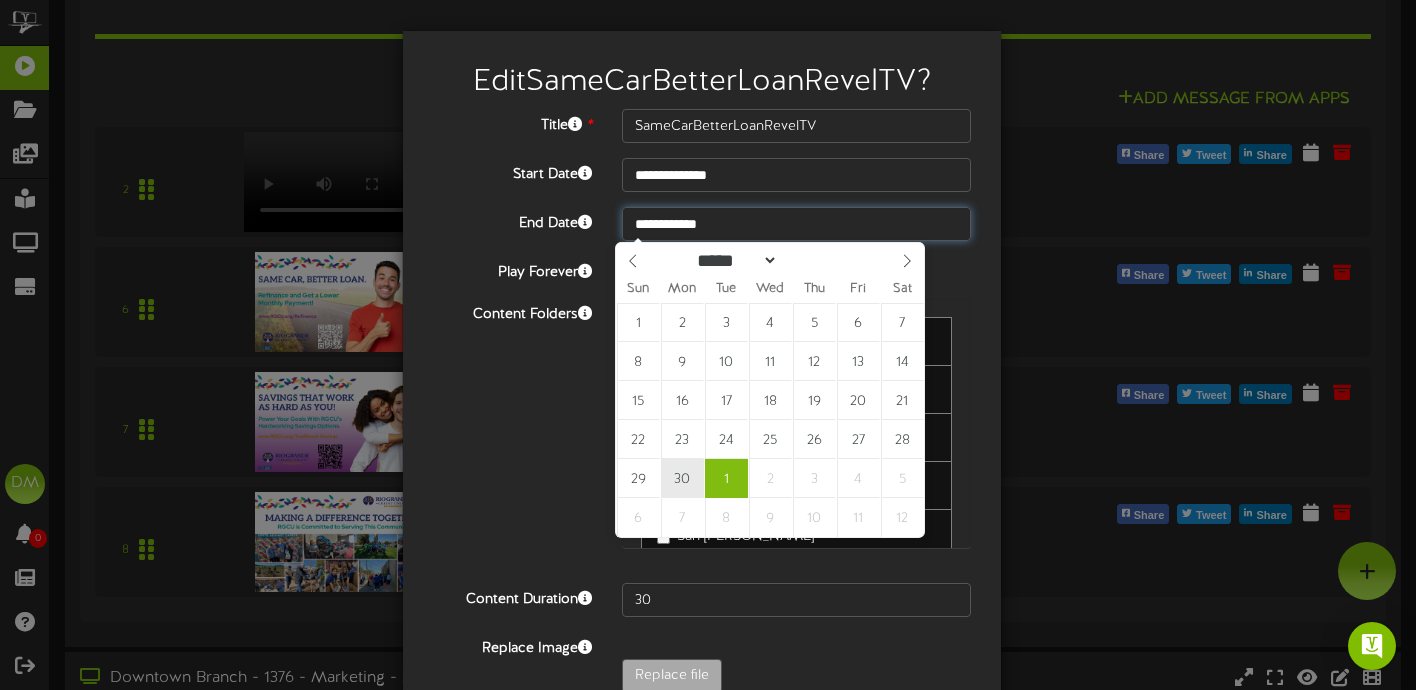 type on "**********" 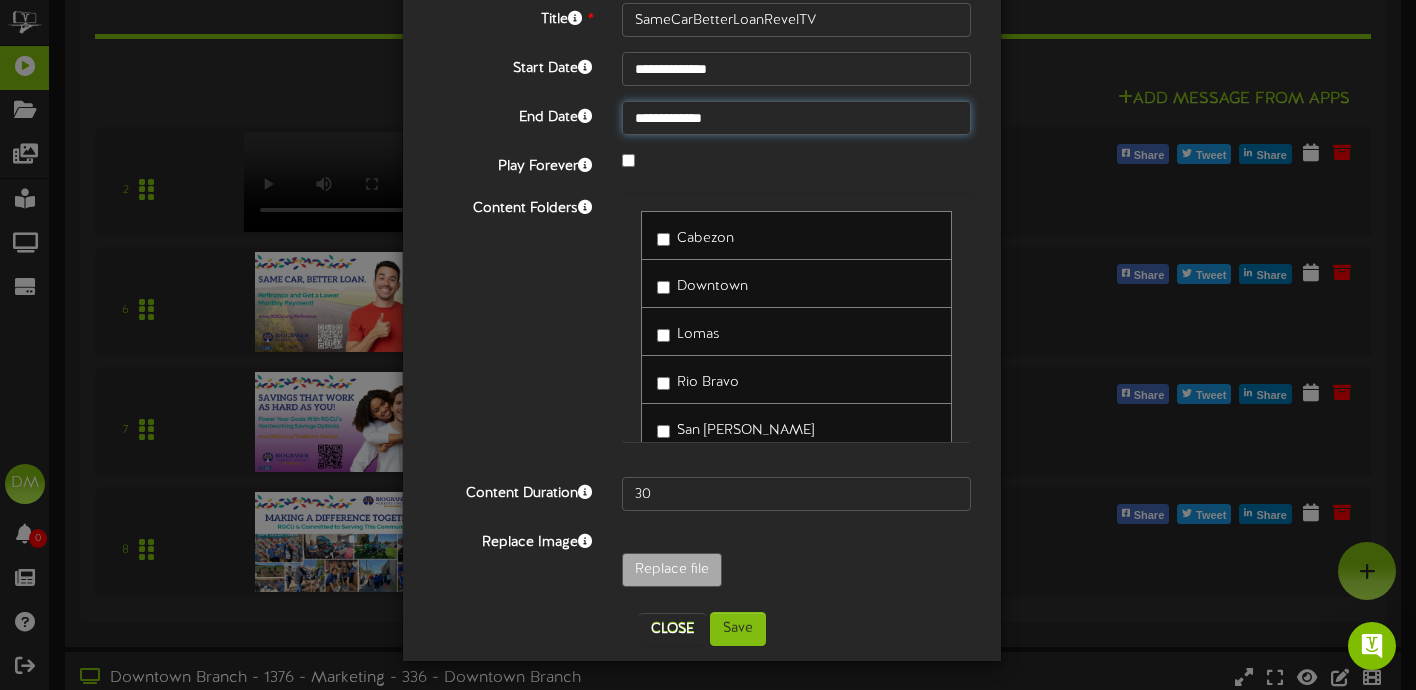 scroll, scrollTop: 107, scrollLeft: 0, axis: vertical 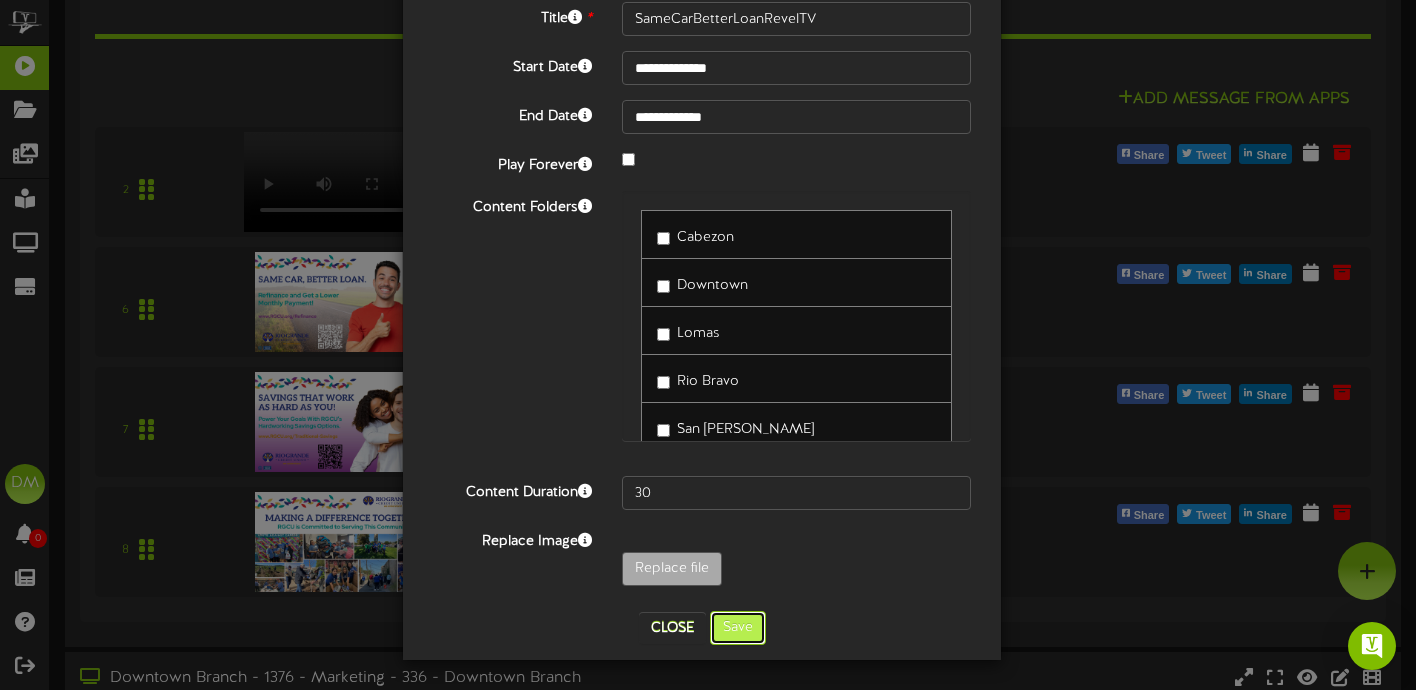 click on "Save" at bounding box center (738, 628) 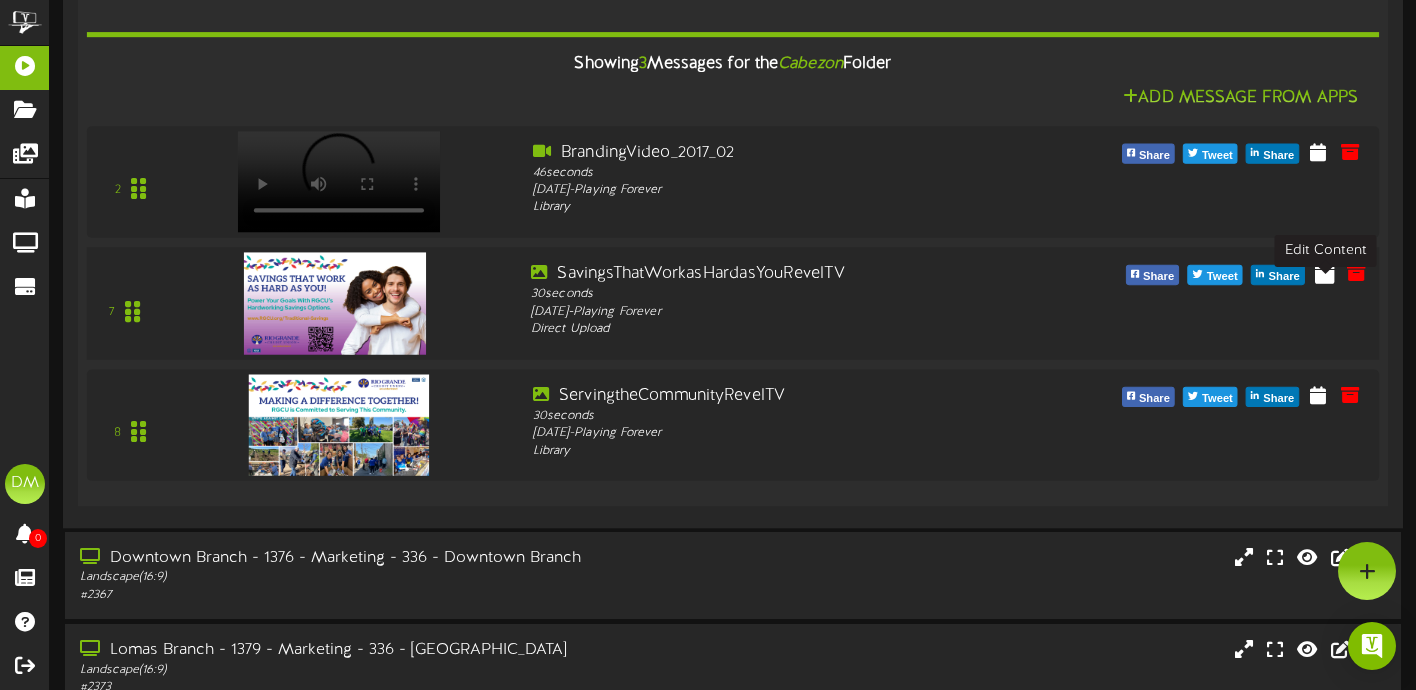 click at bounding box center [1325, 272] 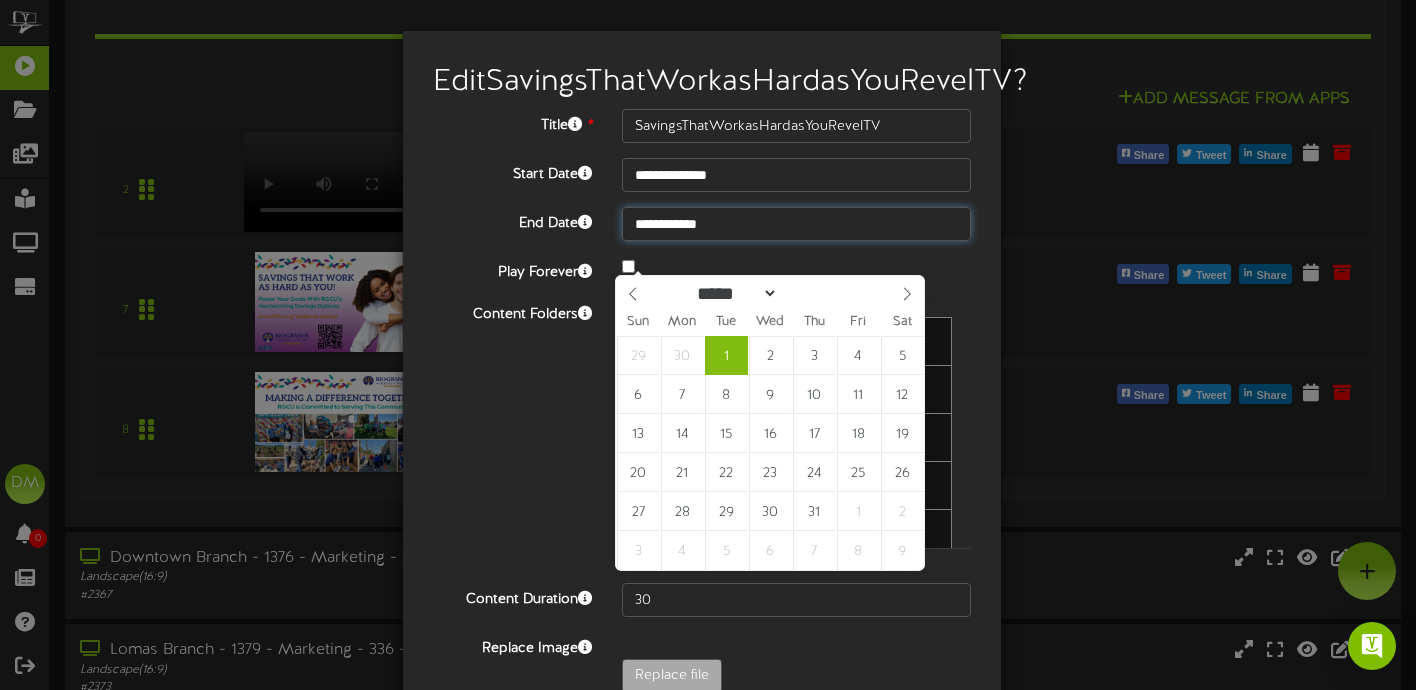 click on "**********" at bounding box center [796, 224] 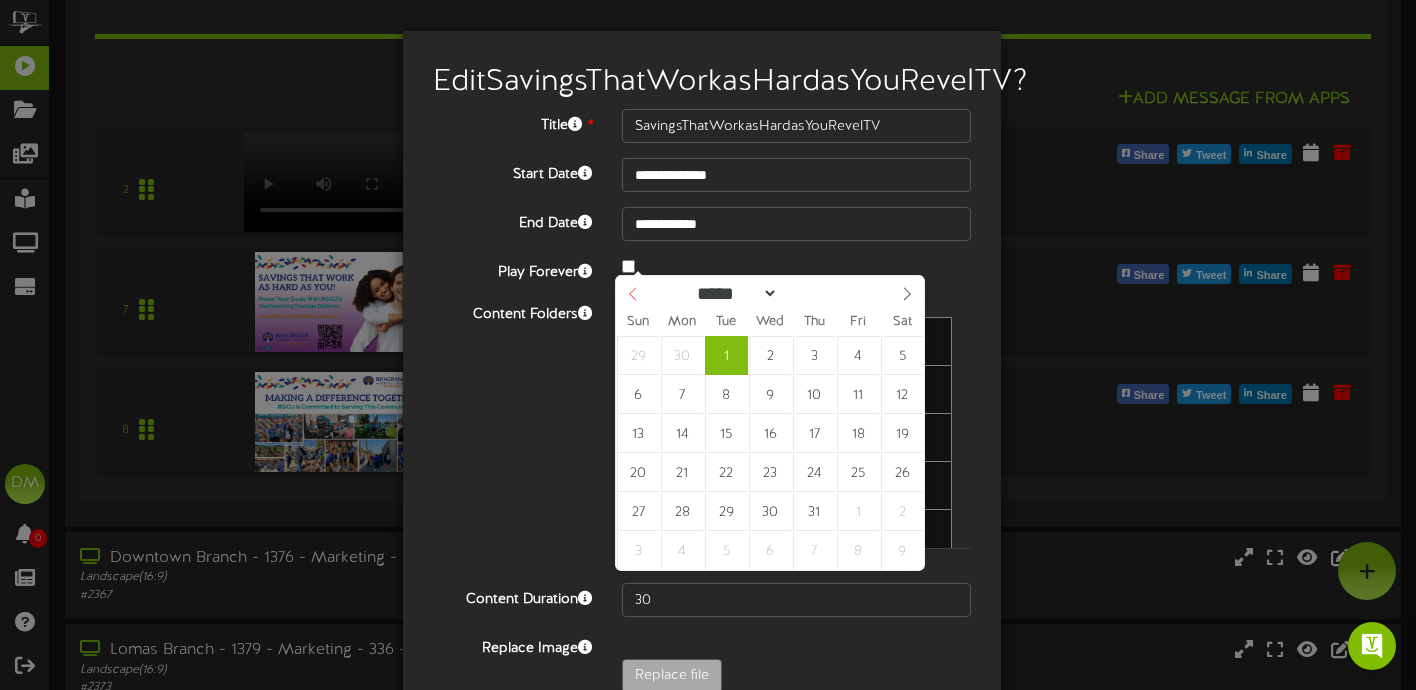select on "*" 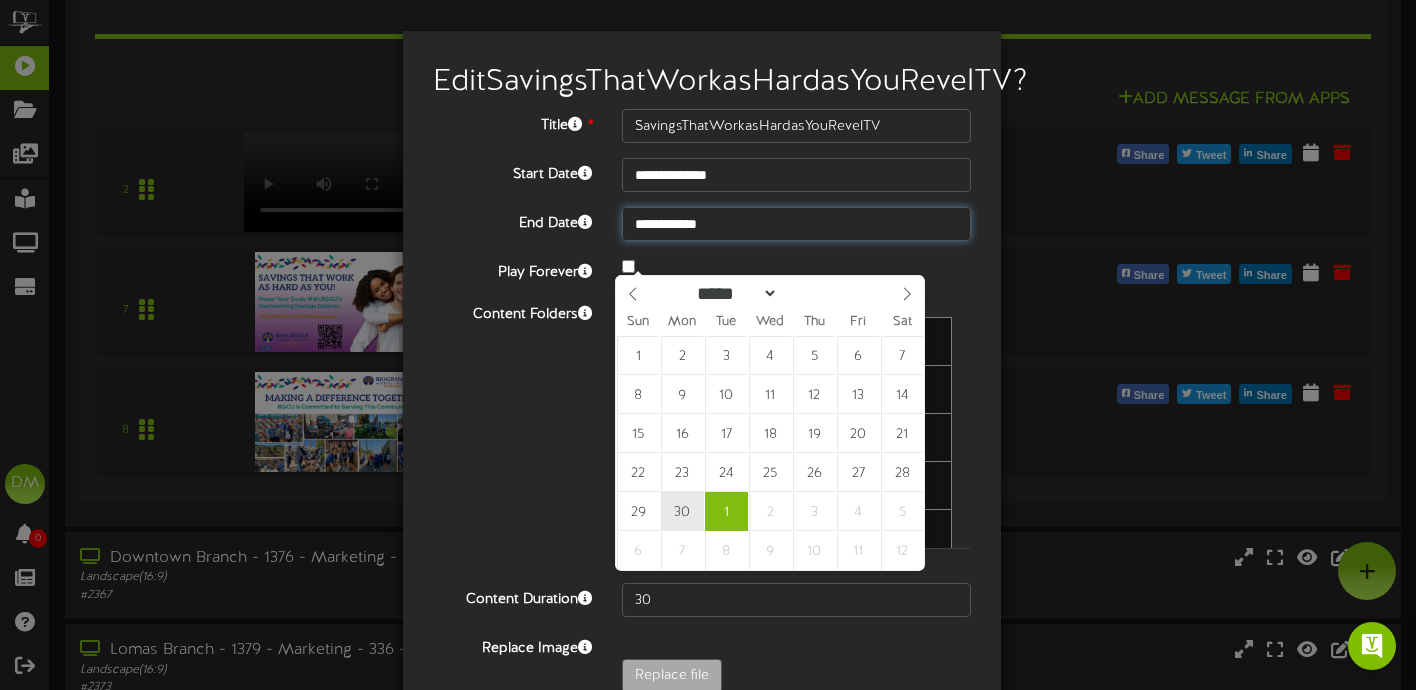type on "**********" 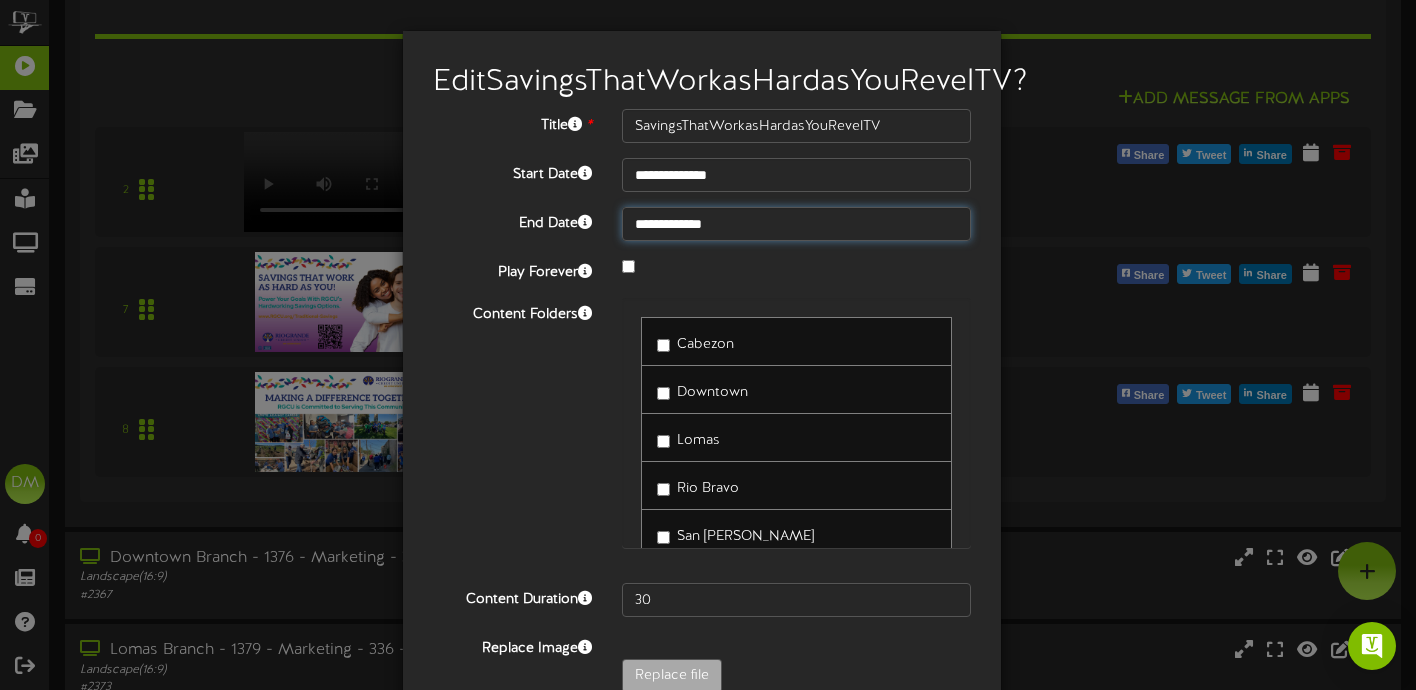 scroll, scrollTop: 140, scrollLeft: 0, axis: vertical 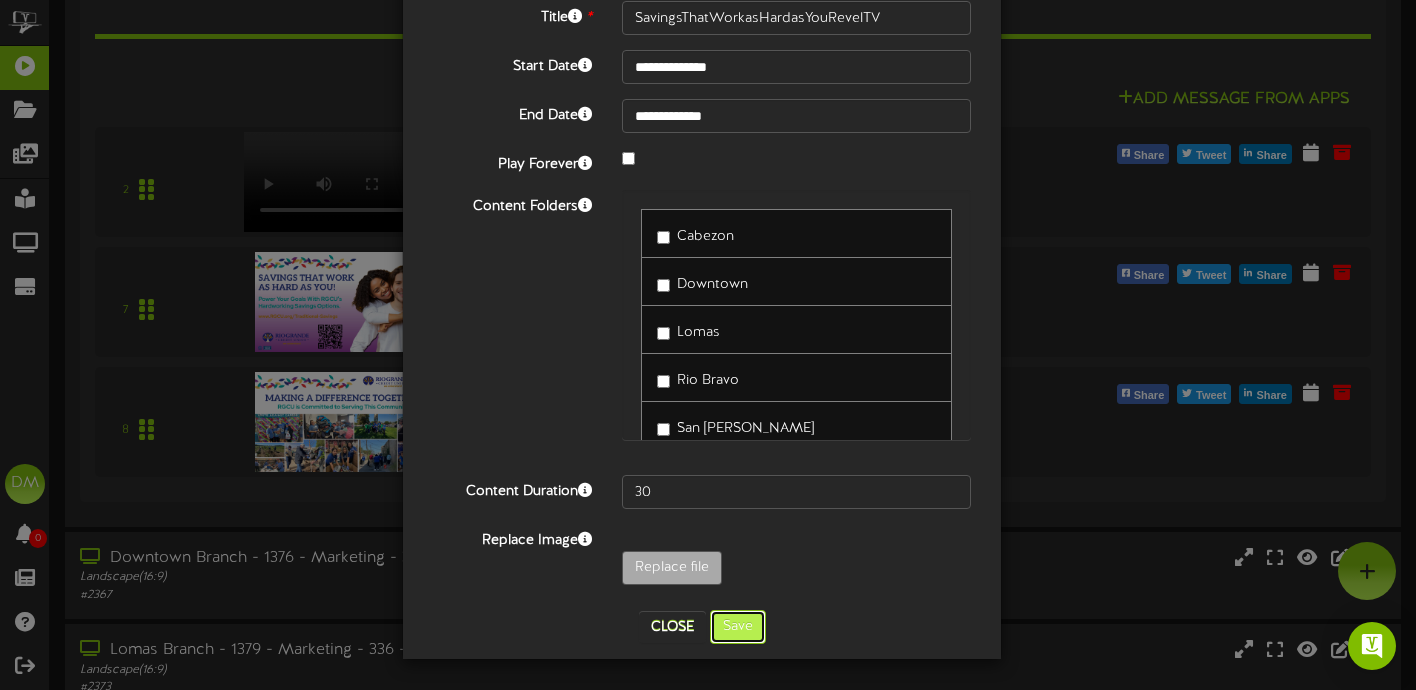 click on "Save" at bounding box center [738, 627] 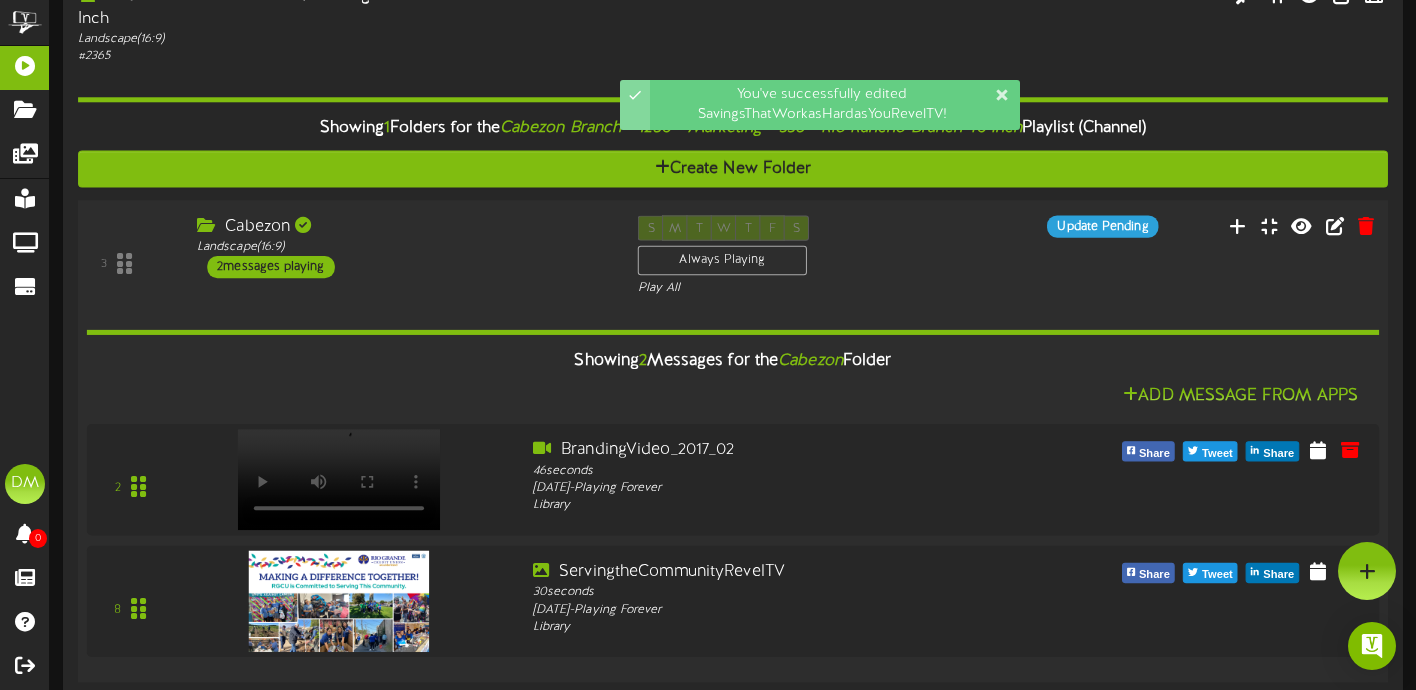 scroll, scrollTop: 80, scrollLeft: 0, axis: vertical 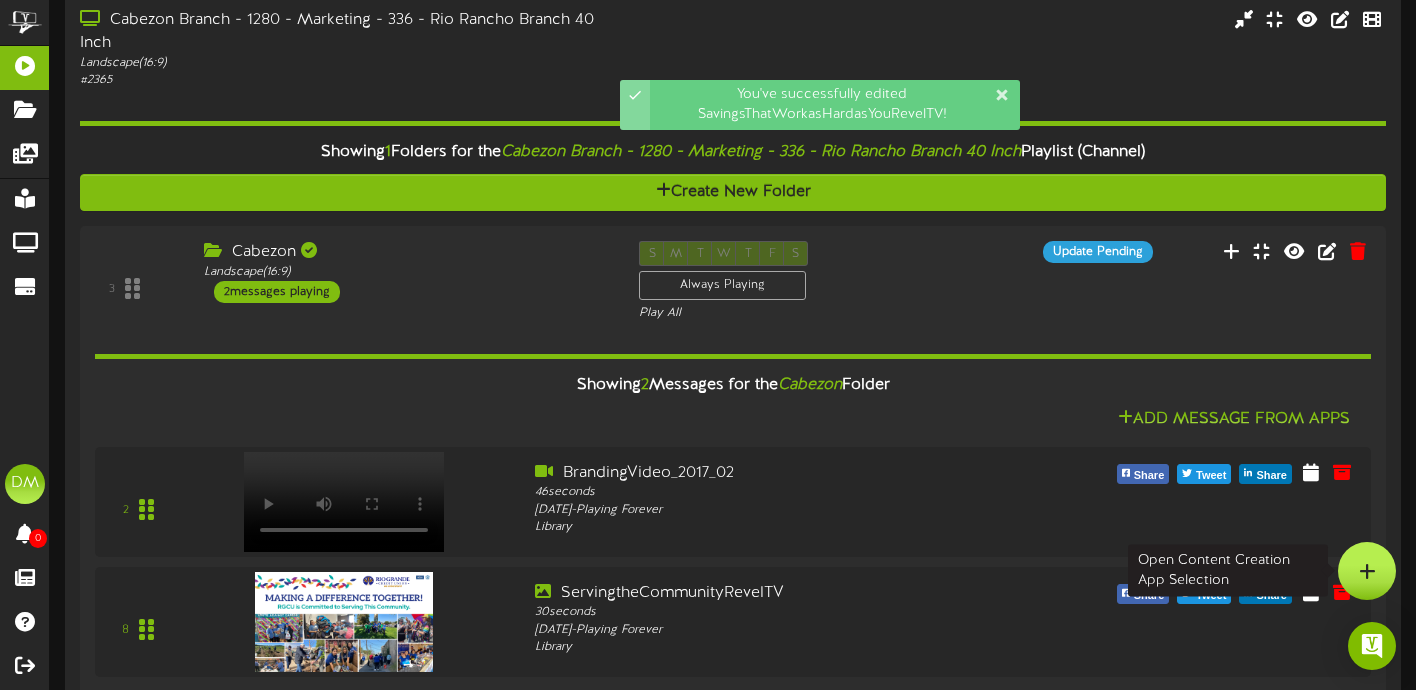 click at bounding box center [1367, 571] 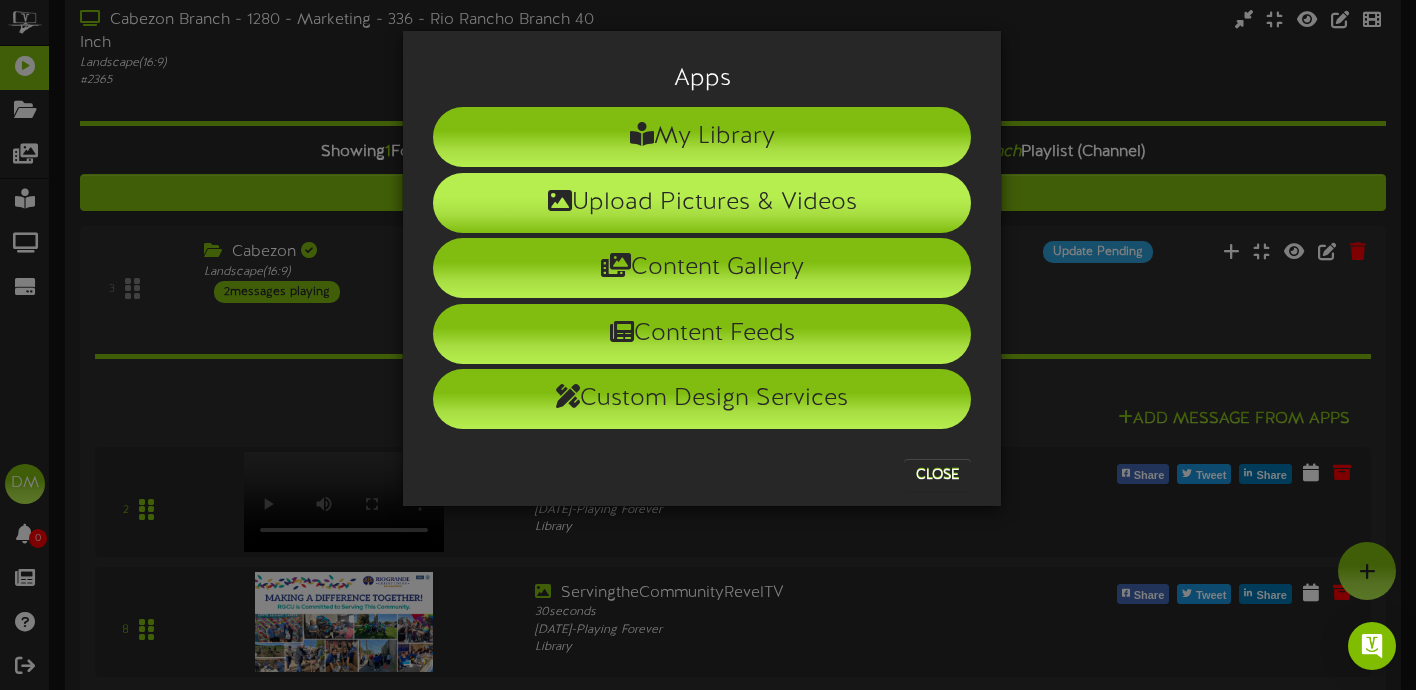 click on "Upload Pictures & Videos" at bounding box center (702, 203) 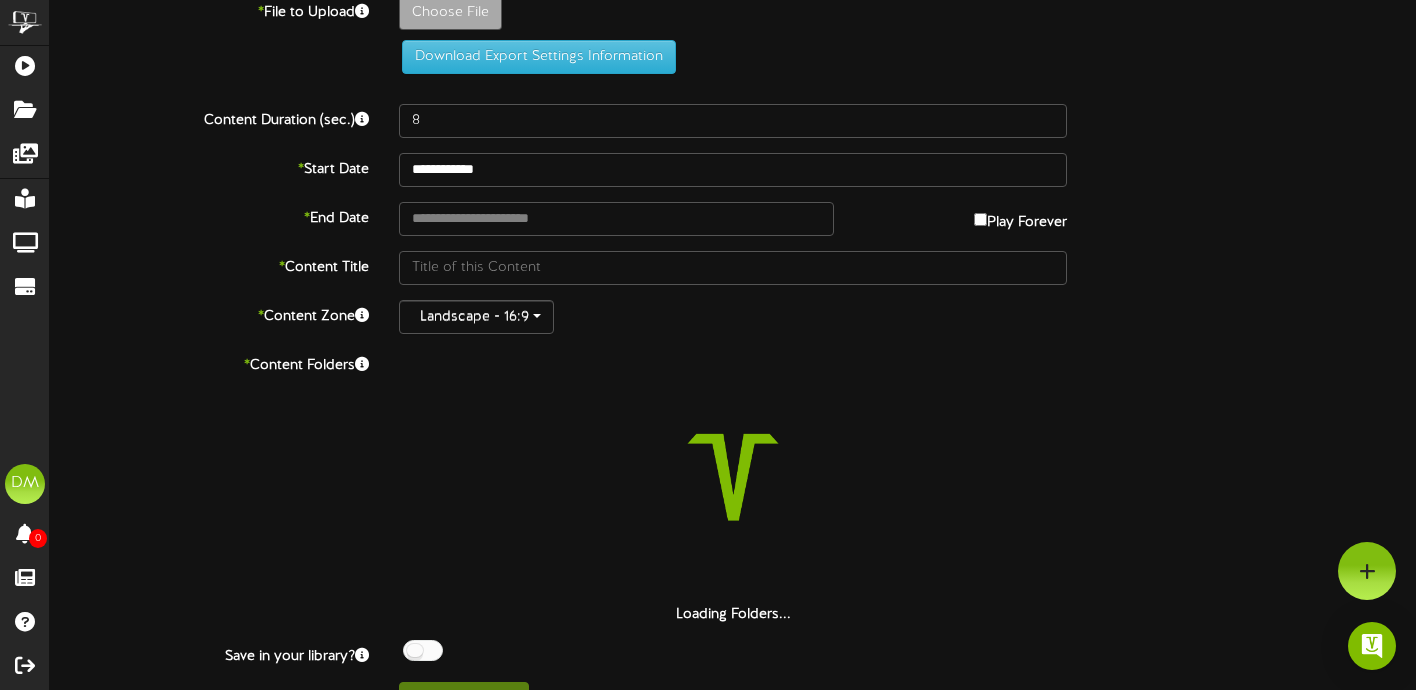 scroll, scrollTop: 0, scrollLeft: 0, axis: both 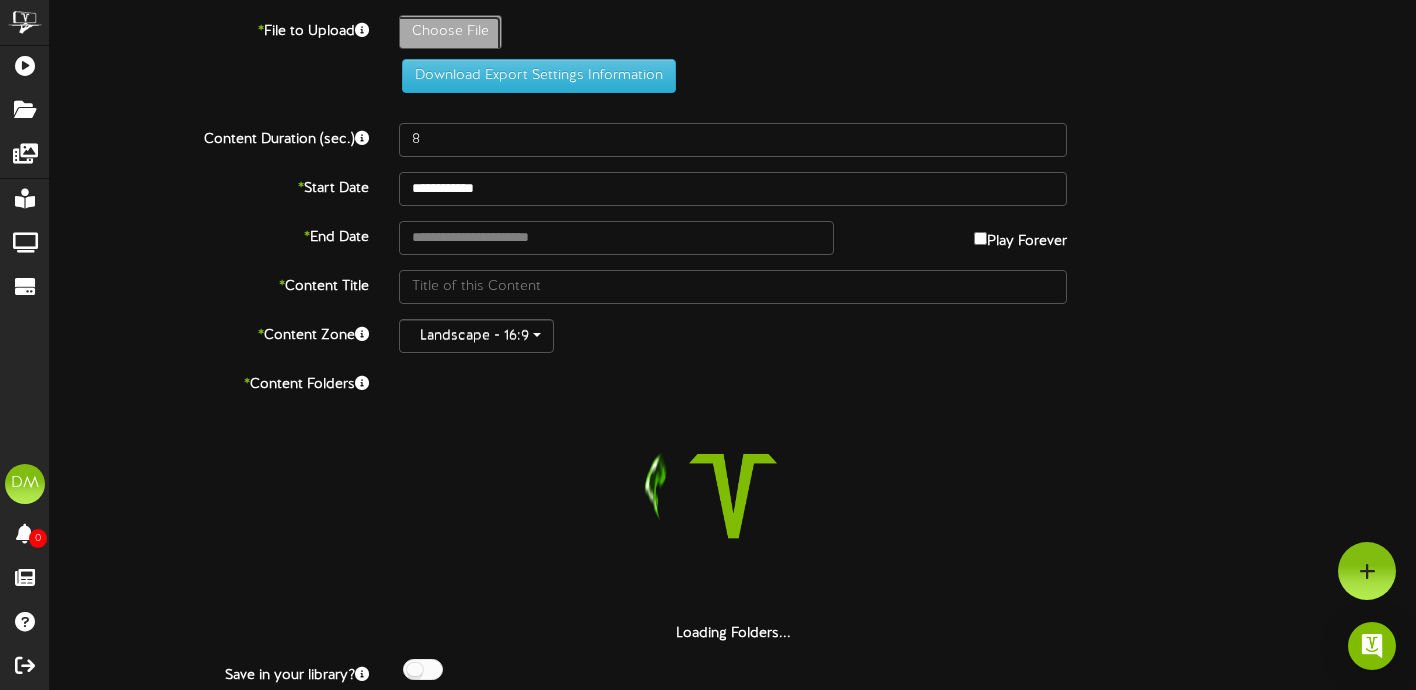 click on "Choose File" at bounding box center [-587, 87] 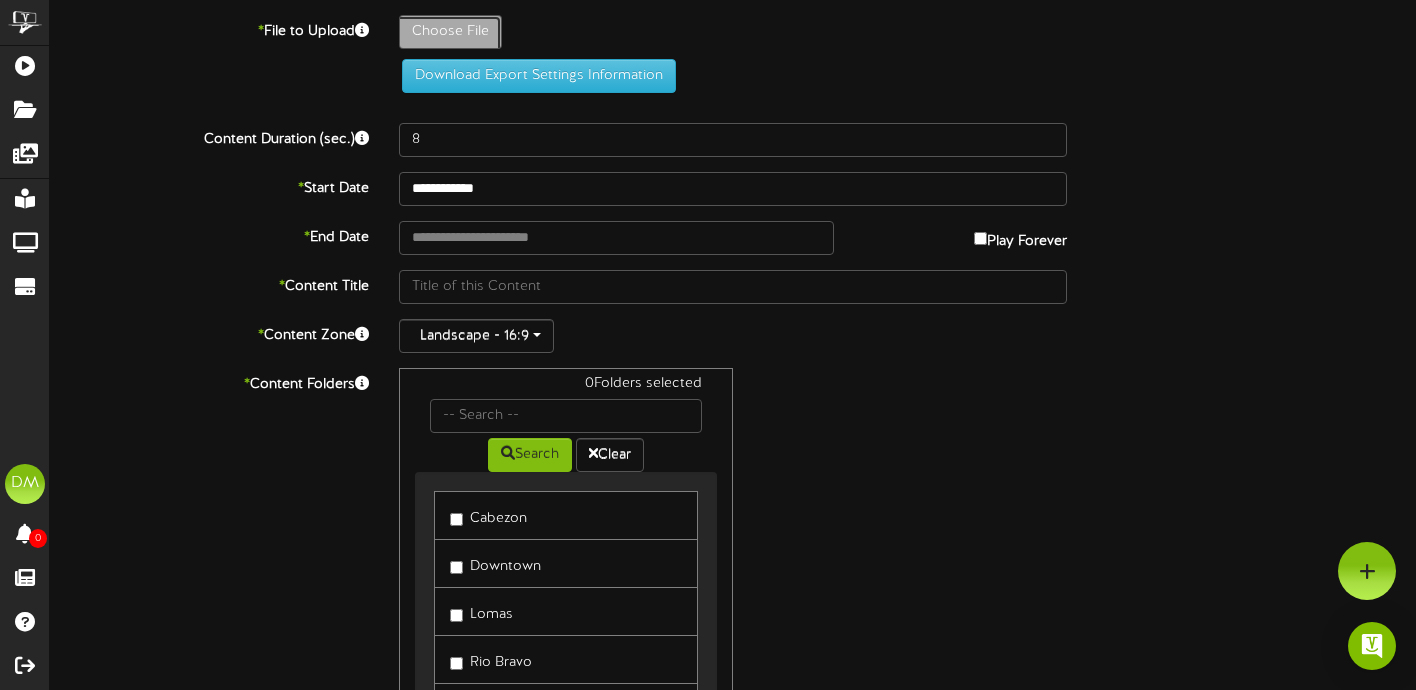 type on "**********" 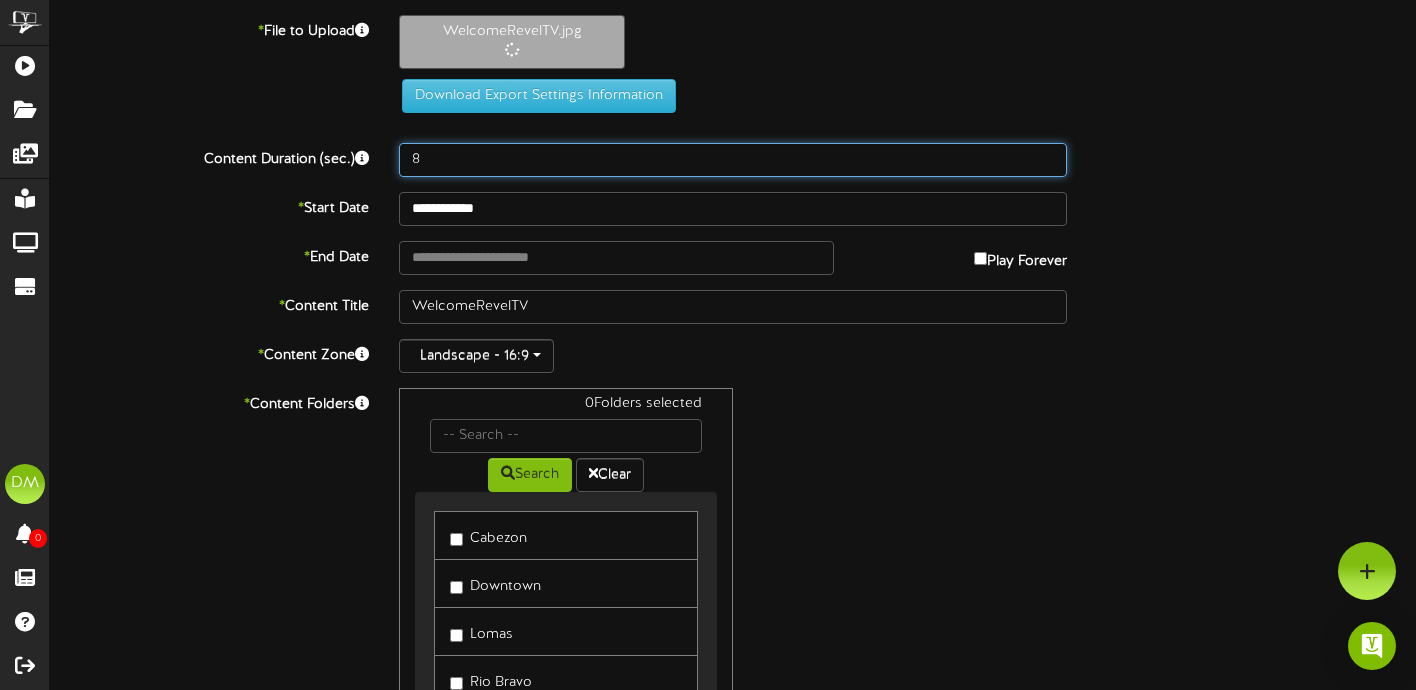 drag, startPoint x: 436, startPoint y: 164, endPoint x: 398, endPoint y: 161, distance: 38.118237 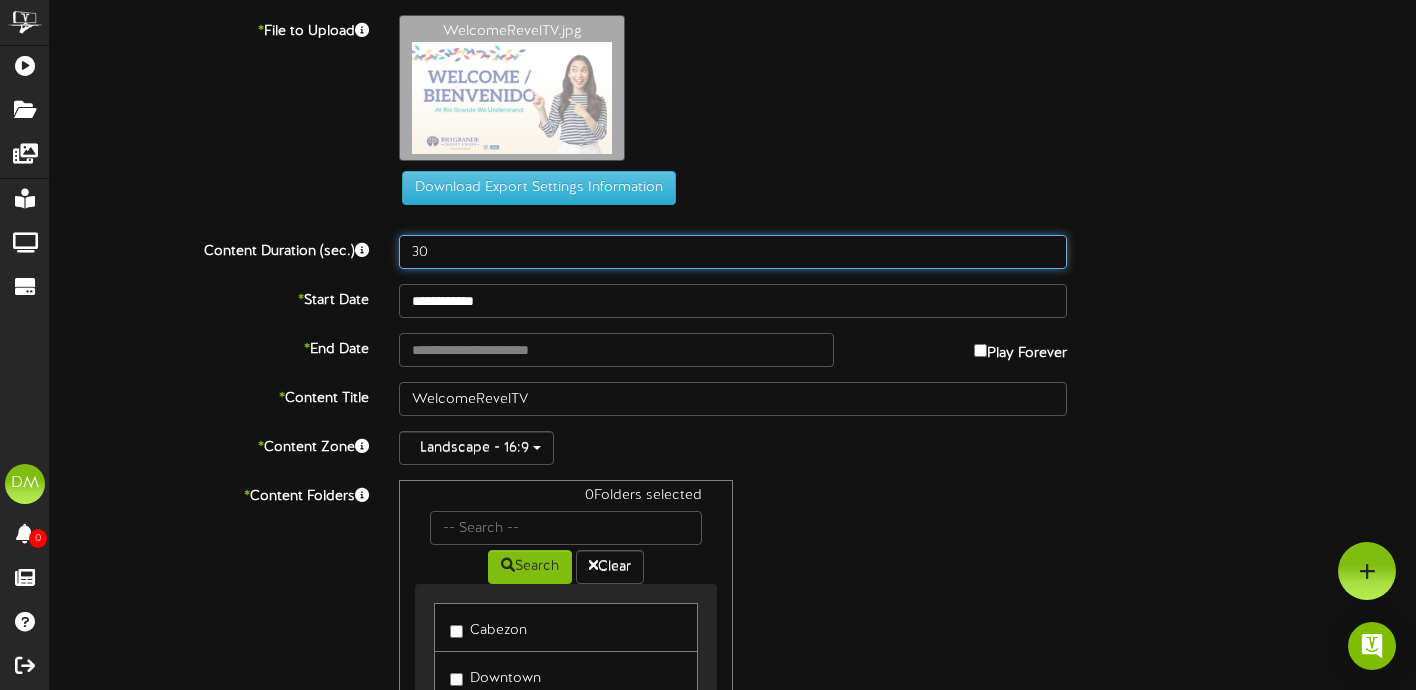 type on "30" 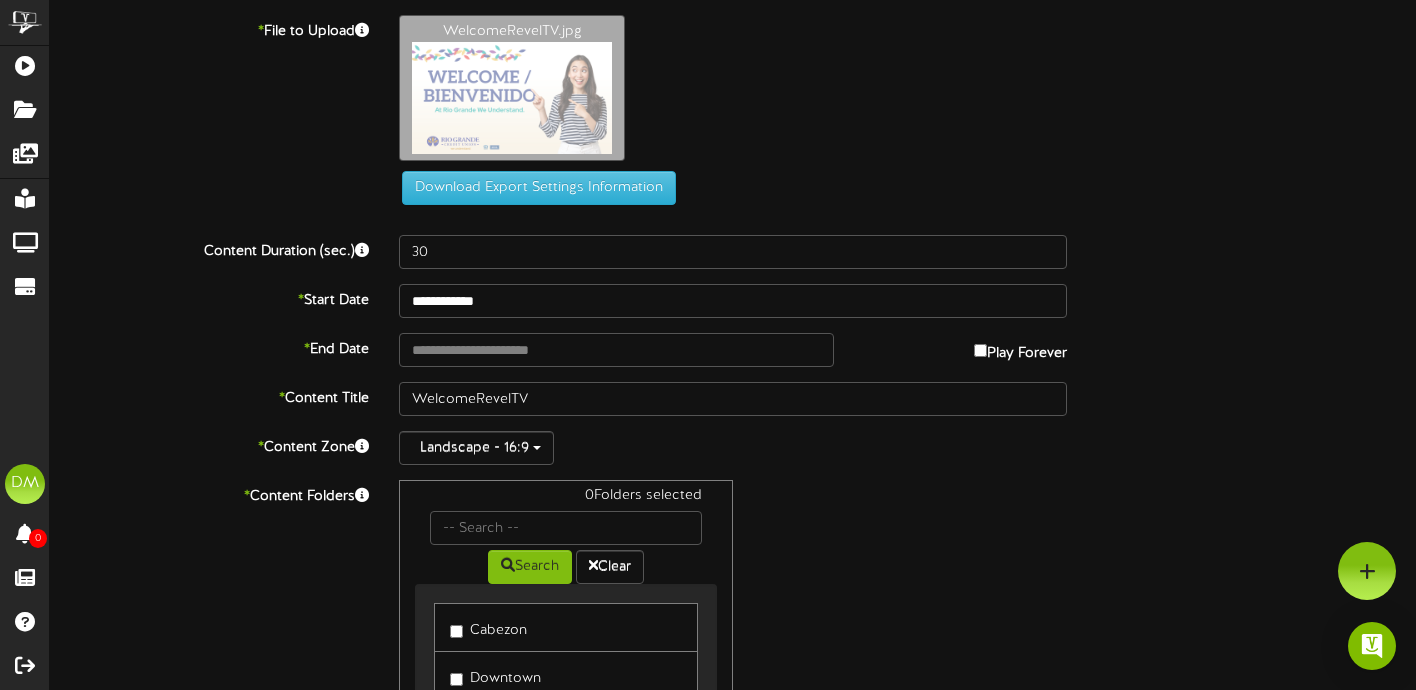 click on "Download Export Settings Information" at bounding box center [733, 110] 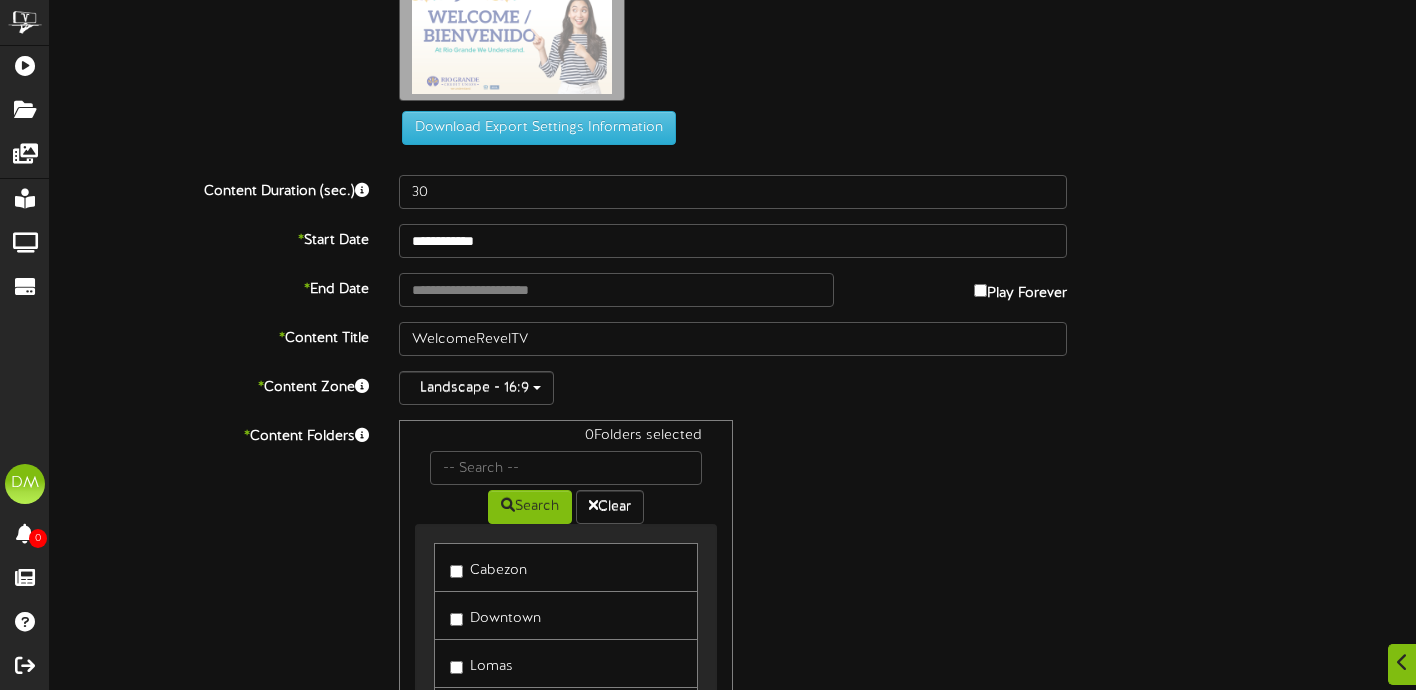 scroll, scrollTop: 274, scrollLeft: 0, axis: vertical 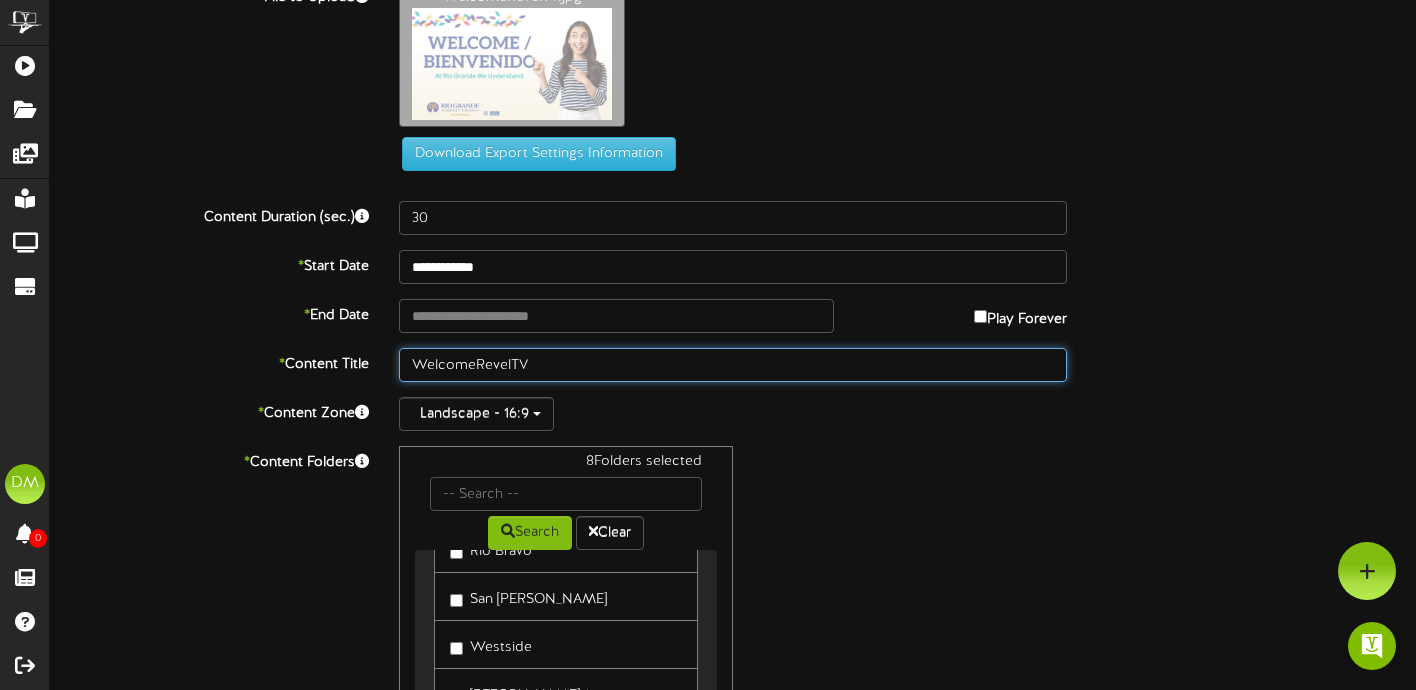 drag, startPoint x: 542, startPoint y: 357, endPoint x: 396, endPoint y: 362, distance: 146.08559 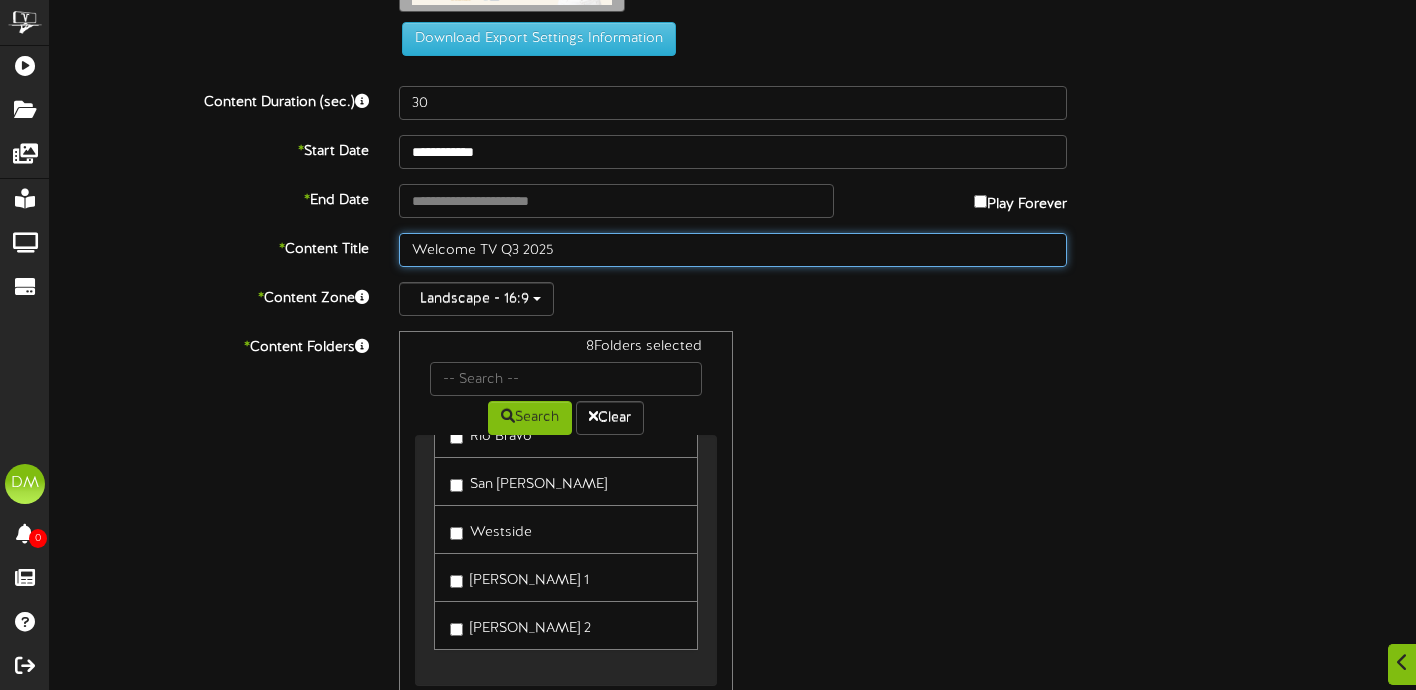 scroll, scrollTop: 274, scrollLeft: 0, axis: vertical 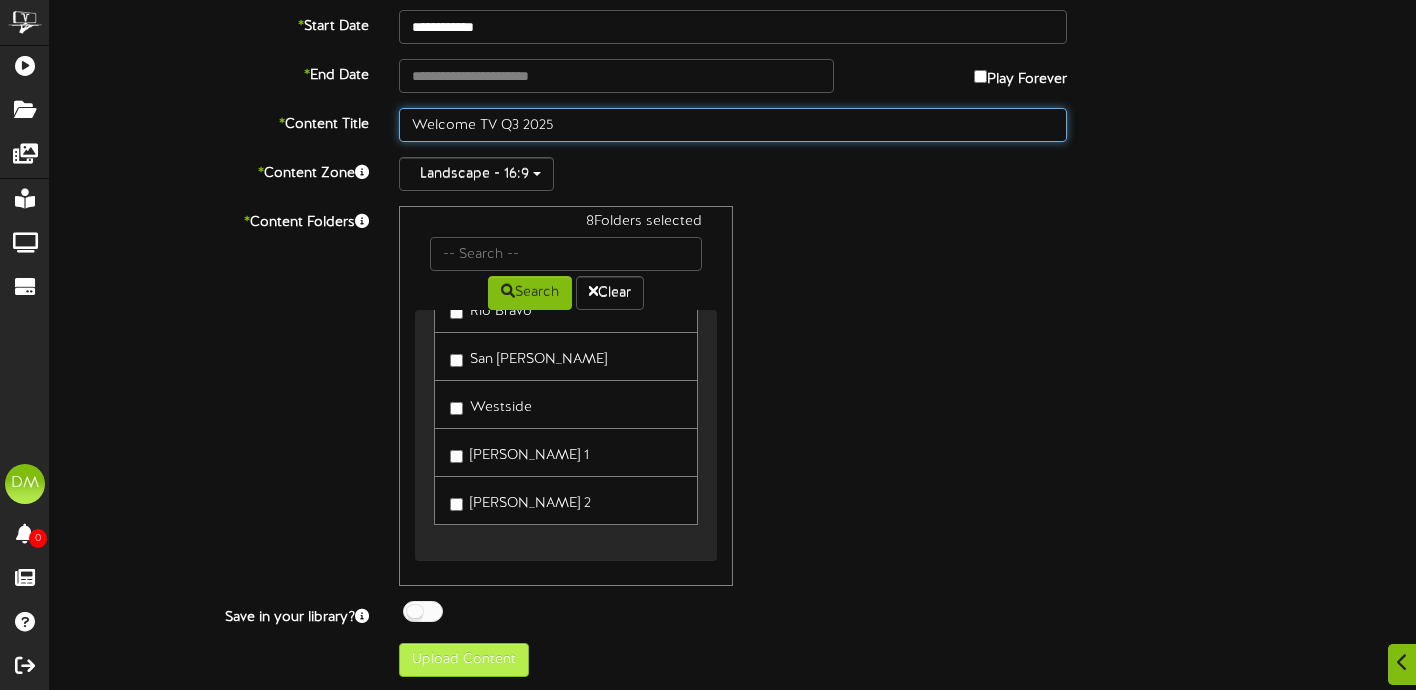 type on "Welcome TV Q3 2025" 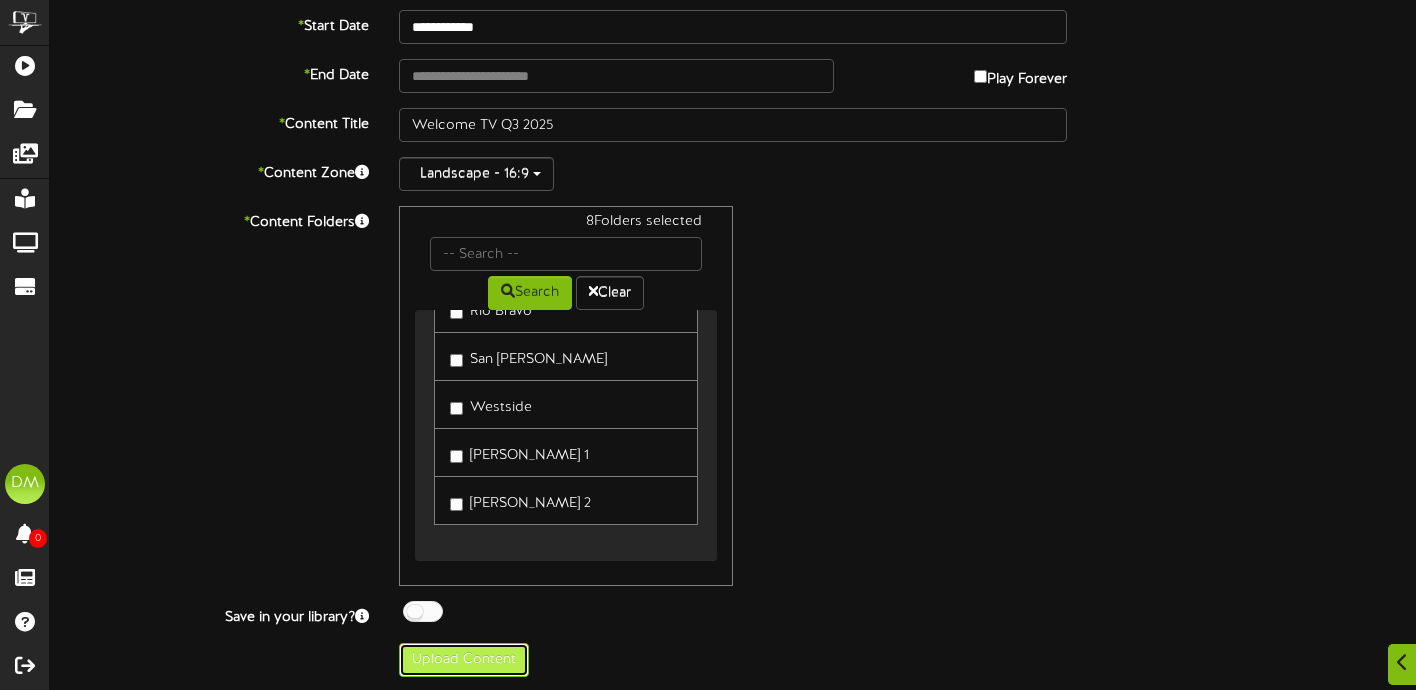 click on "Upload Content" at bounding box center [464, 660] 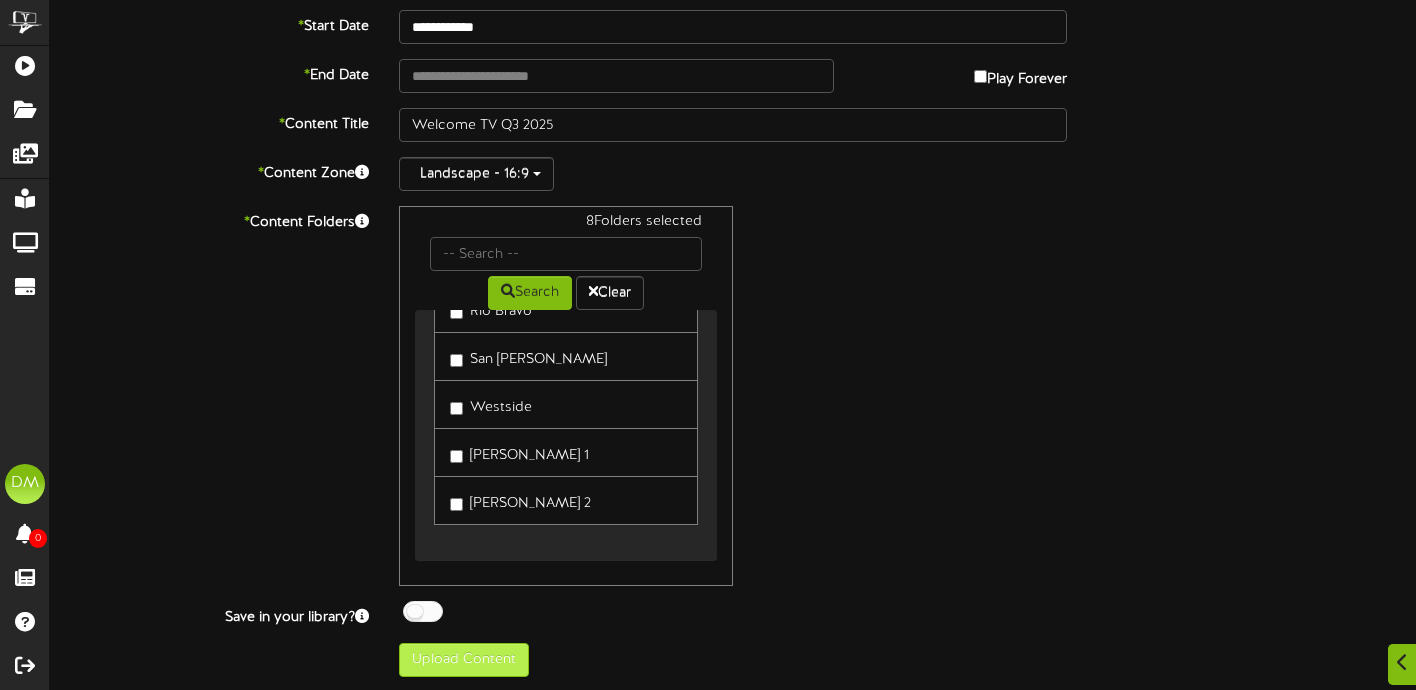 type on "**********" 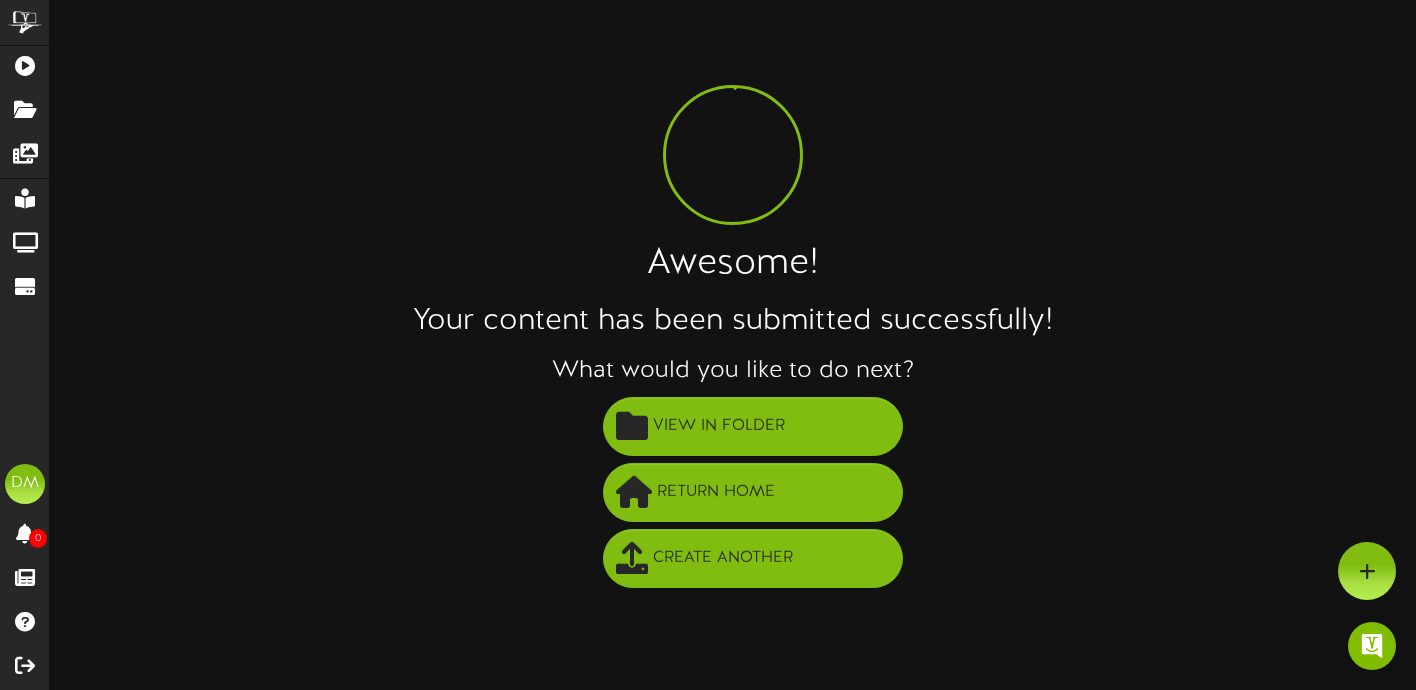 scroll, scrollTop: 0, scrollLeft: 0, axis: both 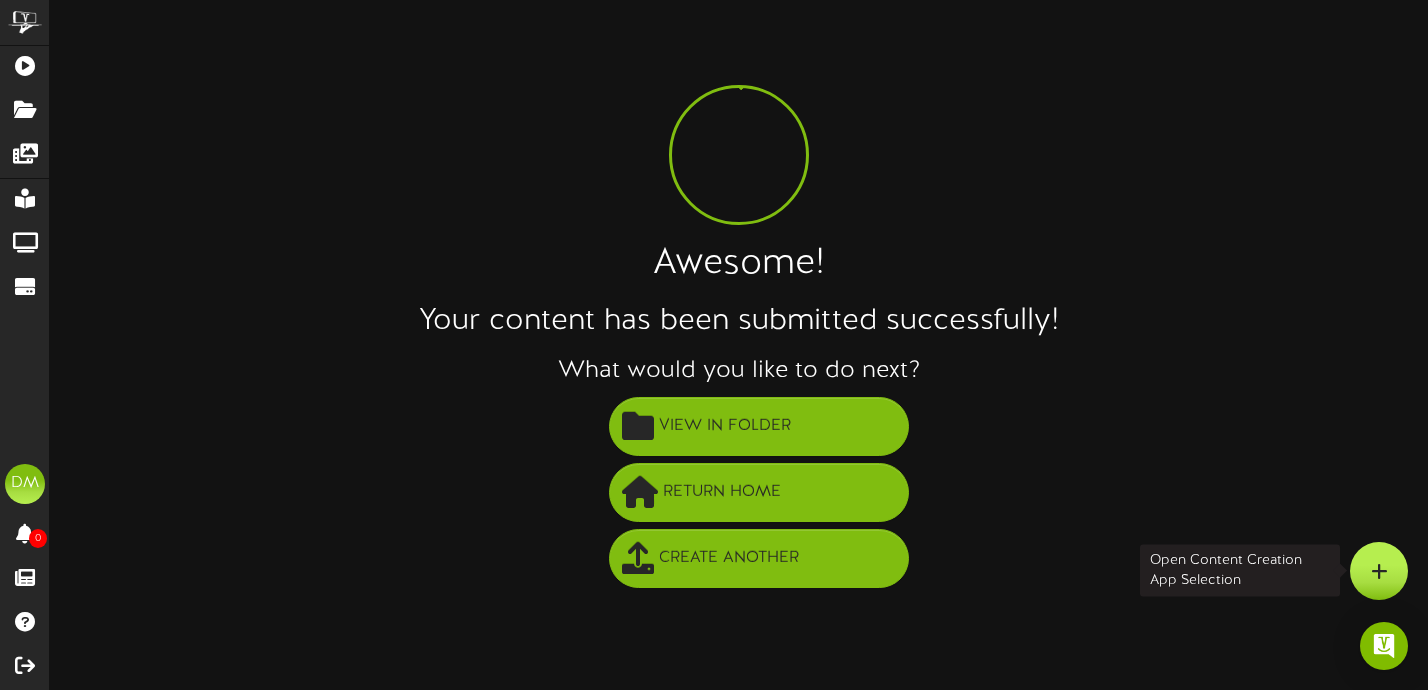 click at bounding box center (1379, 571) 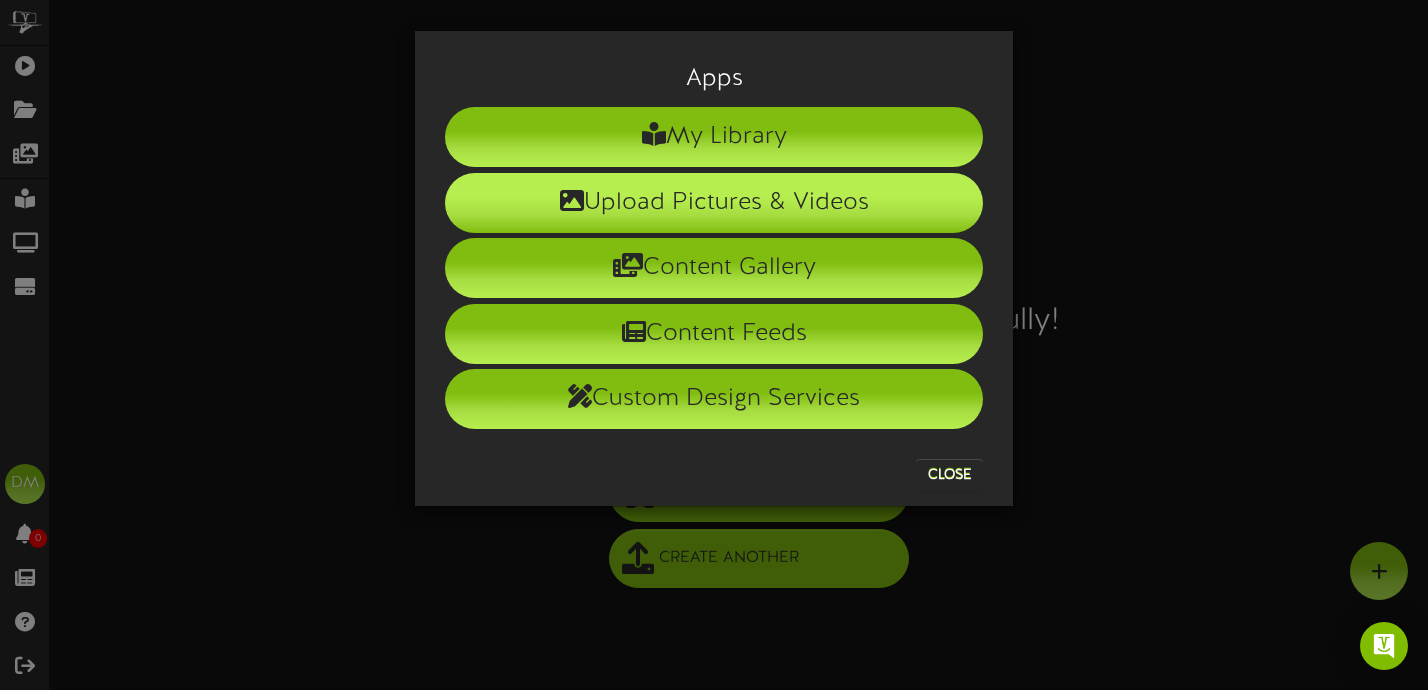 click on "Upload Pictures & Videos" at bounding box center [714, 203] 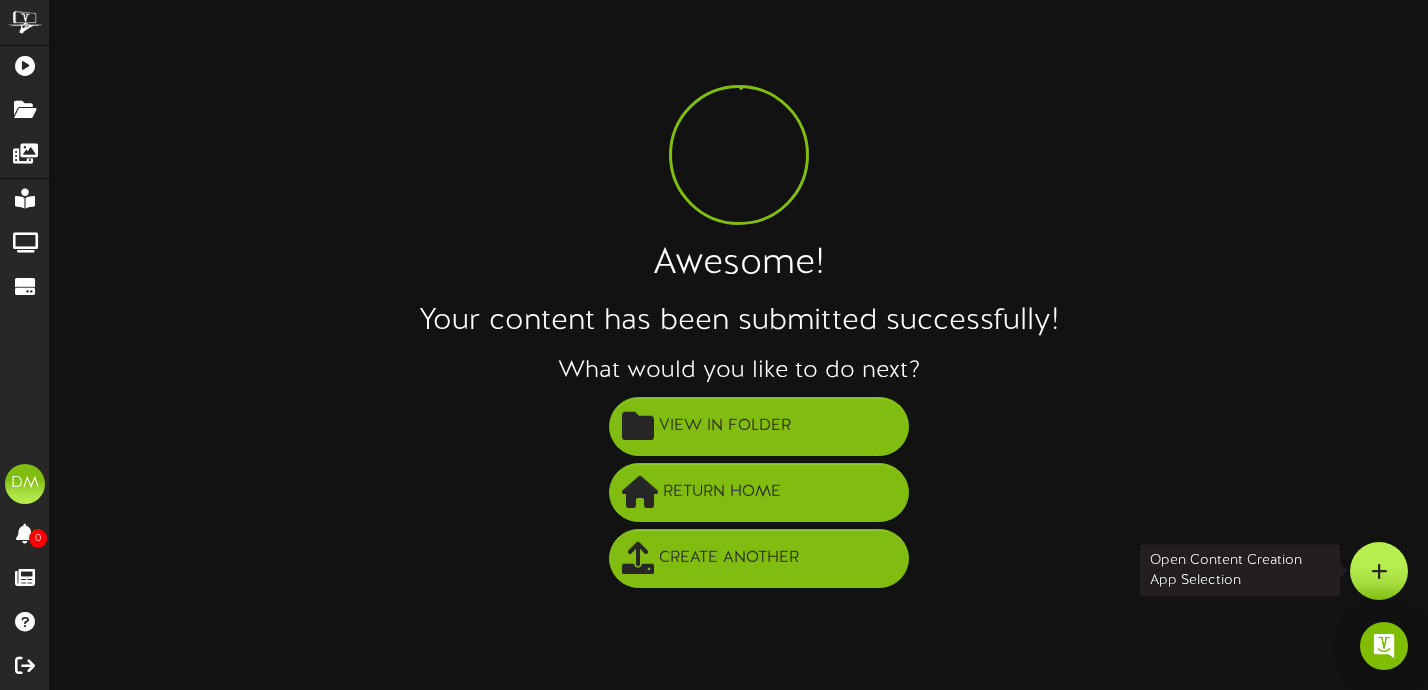 click at bounding box center (1379, 571) 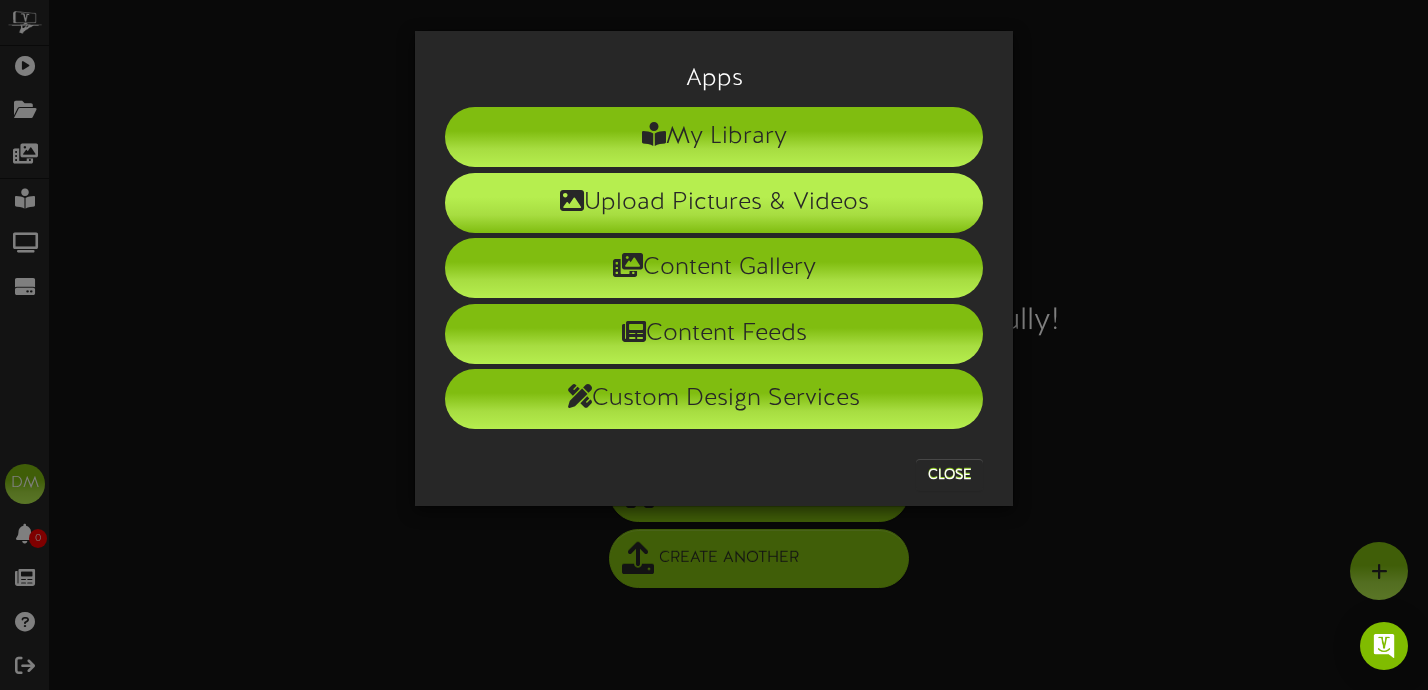 click on "Upload Pictures & Videos" at bounding box center [714, 203] 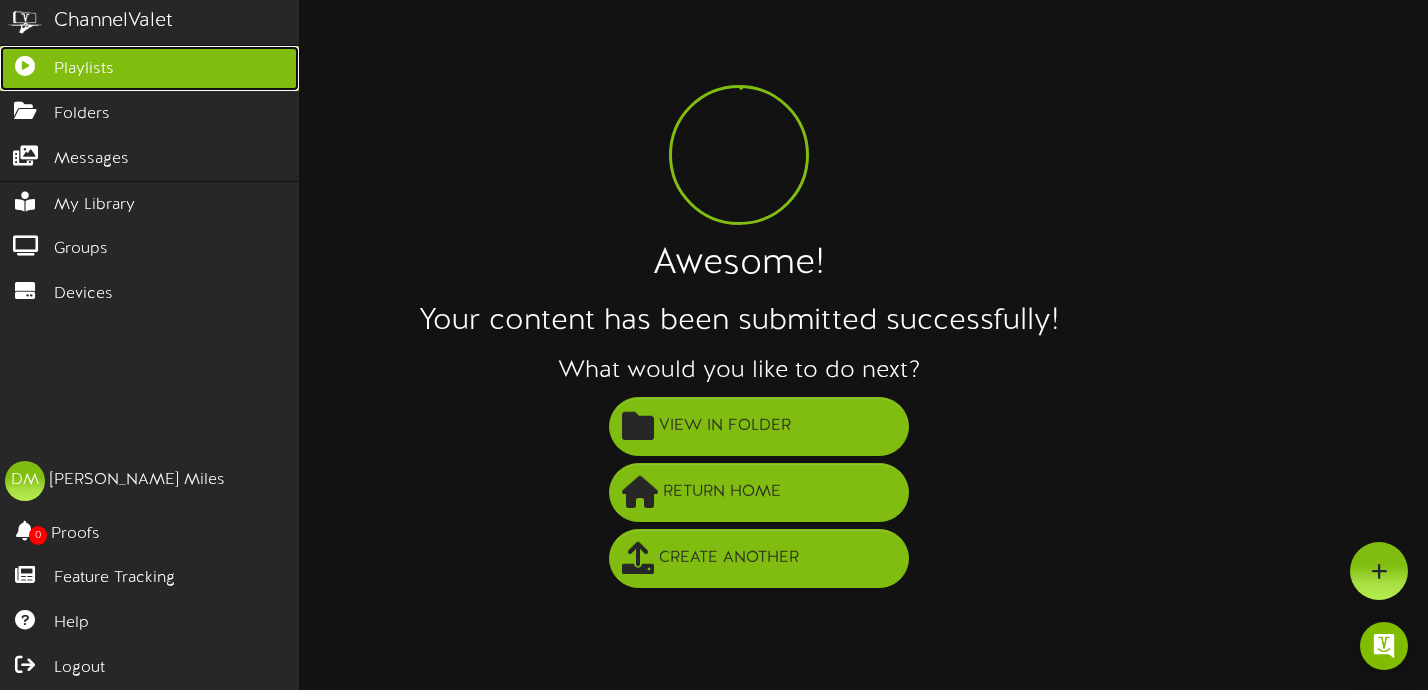 click on "Playlists" at bounding box center [84, 69] 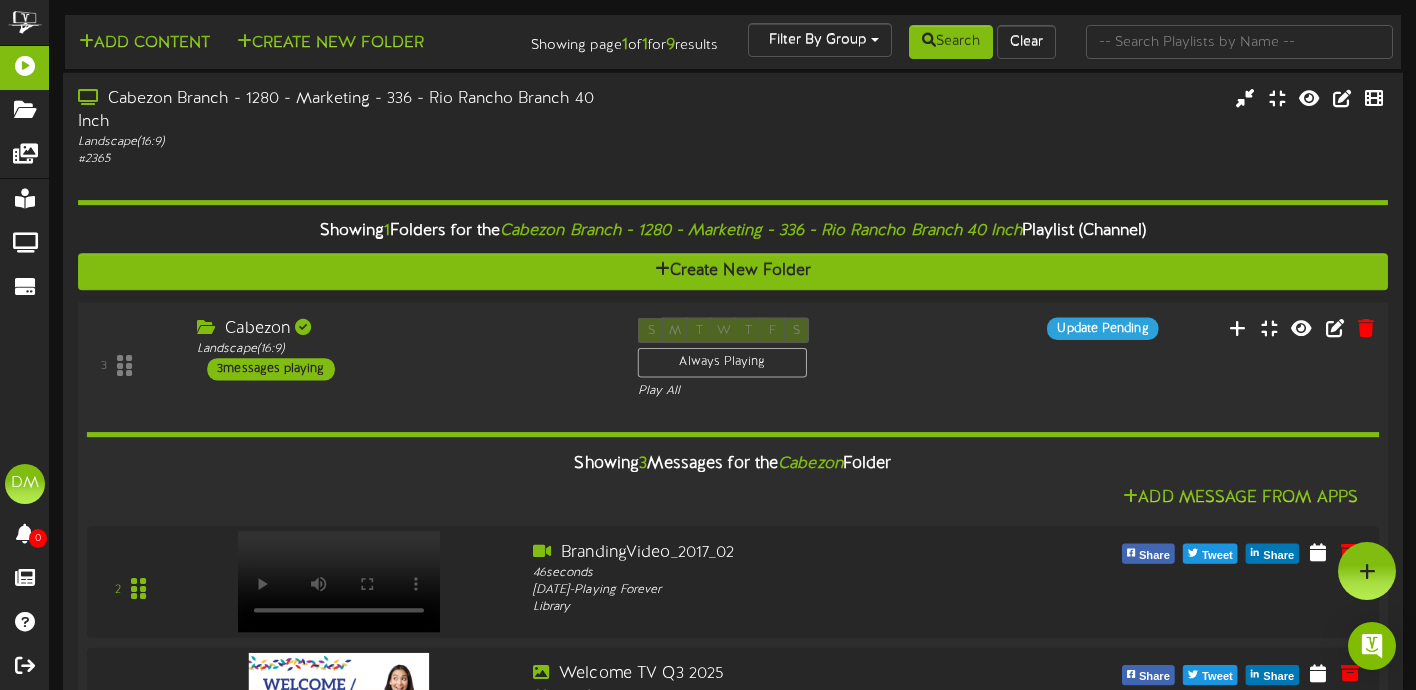 click on "3  messages playing" at bounding box center [271, 369] 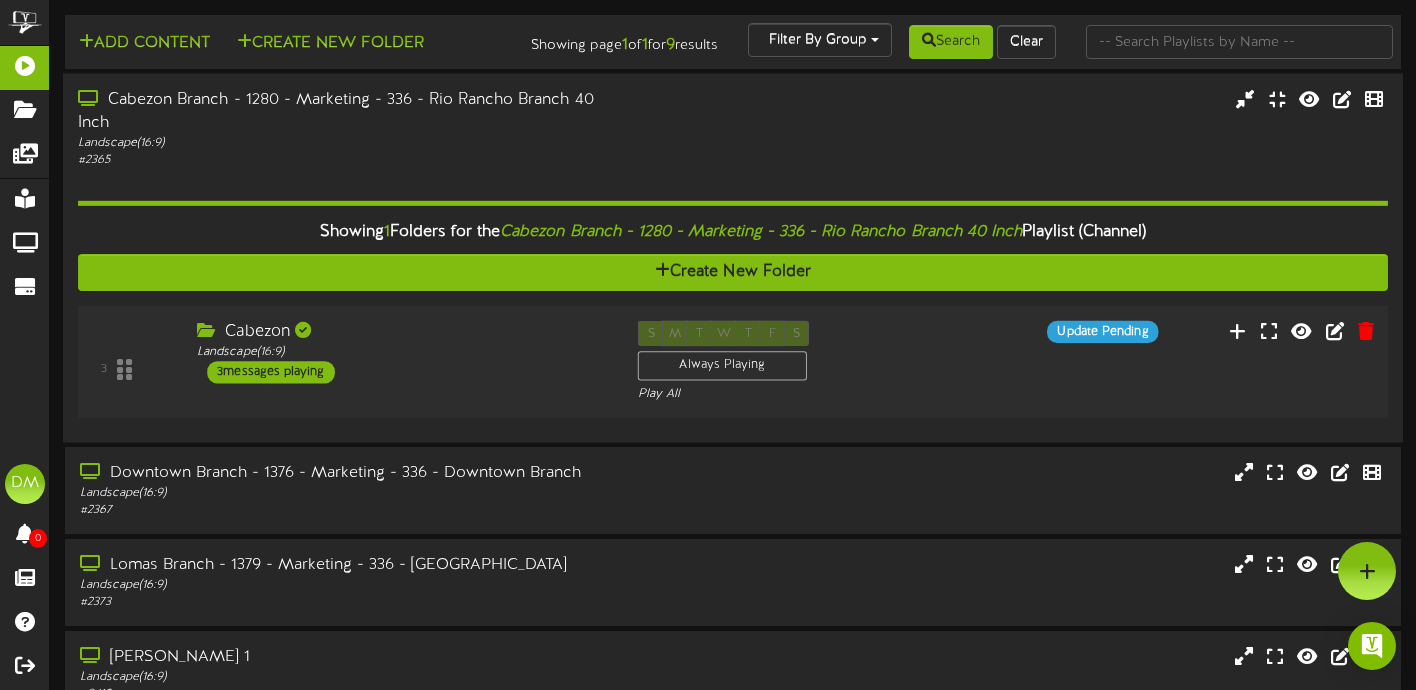 click on "3  messages playing" at bounding box center [271, 372] 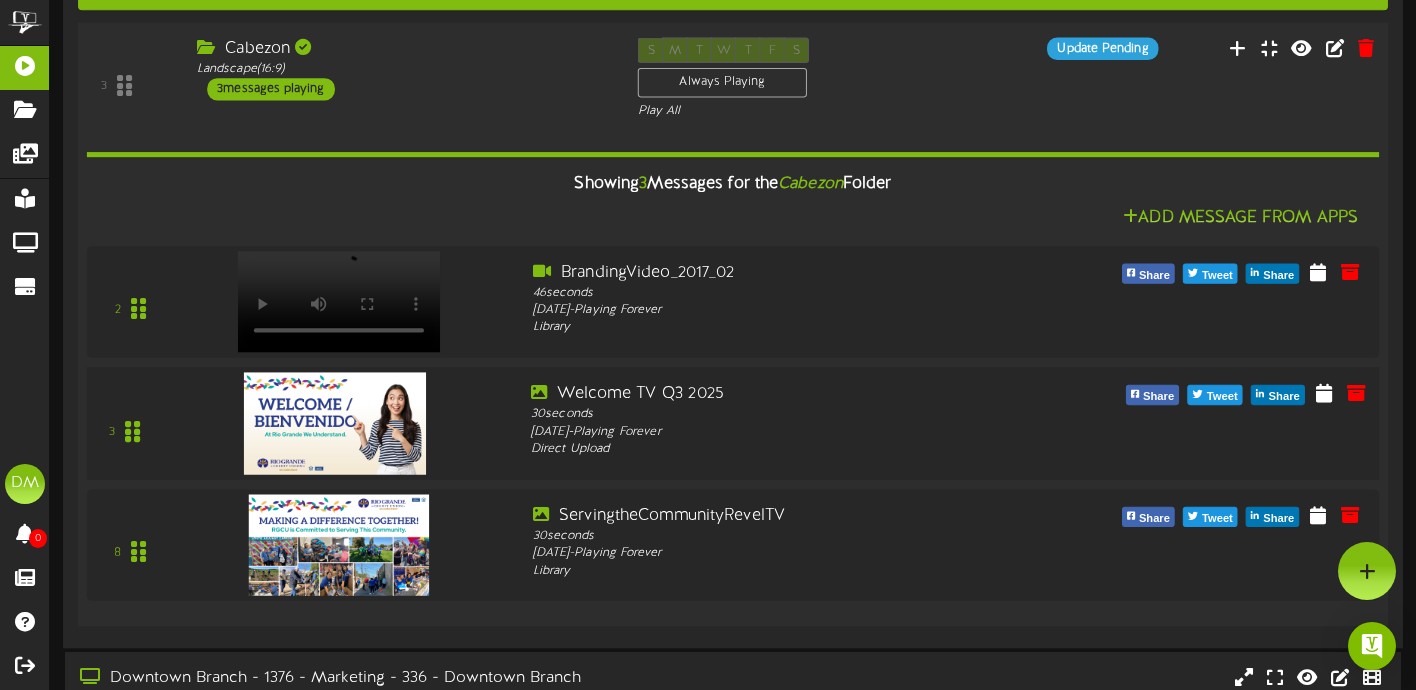 scroll, scrollTop: 0, scrollLeft: 0, axis: both 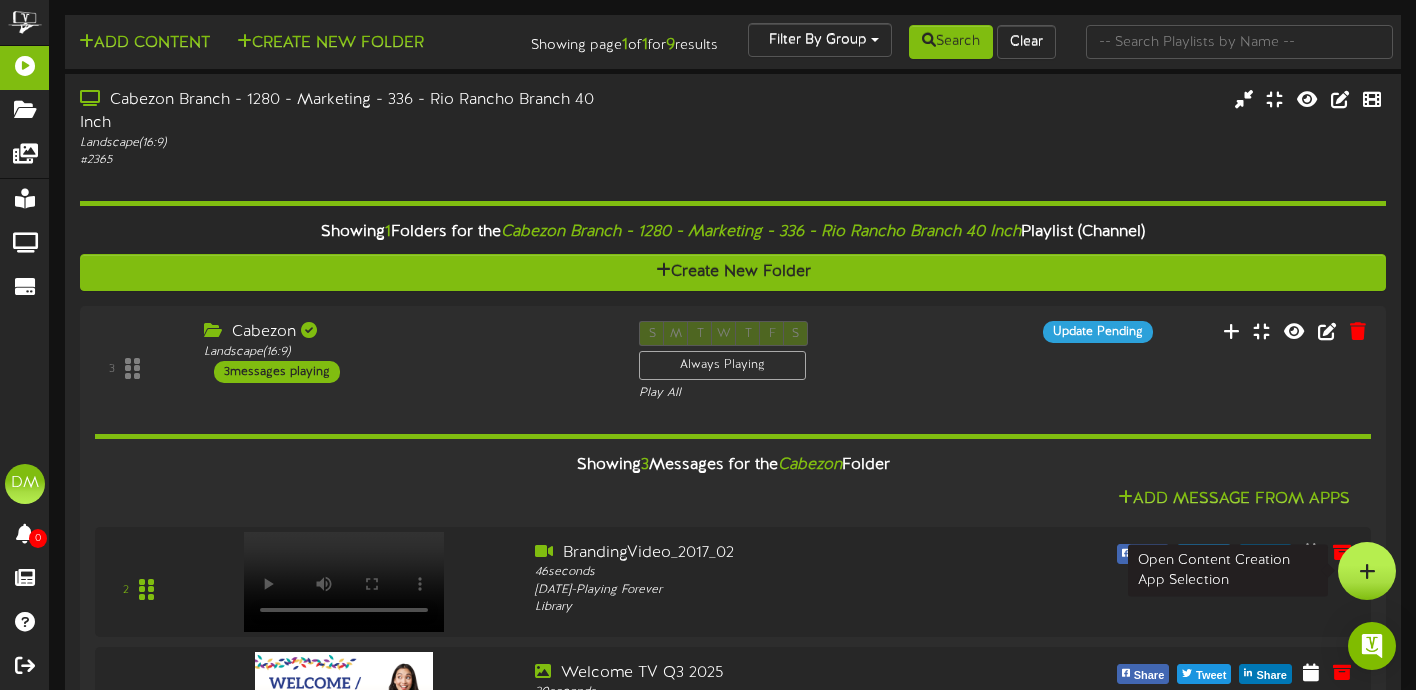 click at bounding box center (1367, 571) 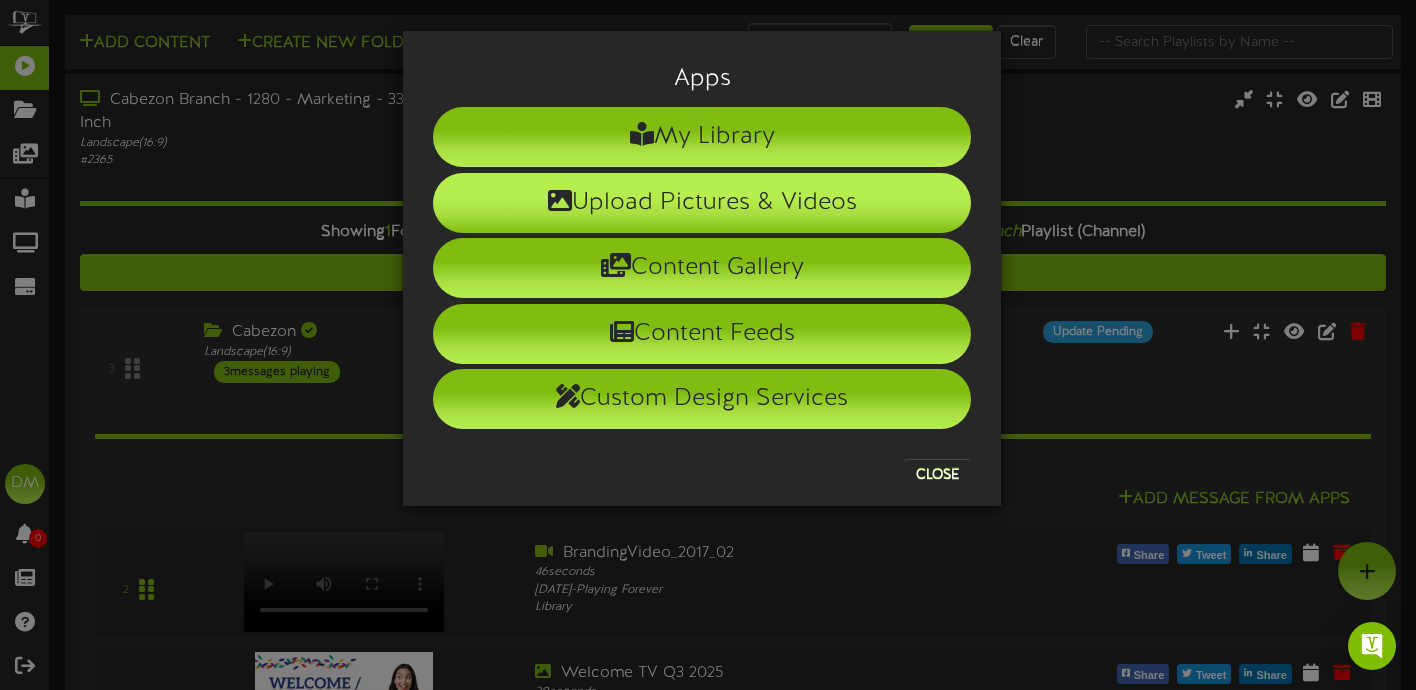 click on "Upload Pictures & Videos" at bounding box center (702, 203) 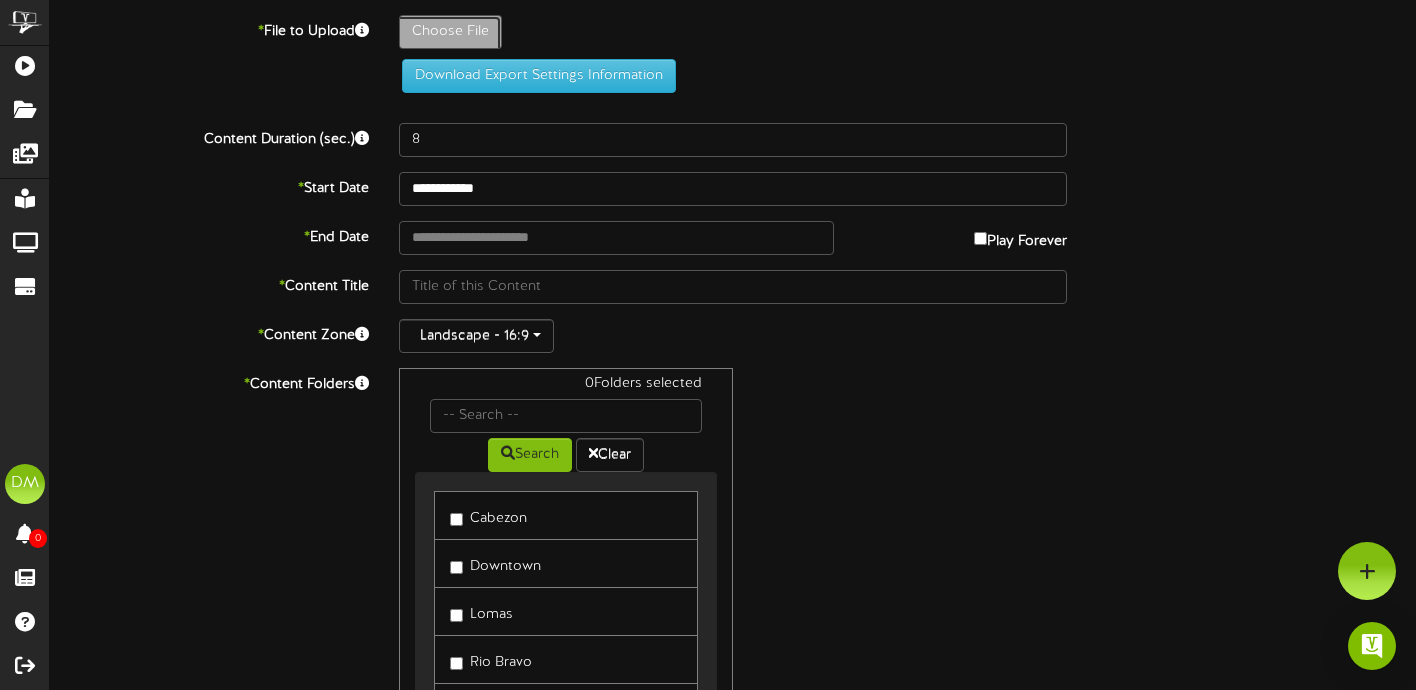 click on "Choose File" at bounding box center (-587, 87) 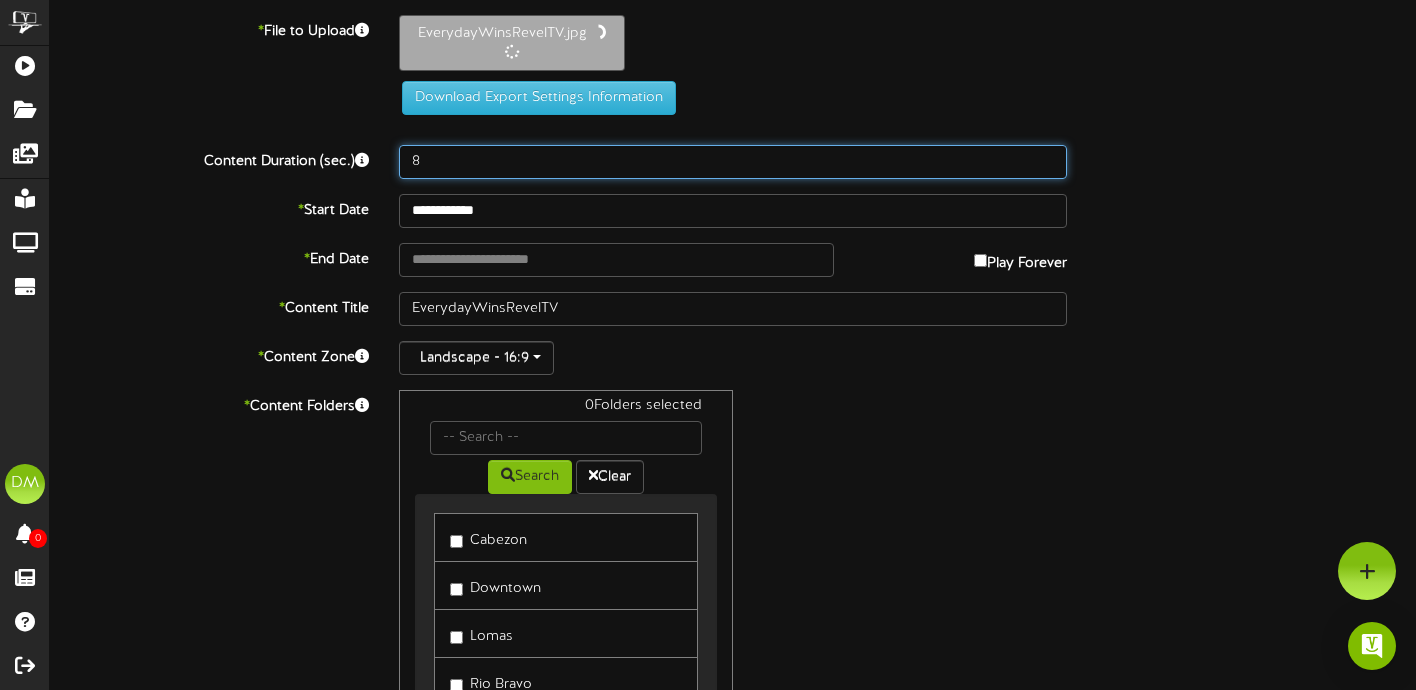 drag, startPoint x: 430, startPoint y: 155, endPoint x: 411, endPoint y: 162, distance: 20.248457 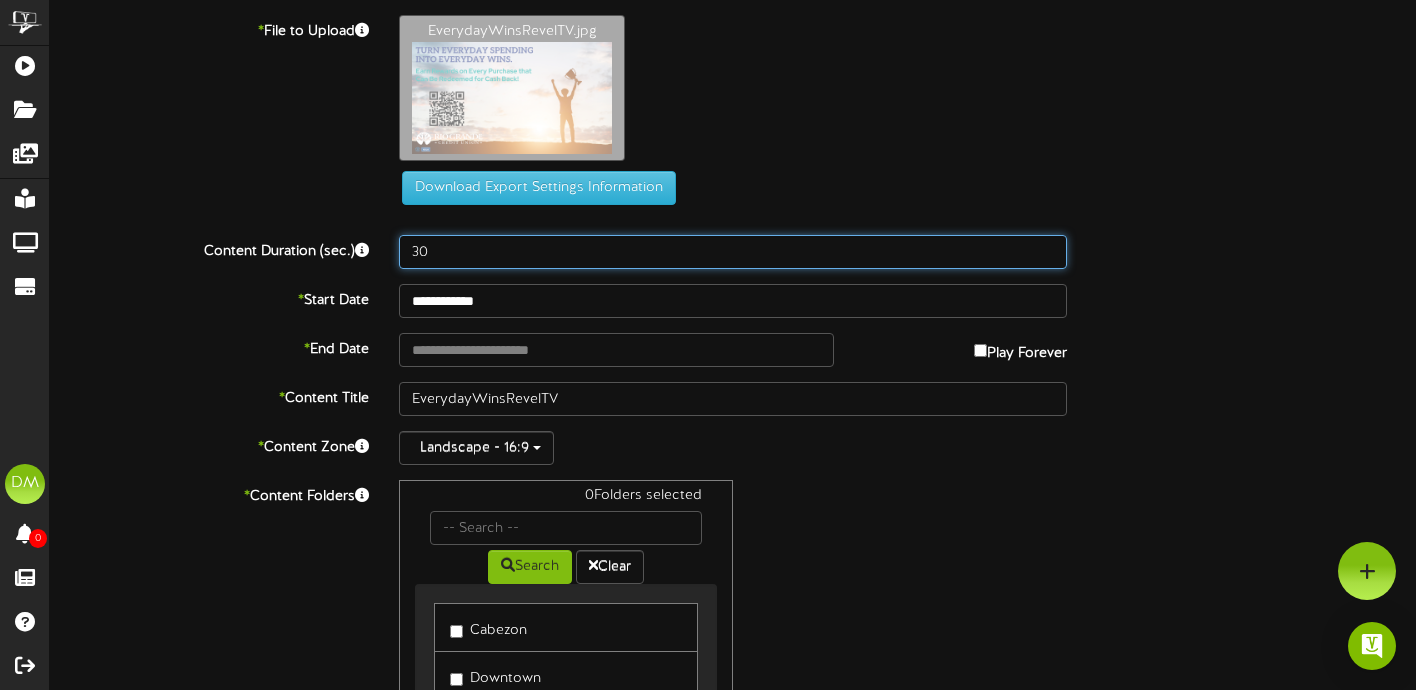type on "30" 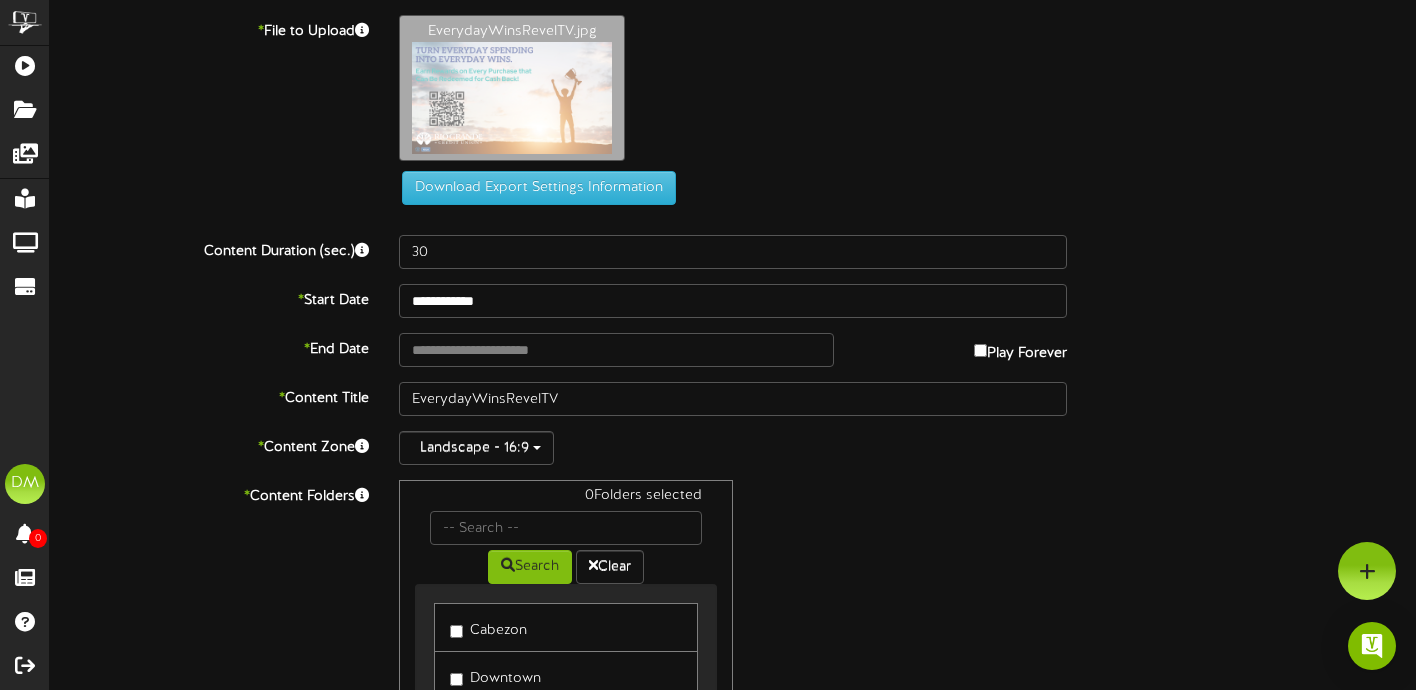 click on "**********" at bounding box center [733, 483] 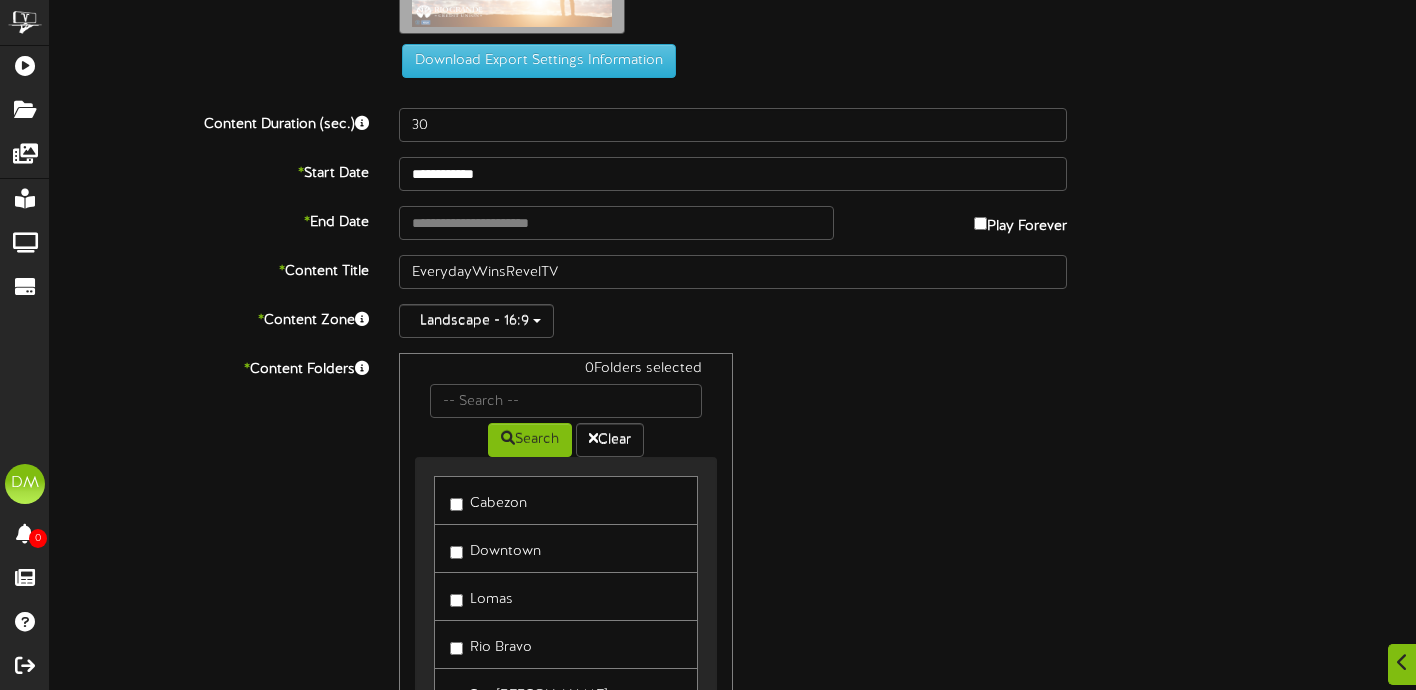 scroll, scrollTop: 274, scrollLeft: 0, axis: vertical 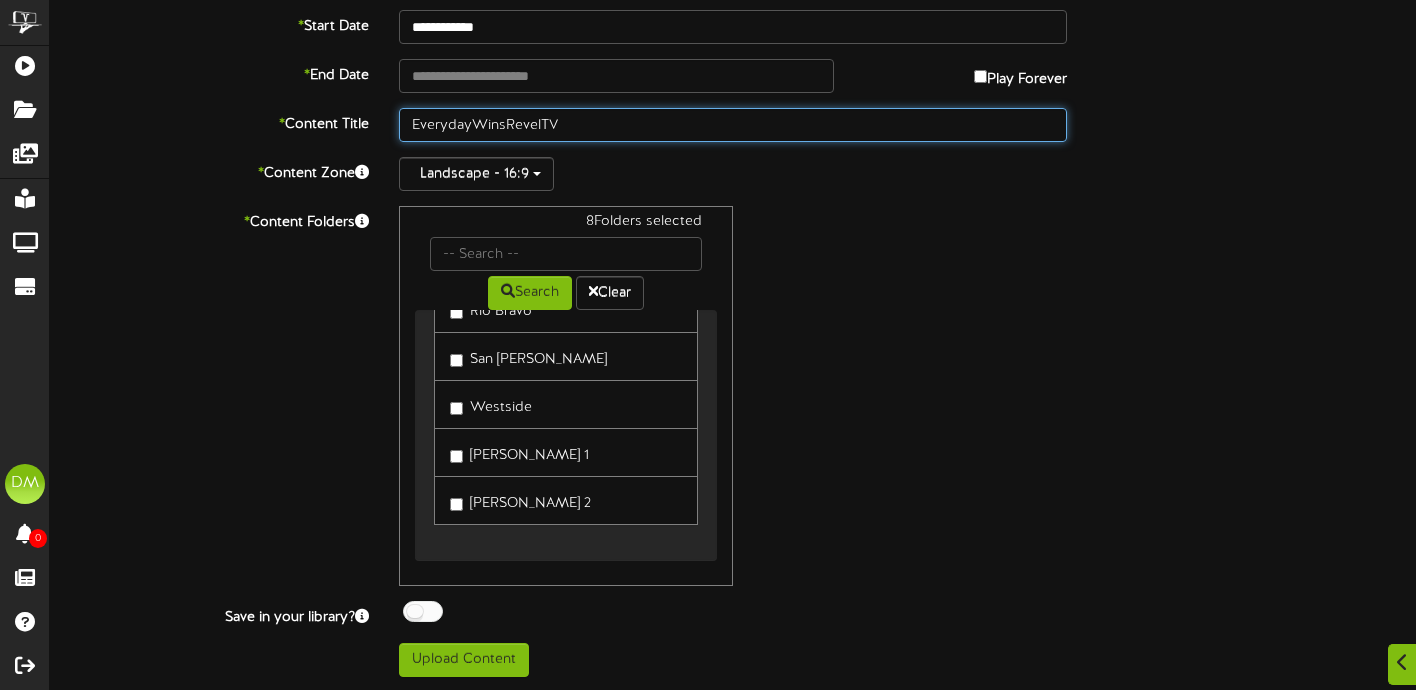 drag, startPoint x: 572, startPoint y: 125, endPoint x: 352, endPoint y: 127, distance: 220.0091 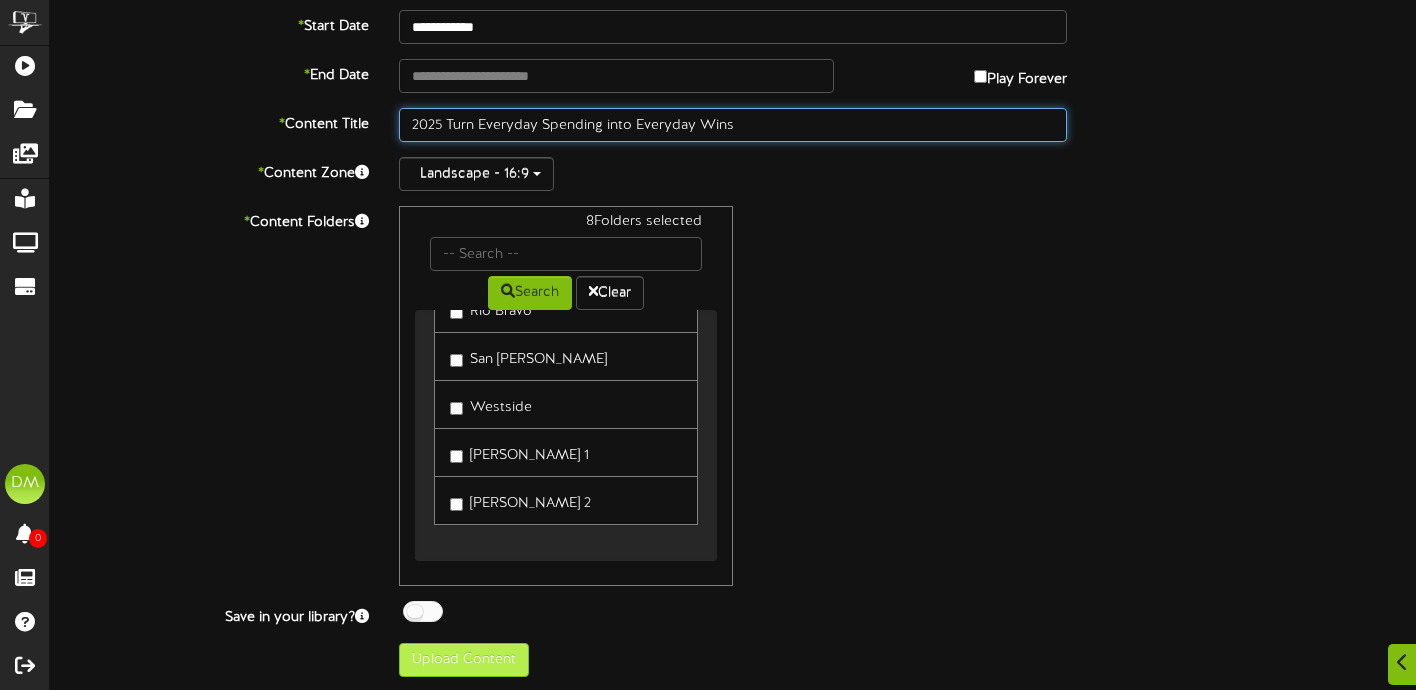 type on "2025 Turn Everyday Spending into Everyday Wins" 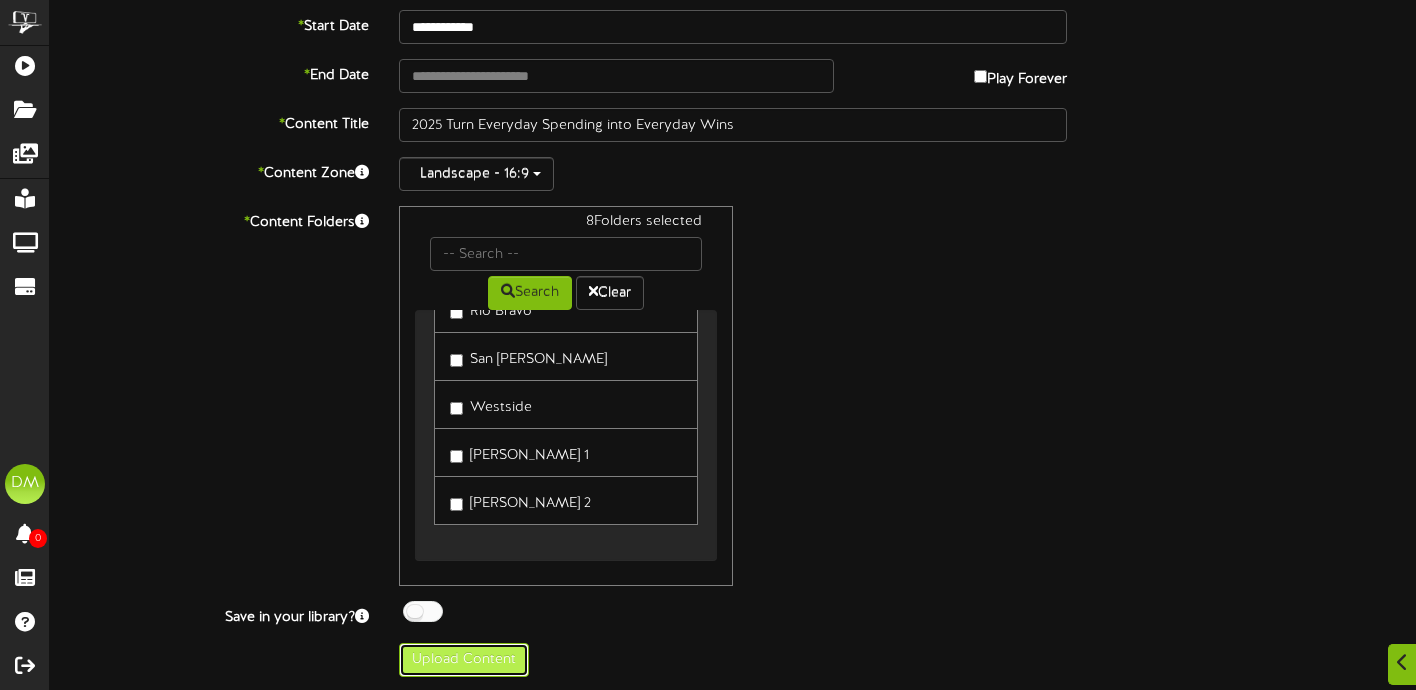 click on "Upload Content" at bounding box center (464, 660) 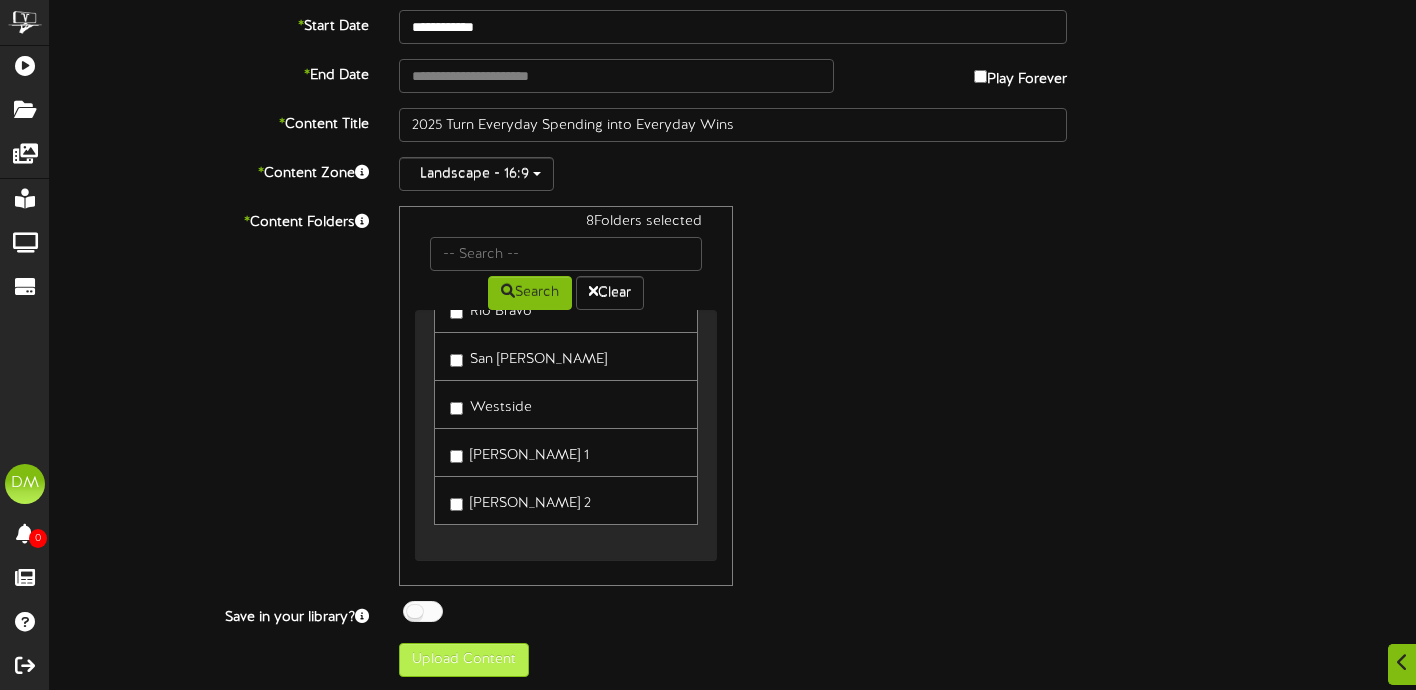 type on "**********" 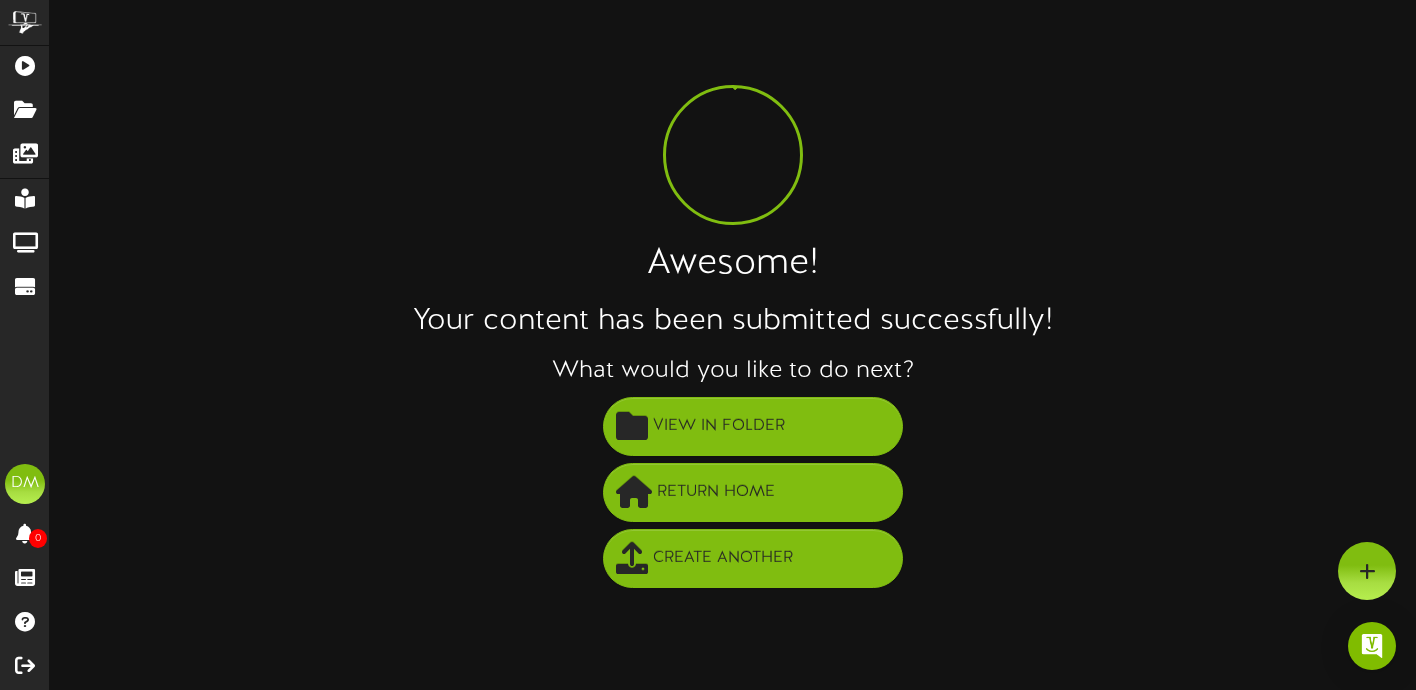 scroll, scrollTop: 0, scrollLeft: 0, axis: both 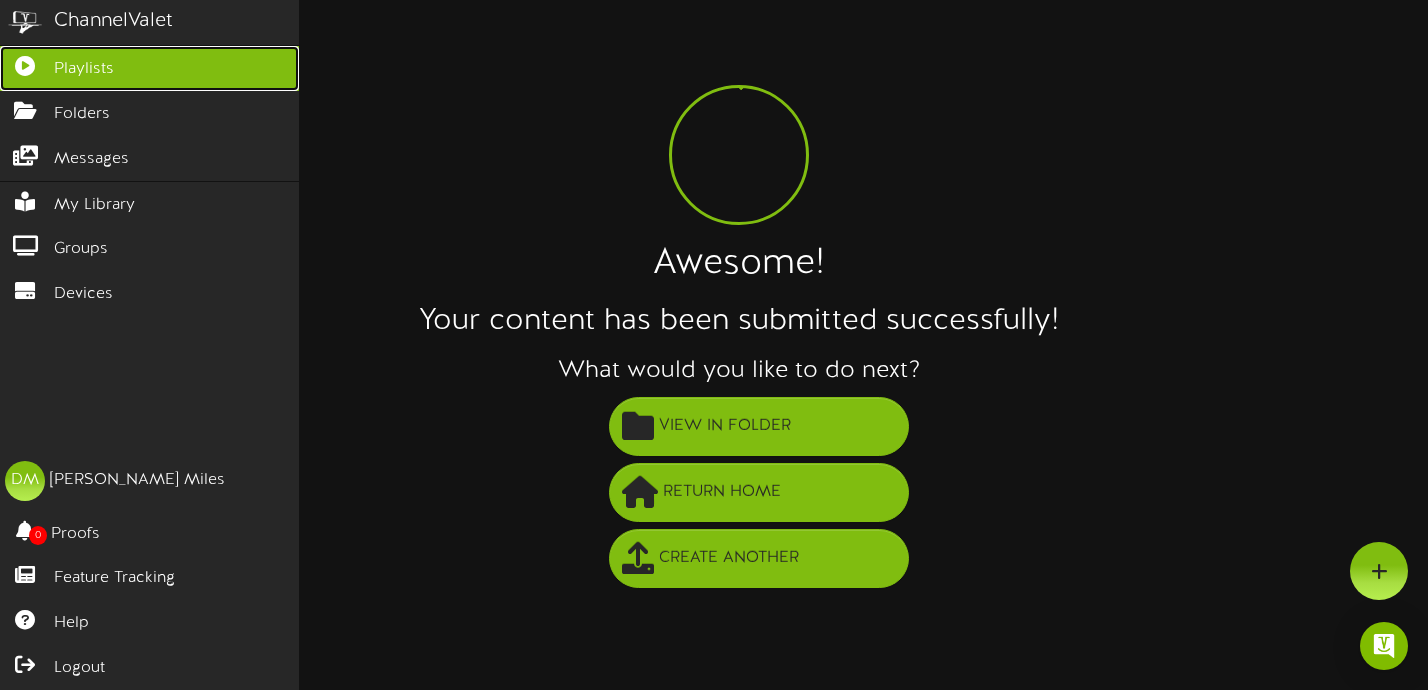 click on "Playlists" at bounding box center [84, 69] 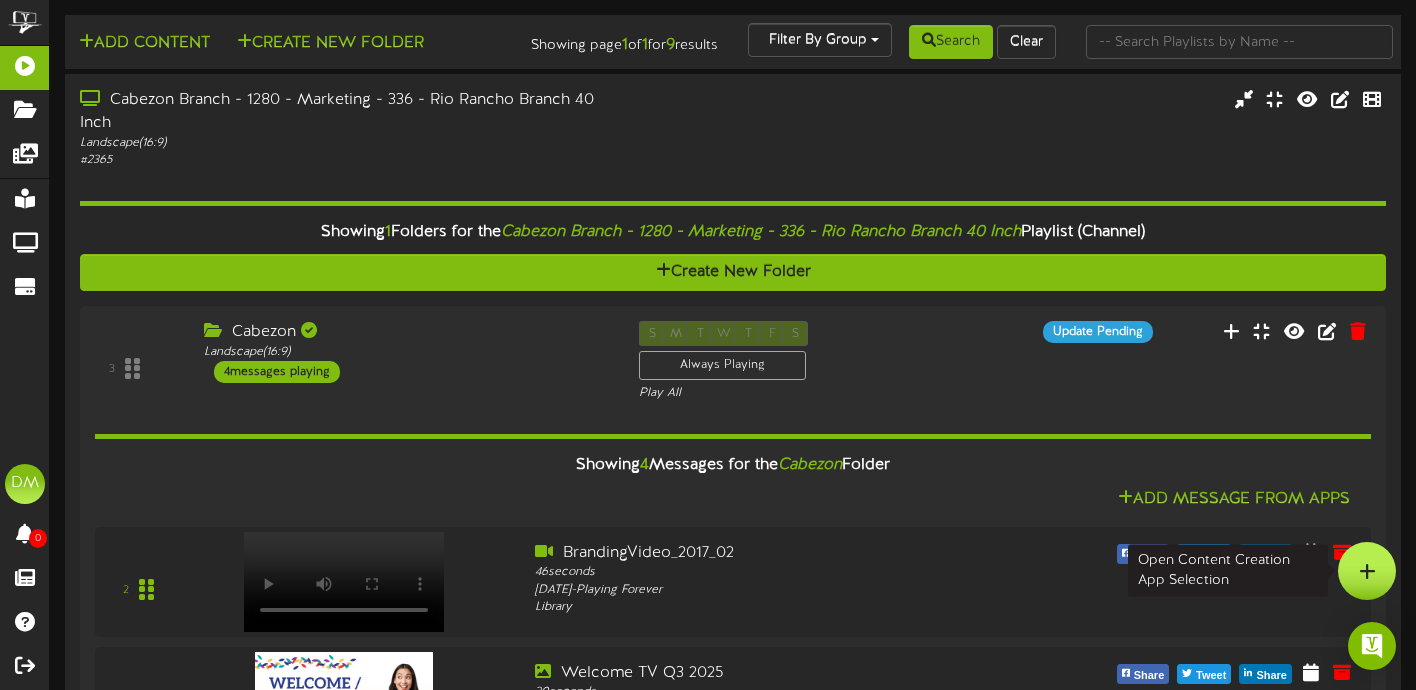 click at bounding box center (1367, 571) 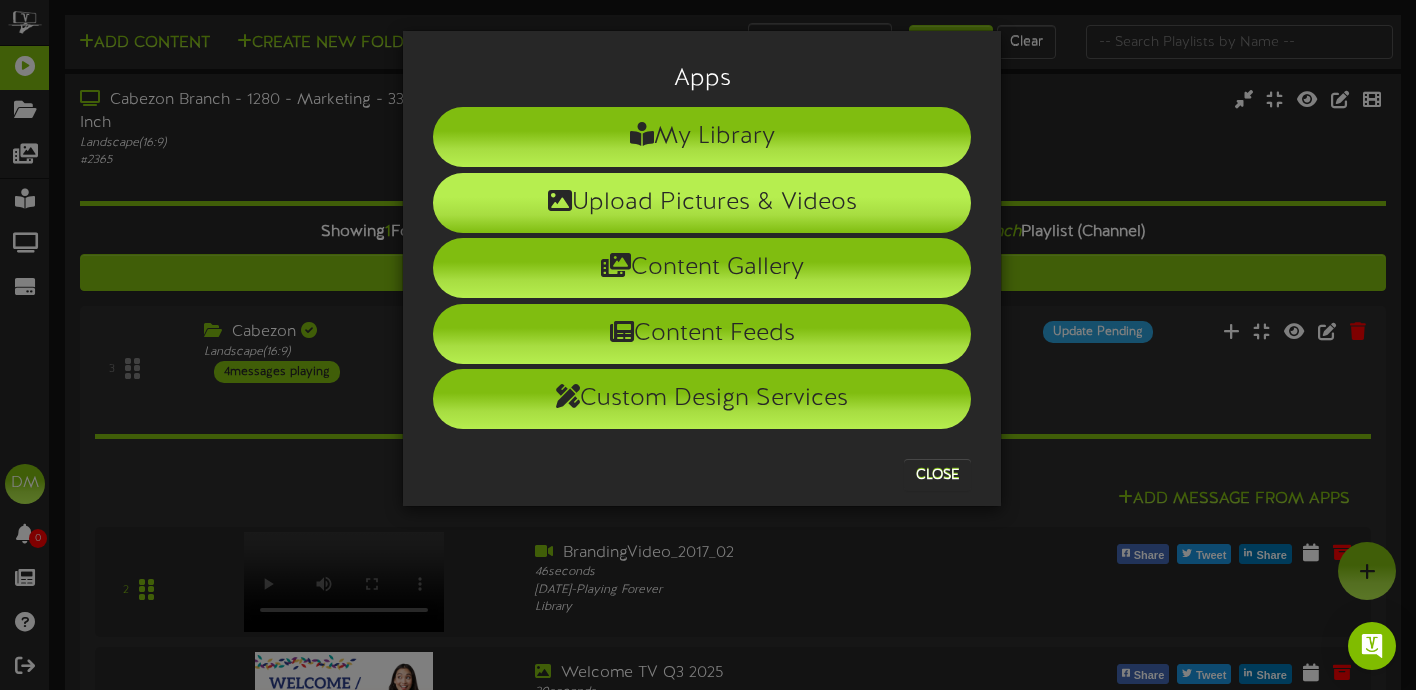 click on "Upload Pictures & Videos" at bounding box center [702, 203] 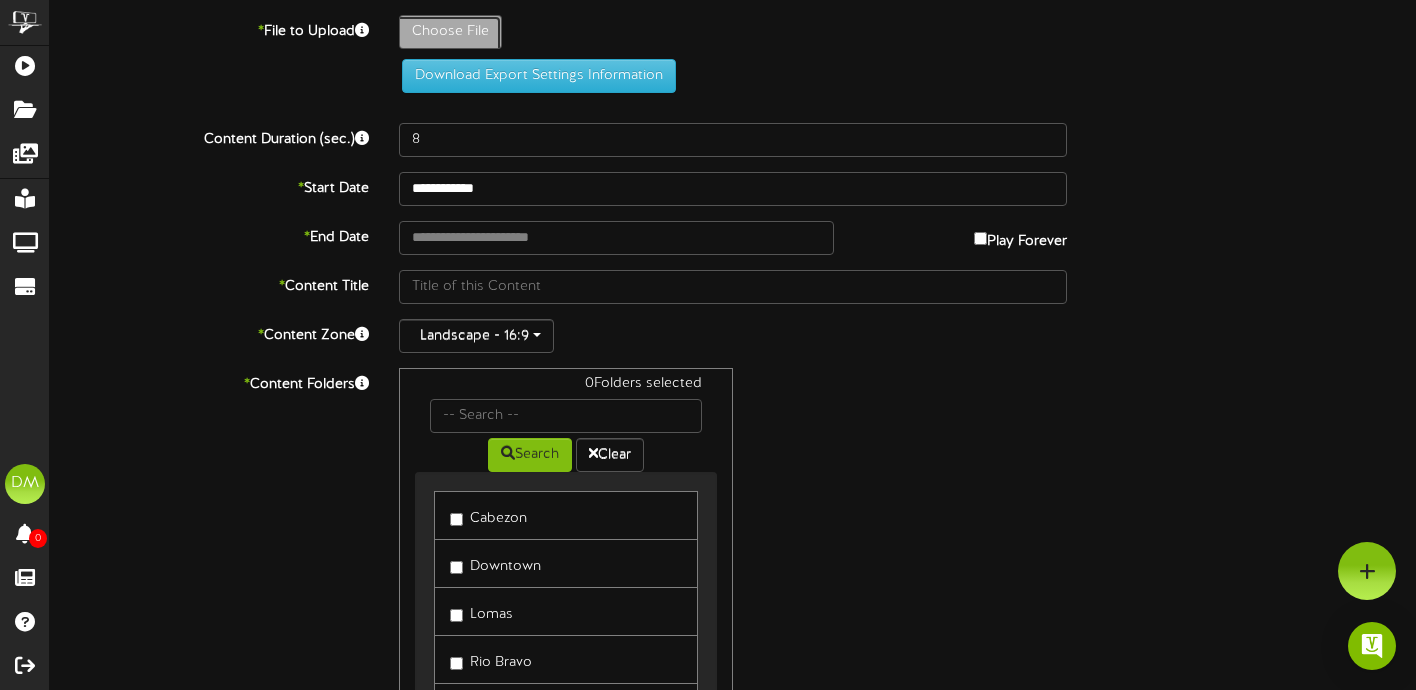 click on "Choose File" at bounding box center [-587, 87] 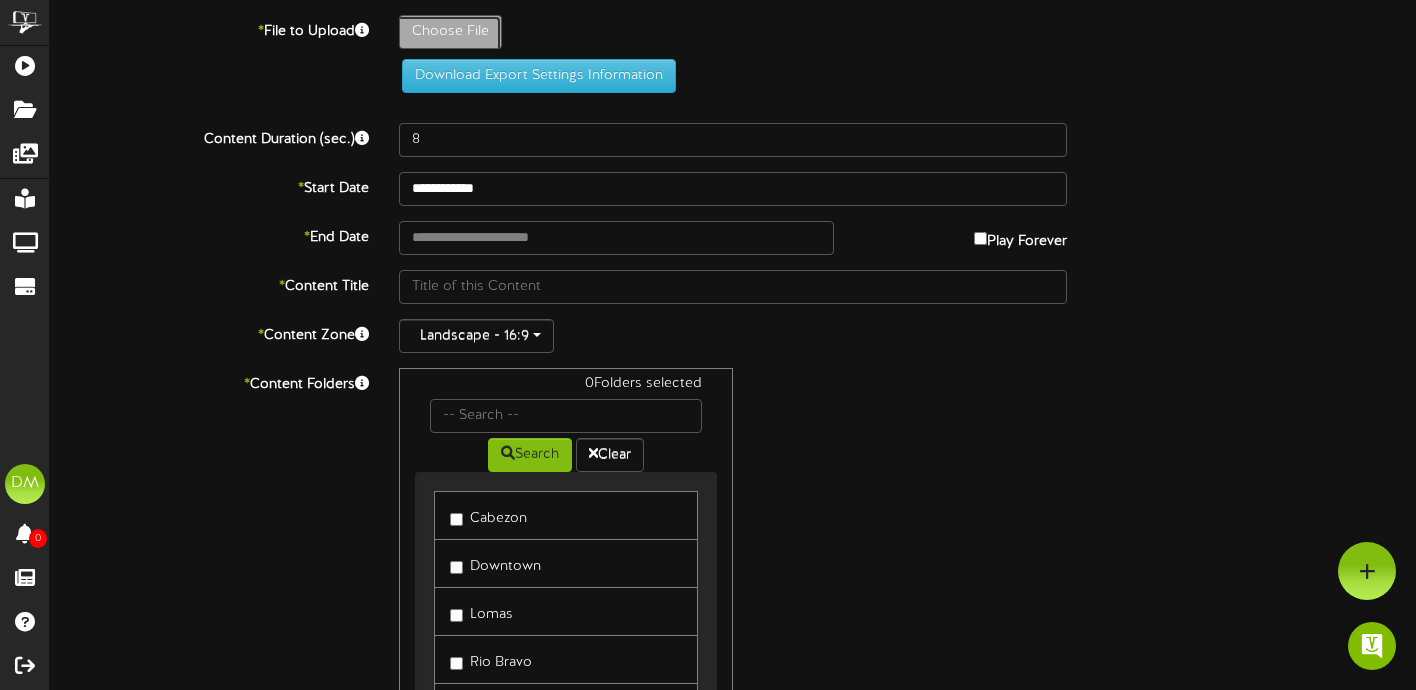 type on "**********" 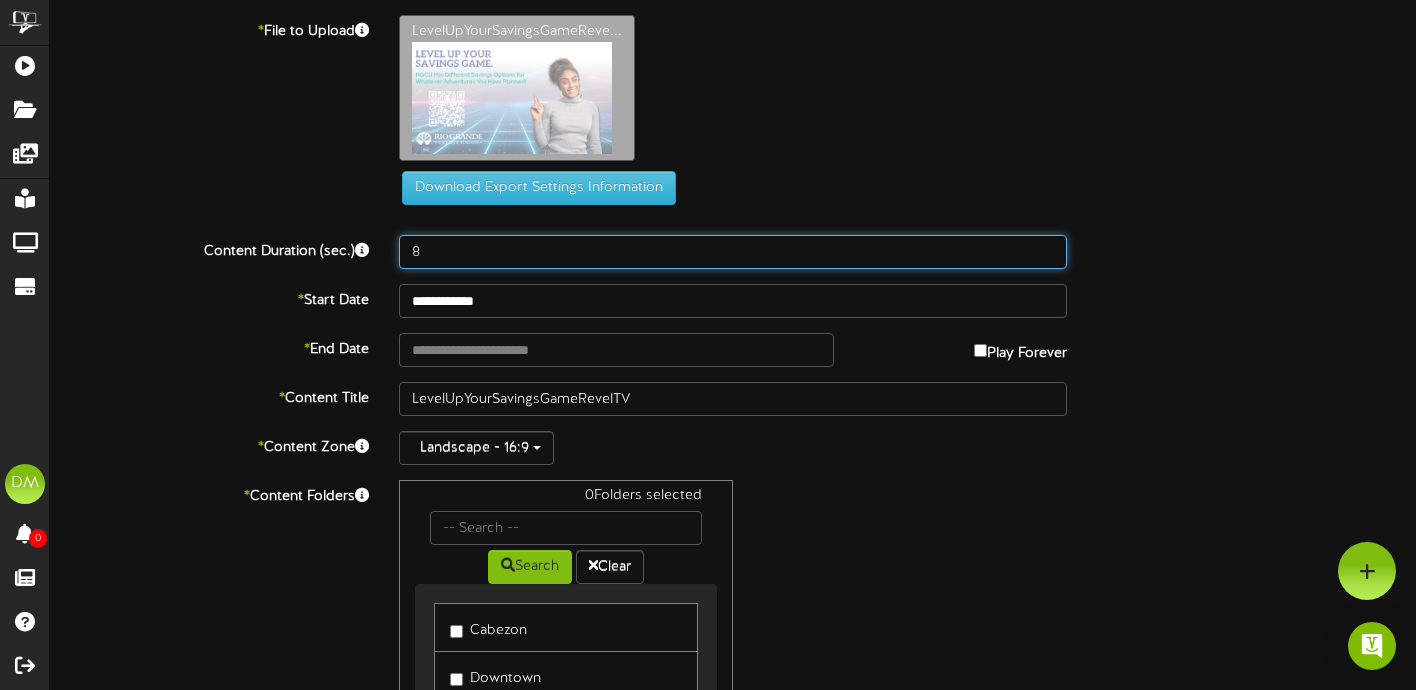 drag, startPoint x: 434, startPoint y: 256, endPoint x: 381, endPoint y: 252, distance: 53.15073 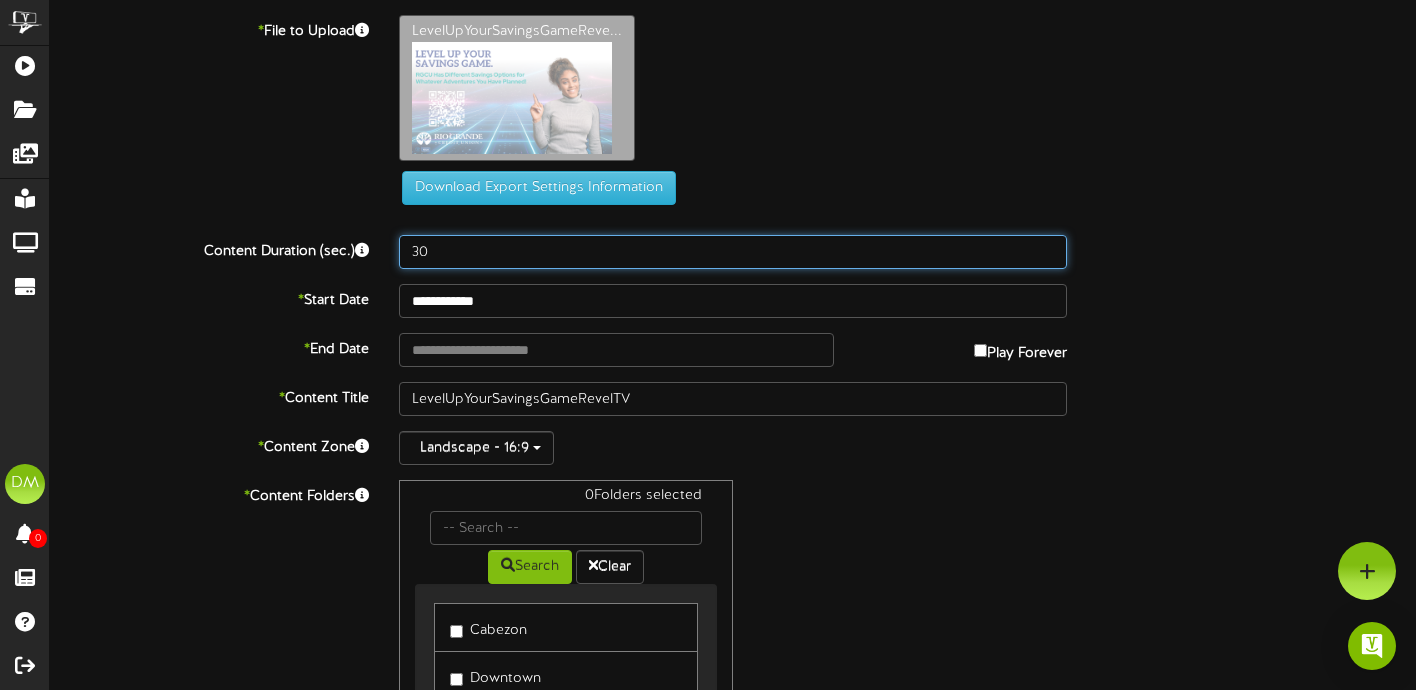 type on "30" 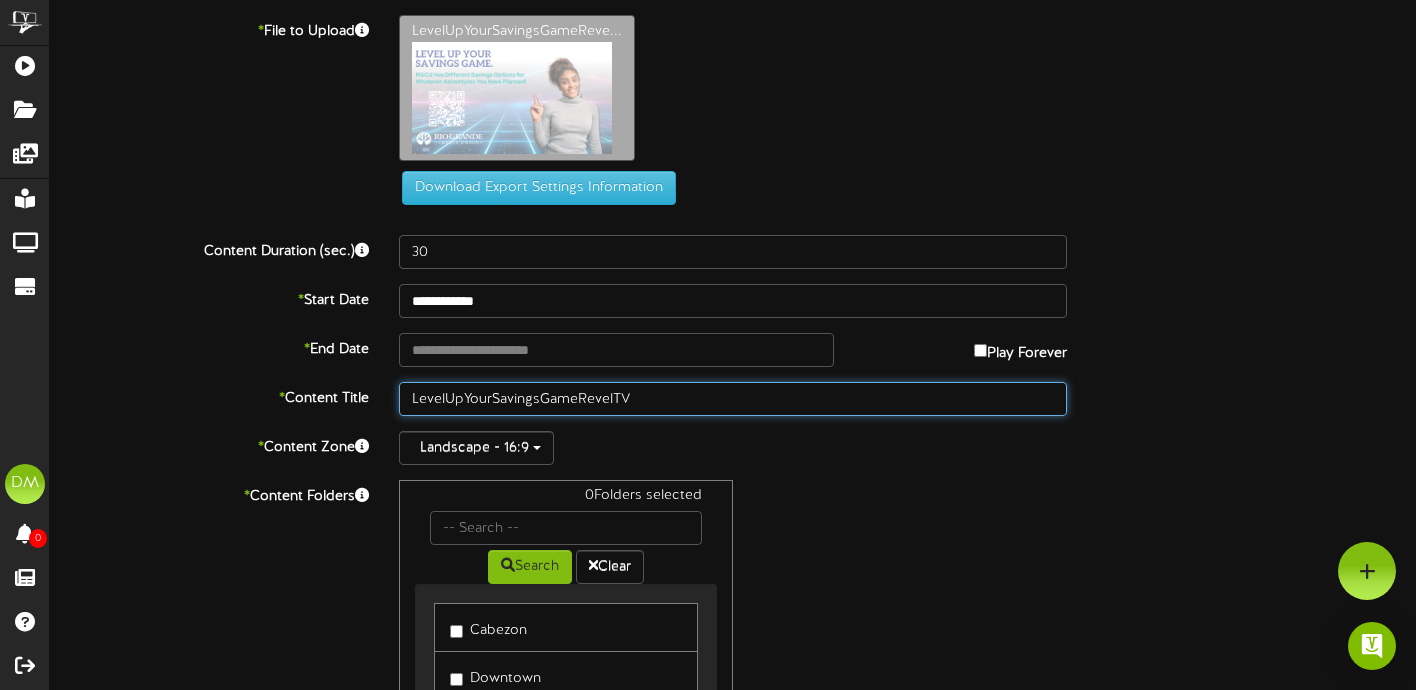 drag, startPoint x: 648, startPoint y: 398, endPoint x: 328, endPoint y: 395, distance: 320.01407 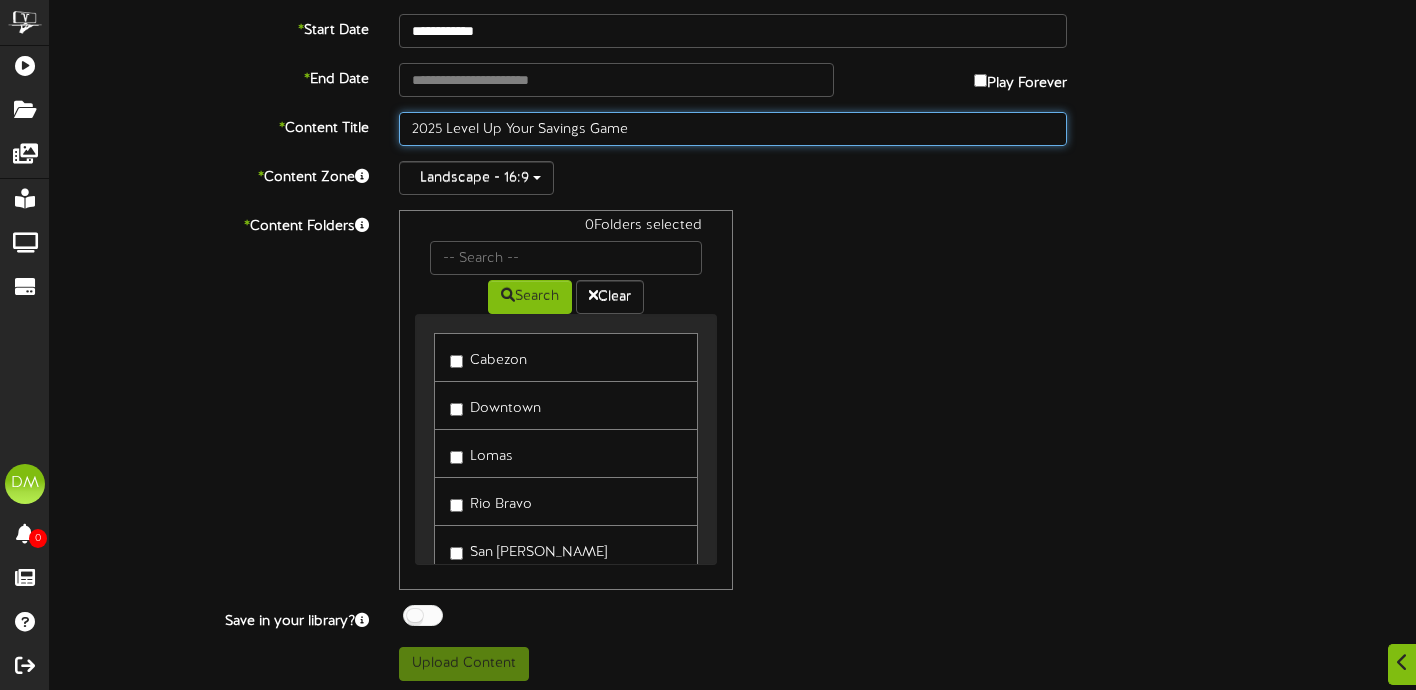 scroll, scrollTop: 274, scrollLeft: 0, axis: vertical 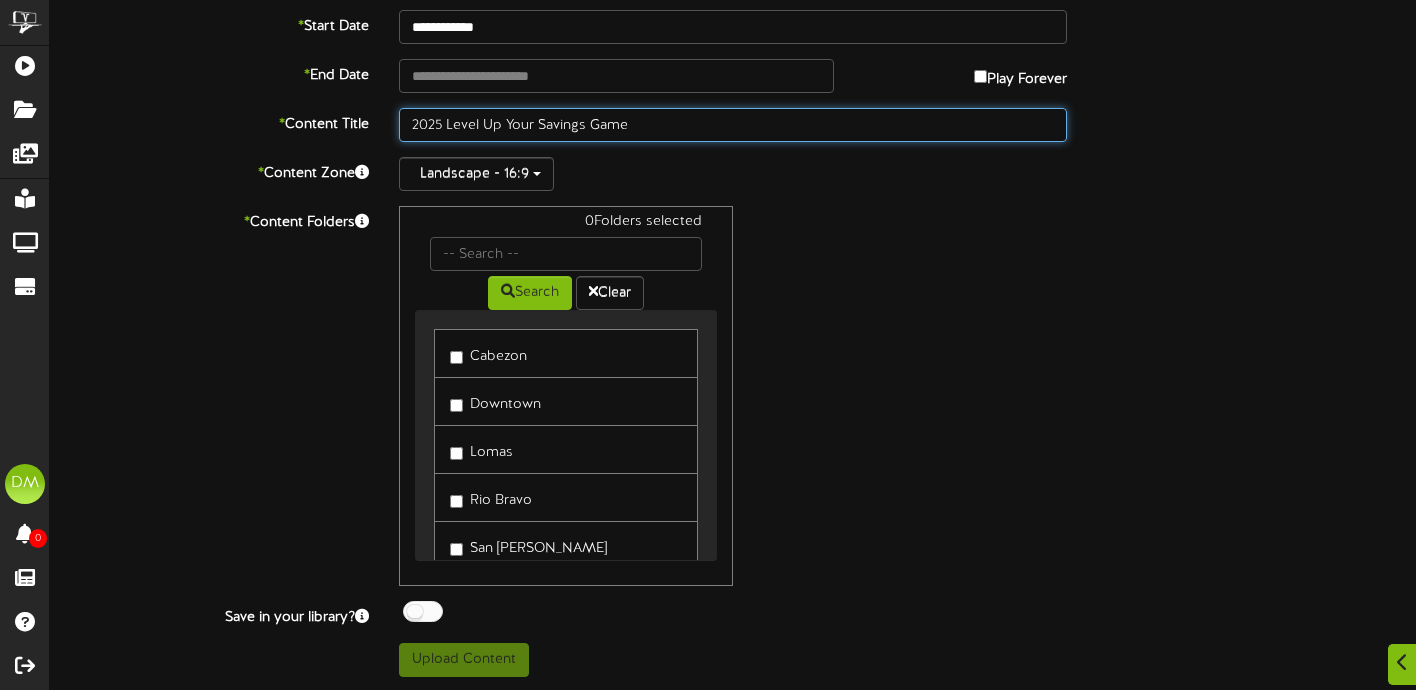 type on "2025 Level Up Your Savings Game" 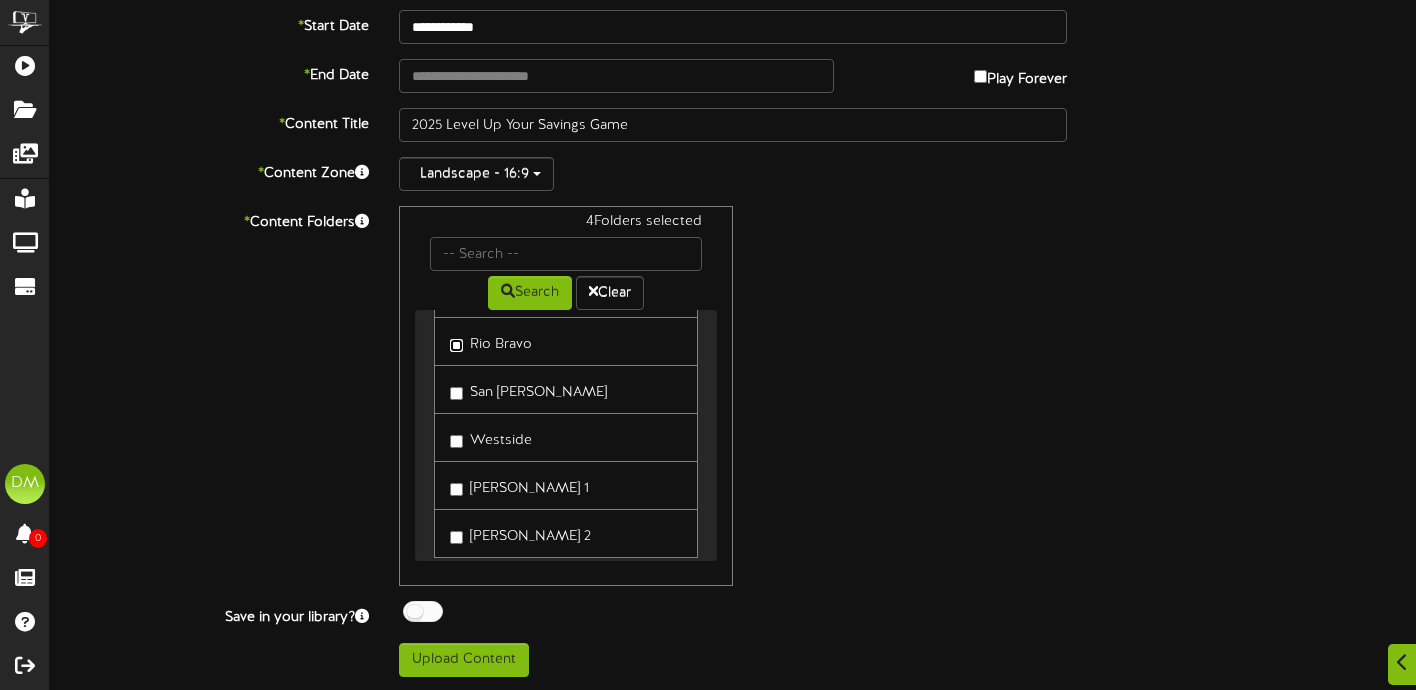 scroll, scrollTop: 160, scrollLeft: 0, axis: vertical 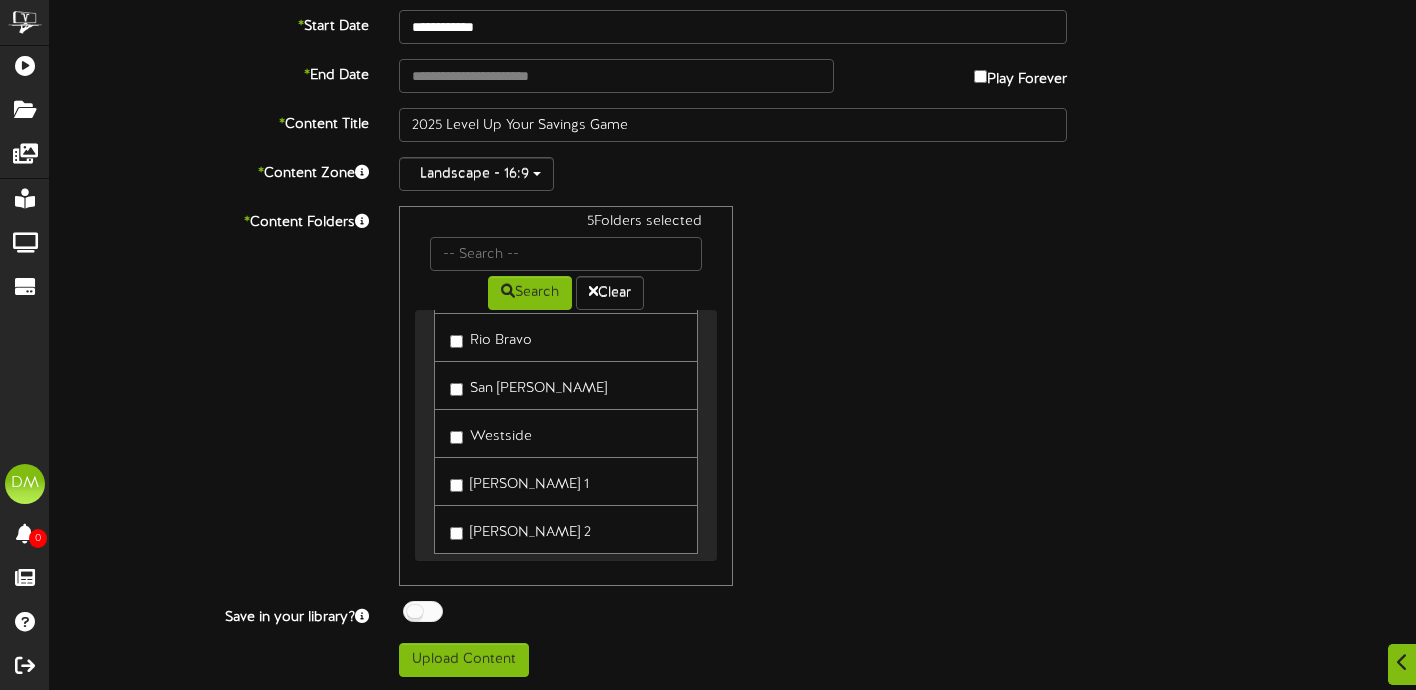 drag, startPoint x: 448, startPoint y: 434, endPoint x: 459, endPoint y: 452, distance: 21.095022 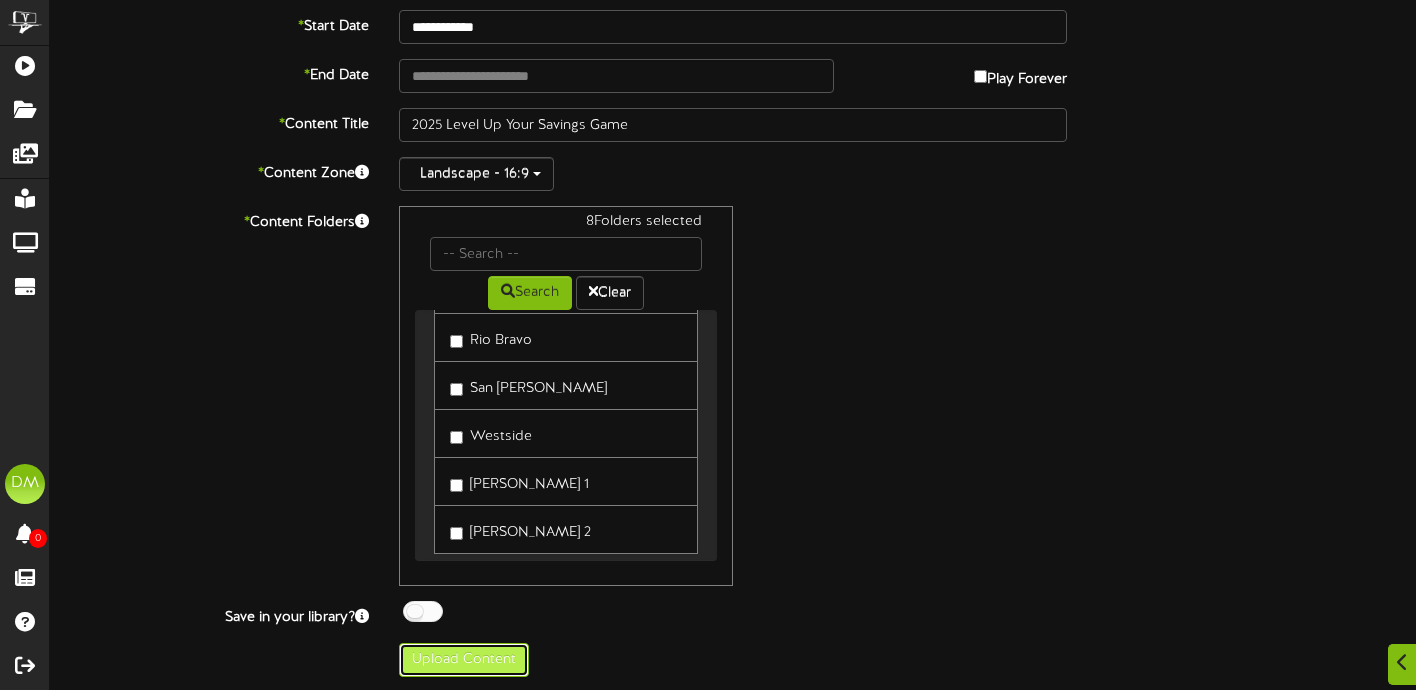 click on "Upload Content" at bounding box center [464, 660] 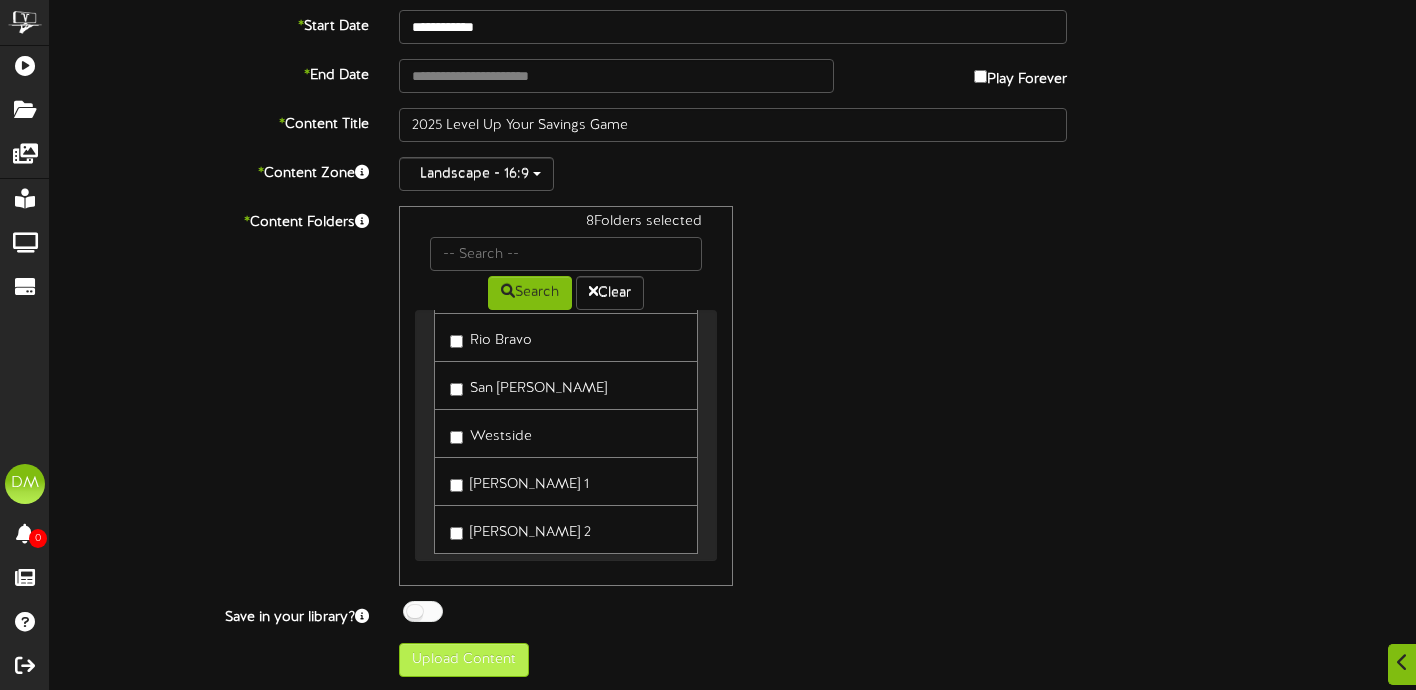 type on "**********" 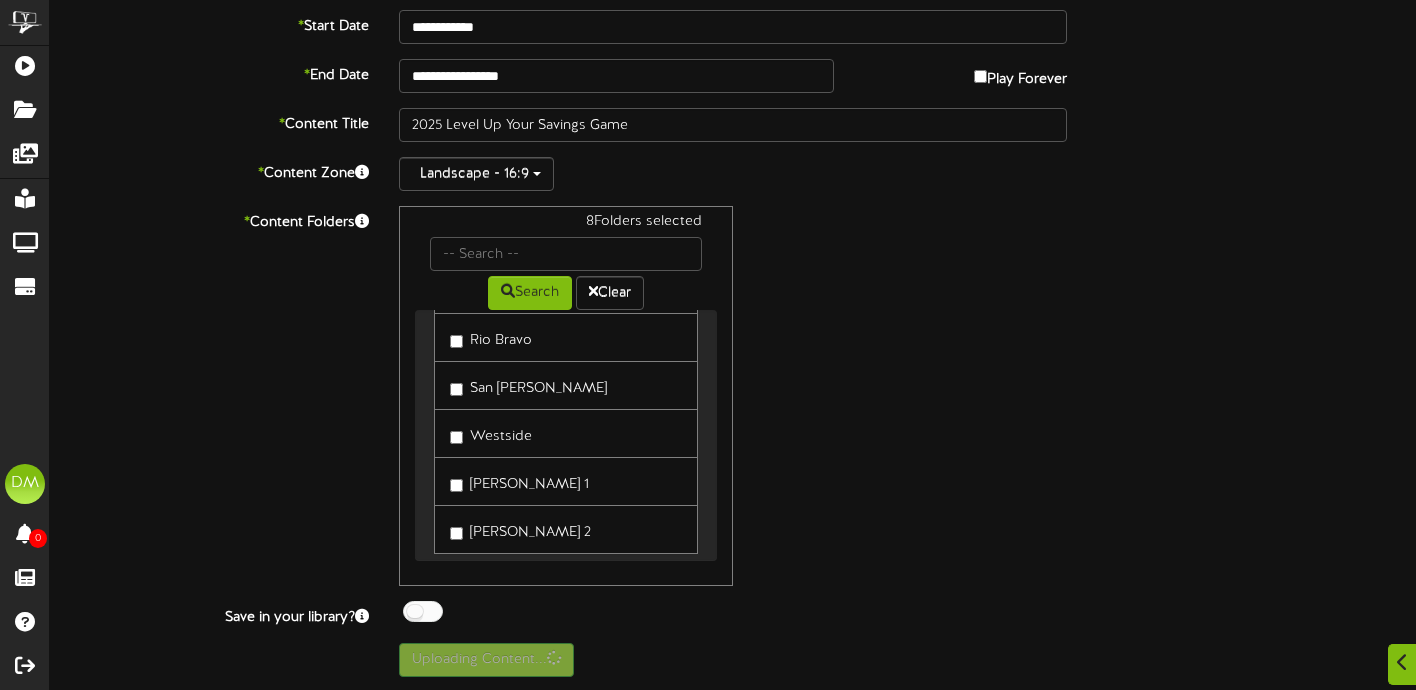 scroll, scrollTop: 0, scrollLeft: 0, axis: both 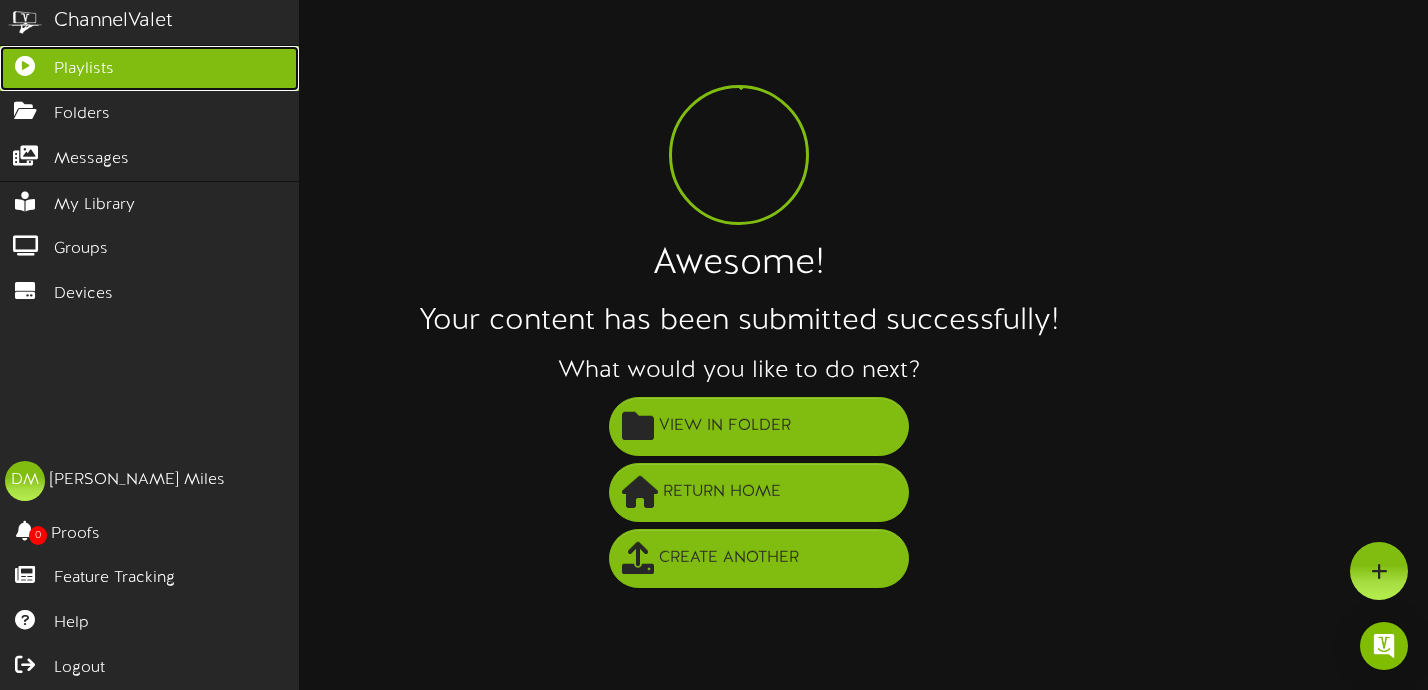 click on "Playlists" at bounding box center [84, 69] 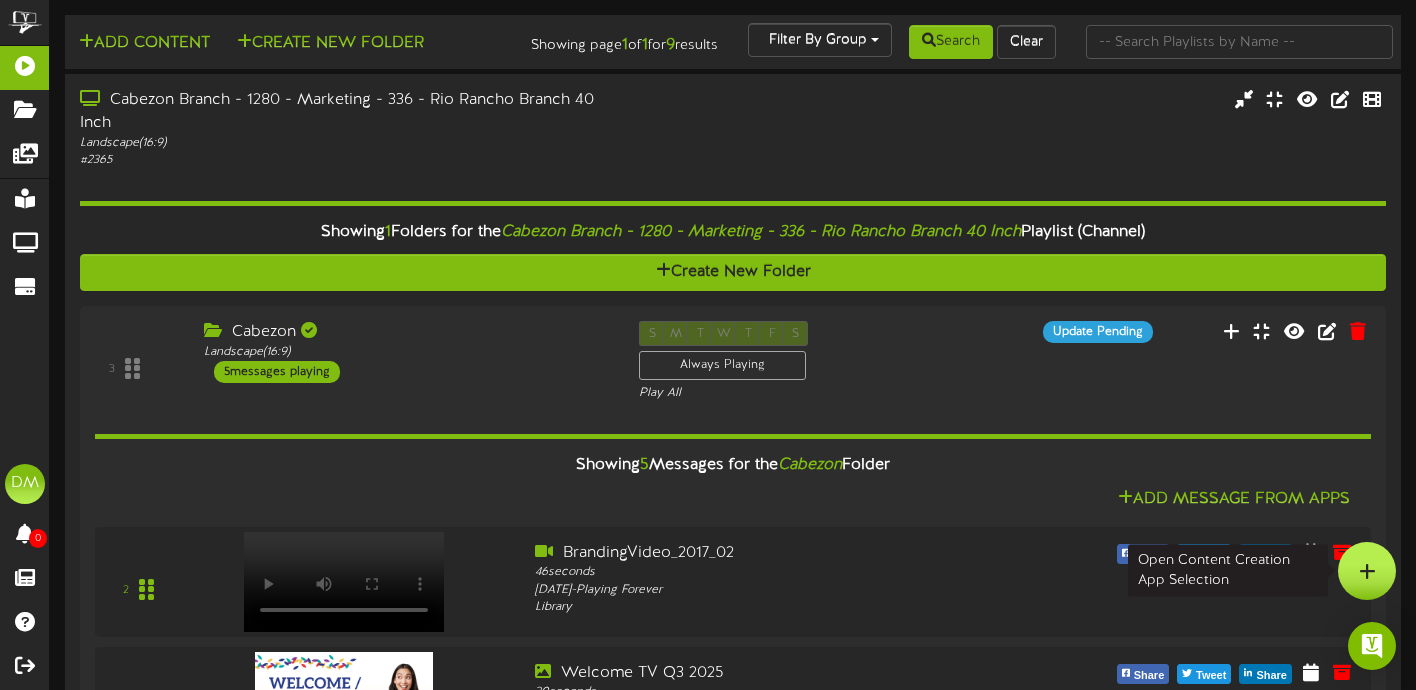 click at bounding box center (1367, 571) 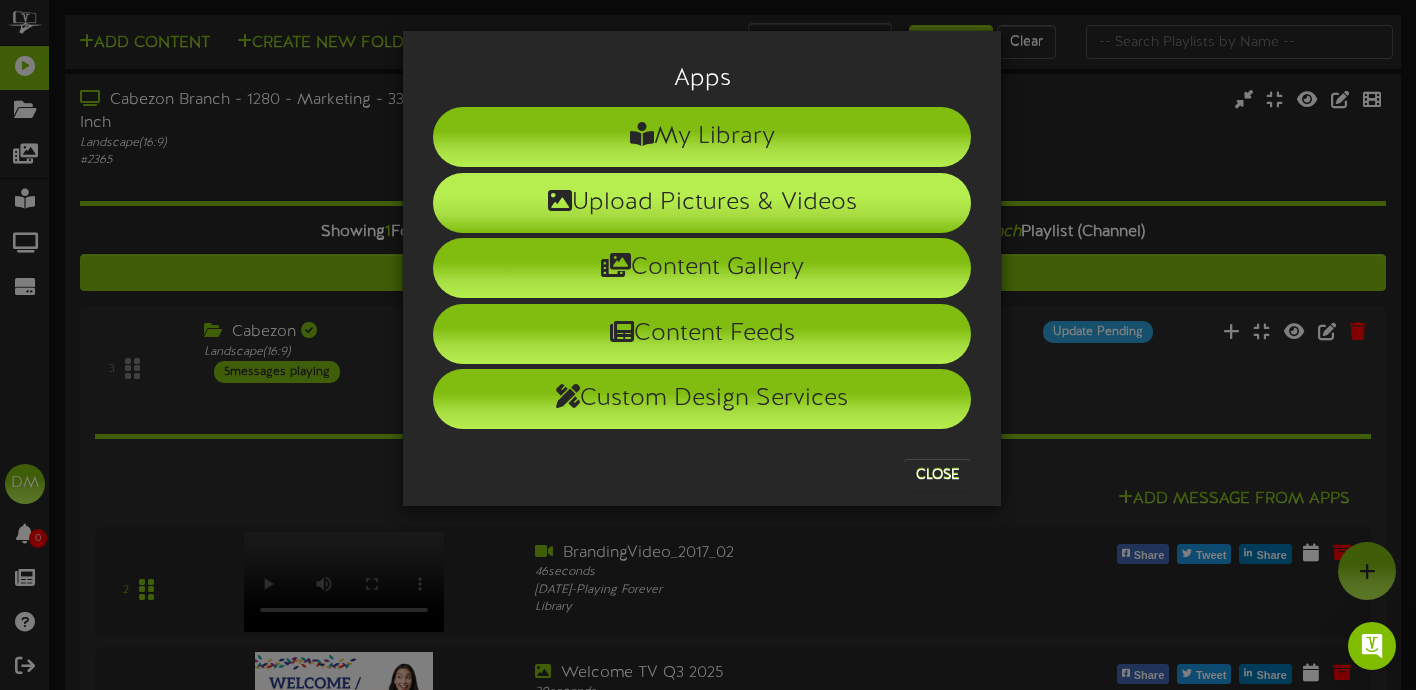 click on "Upload Pictures & Videos" at bounding box center (702, 203) 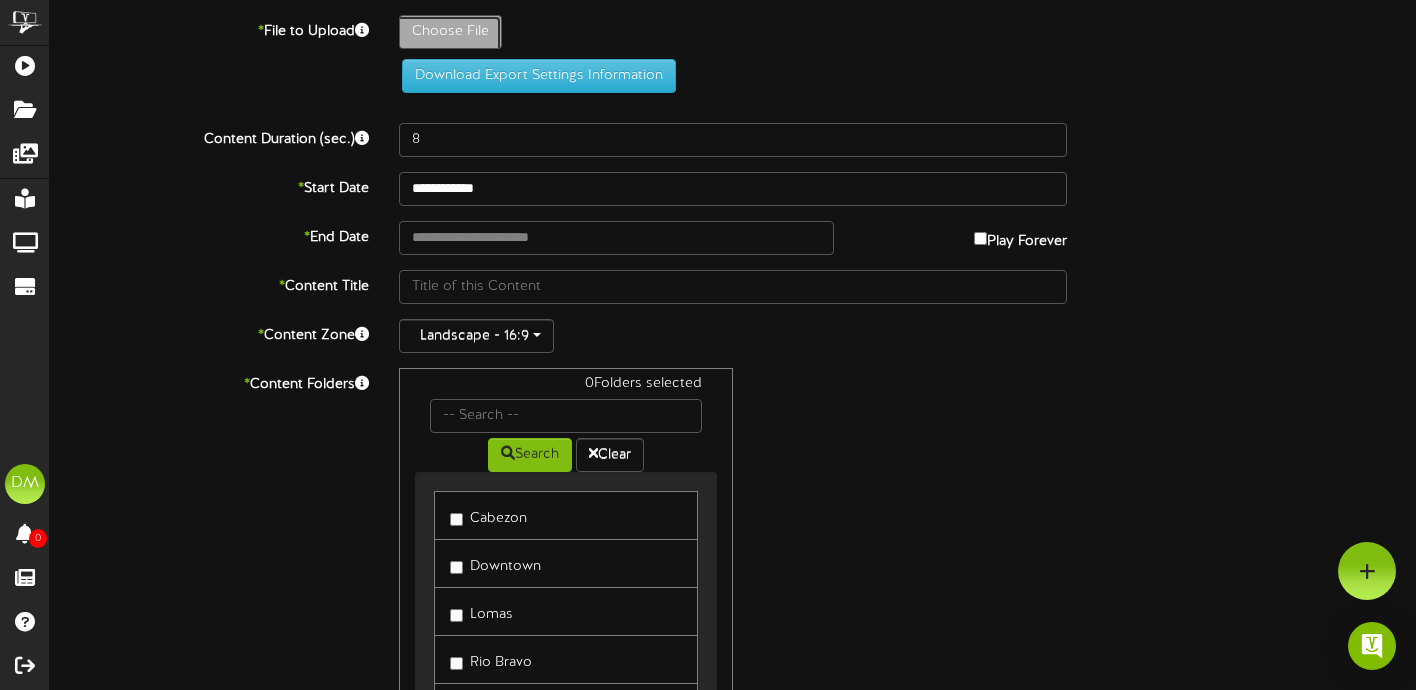 click on "Choose File" at bounding box center (-587, 87) 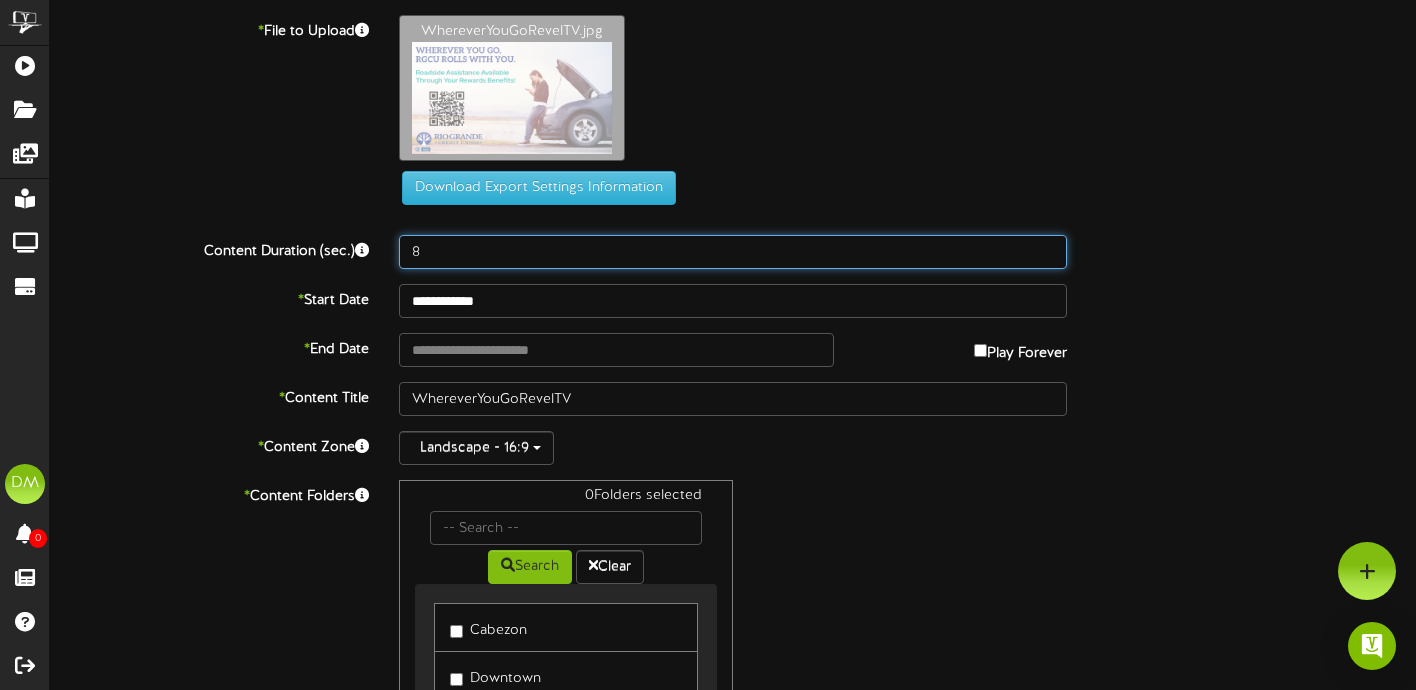 drag, startPoint x: 432, startPoint y: 249, endPoint x: 399, endPoint y: 249, distance: 33 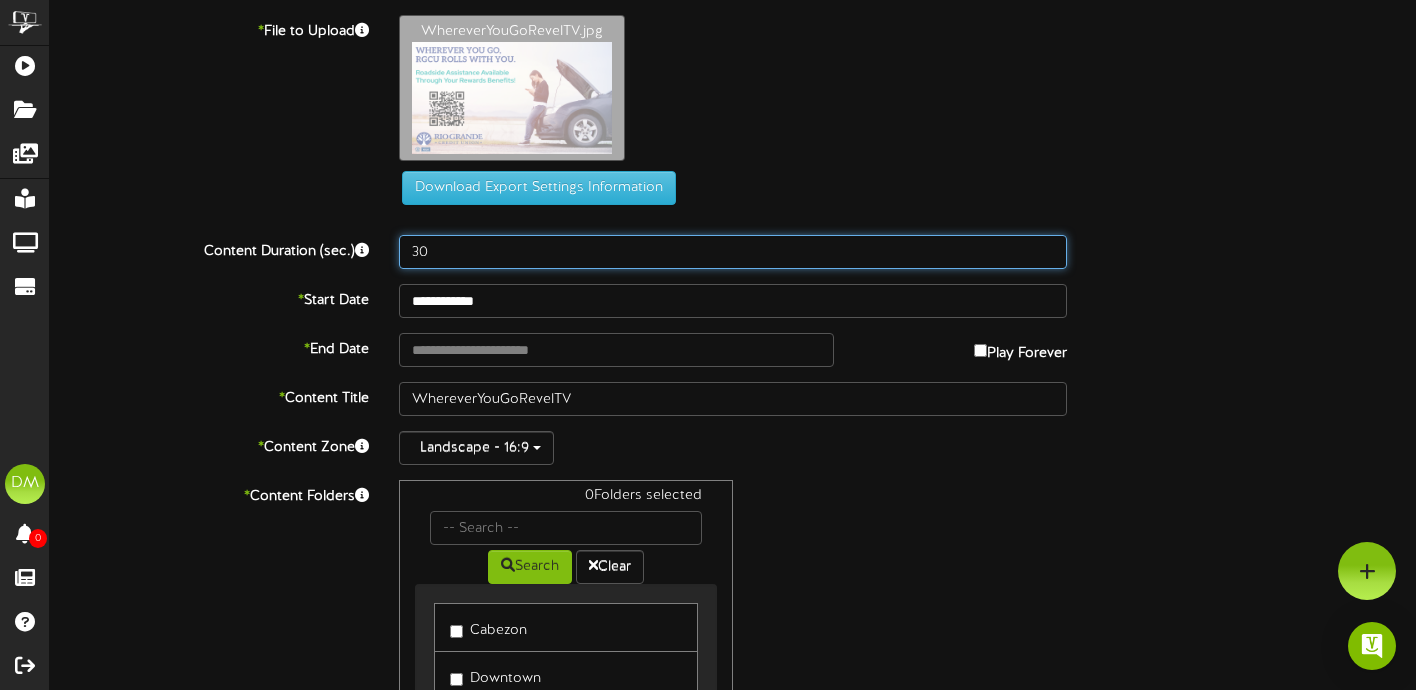 type on "30" 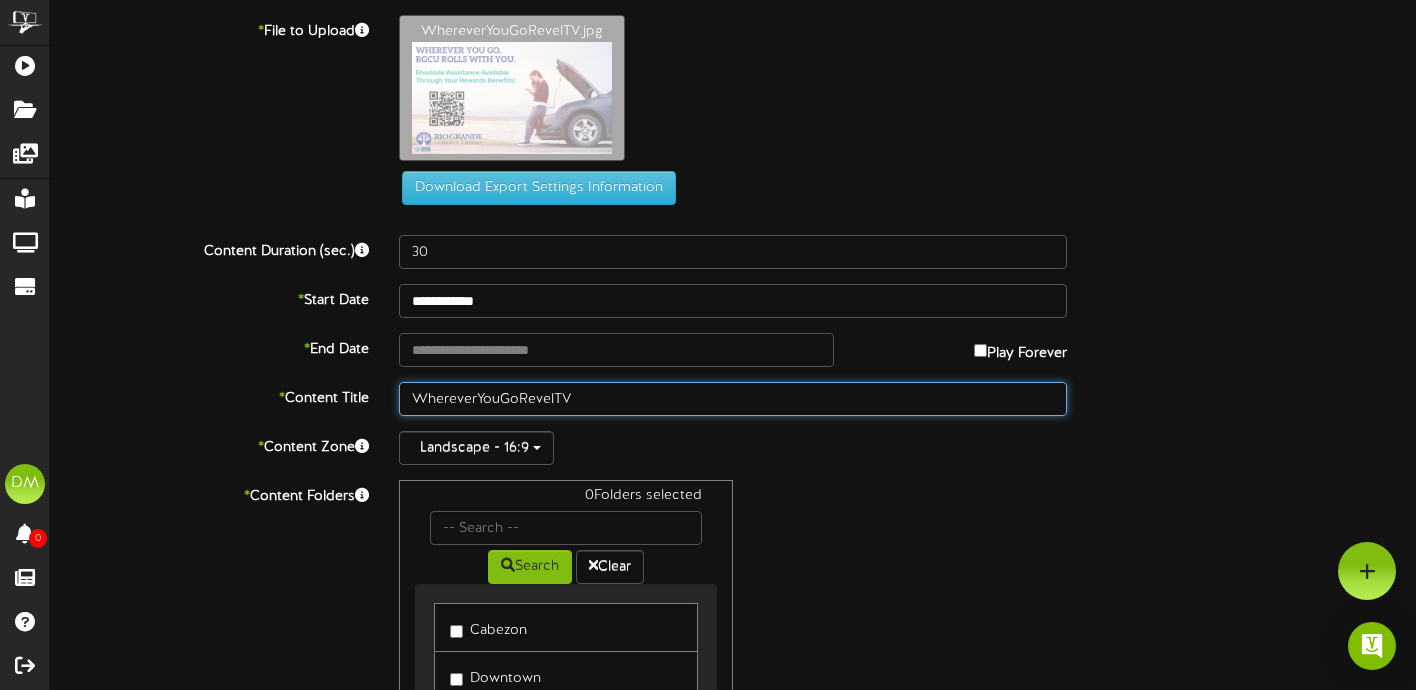 drag, startPoint x: 594, startPoint y: 395, endPoint x: 260, endPoint y: 396, distance: 334.0015 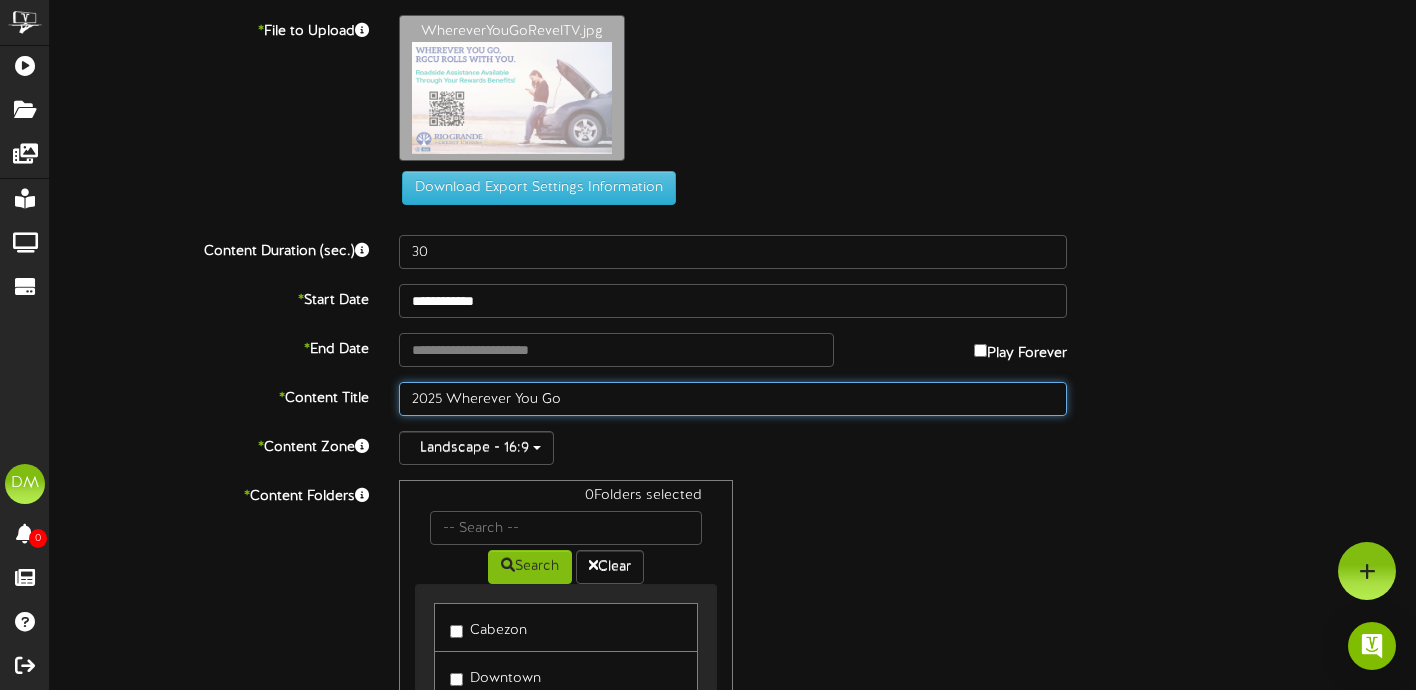 type on "2025 Wherever You Go" 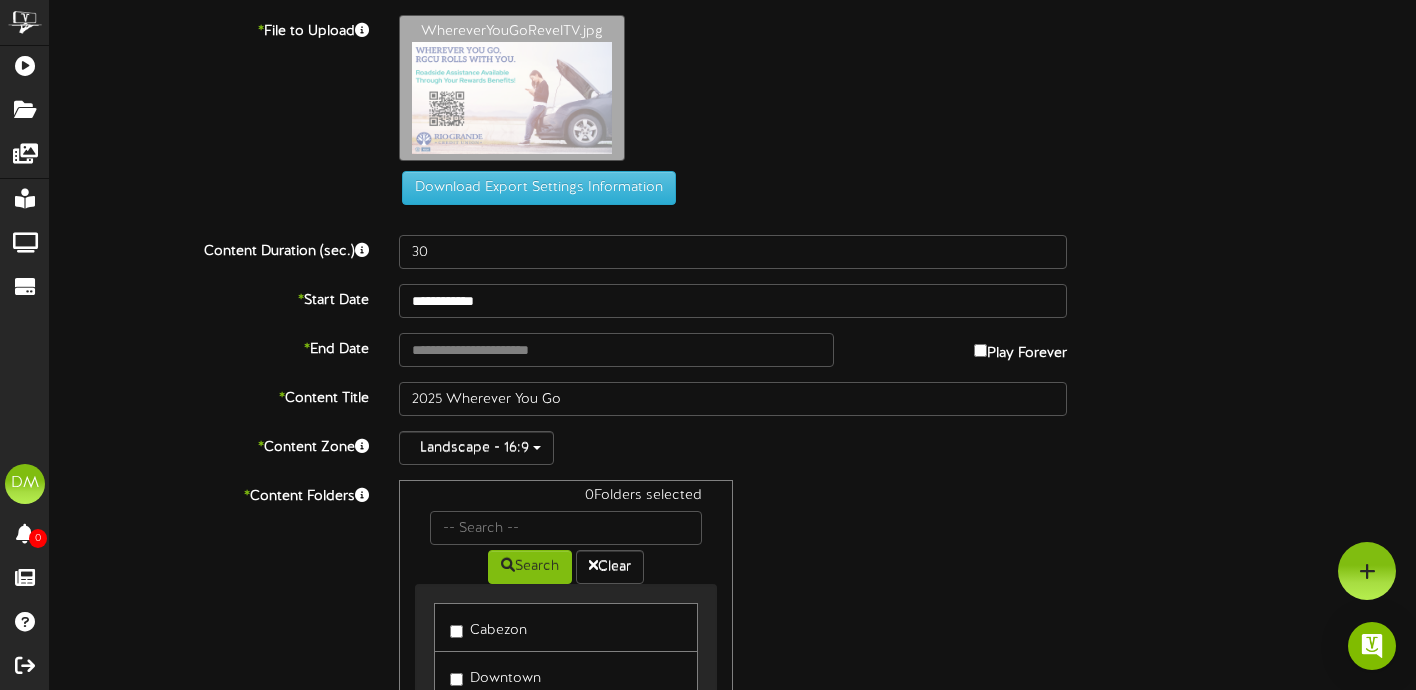click on "*  End Date
Play Forever" at bounding box center [733, 350] 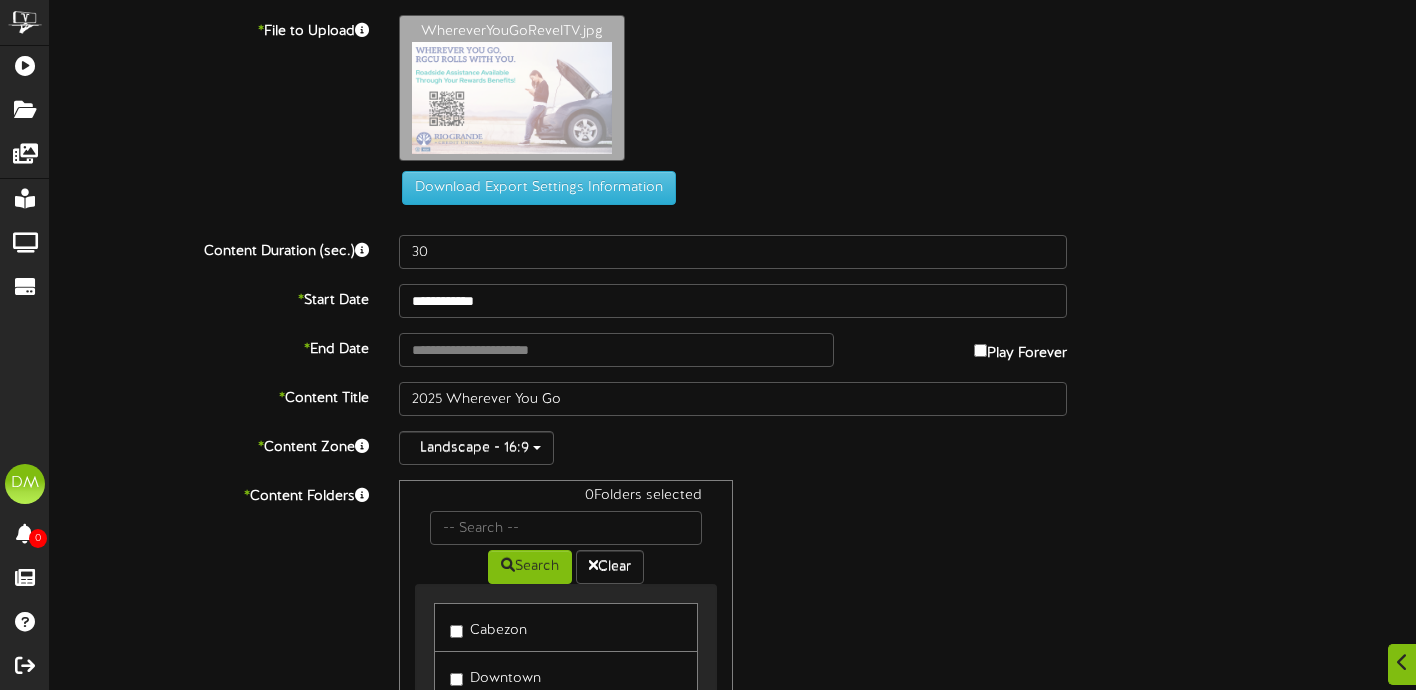 scroll, scrollTop: 240, scrollLeft: 0, axis: vertical 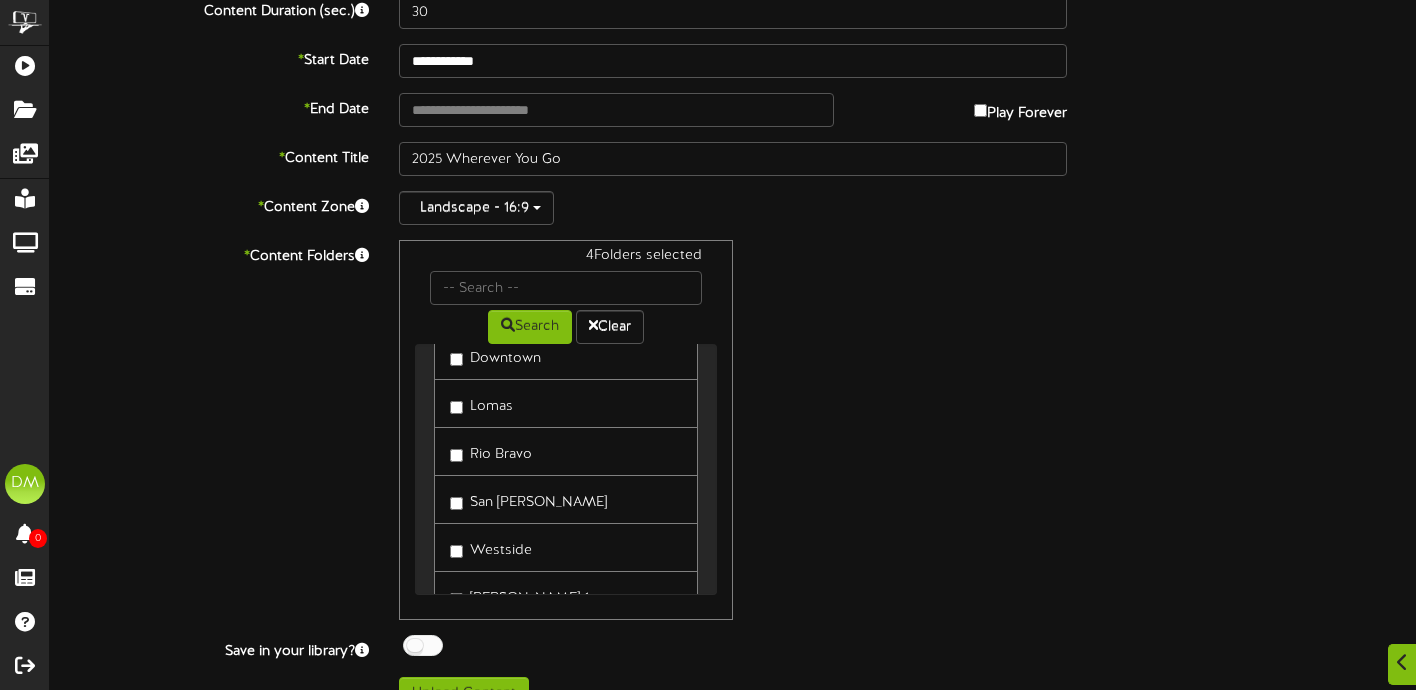 click on "San Pedro" at bounding box center (528, 499) 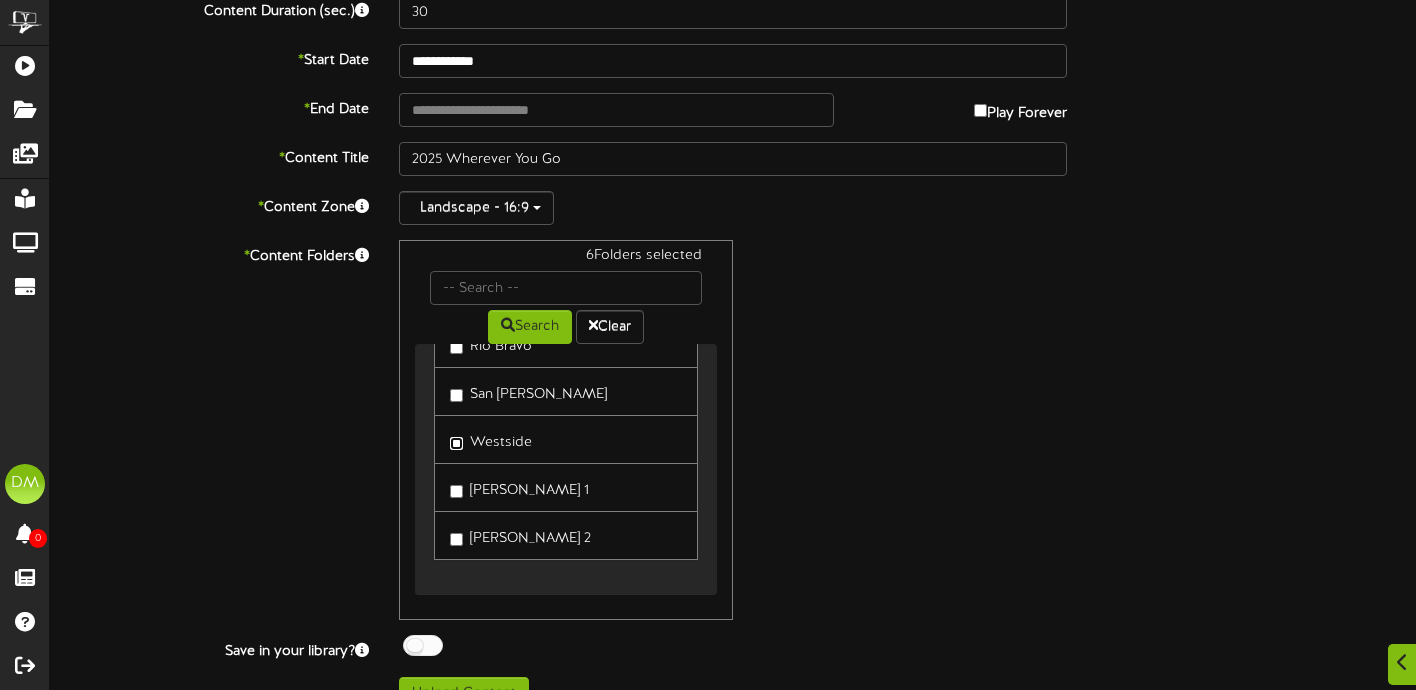 scroll, scrollTop: 189, scrollLeft: 0, axis: vertical 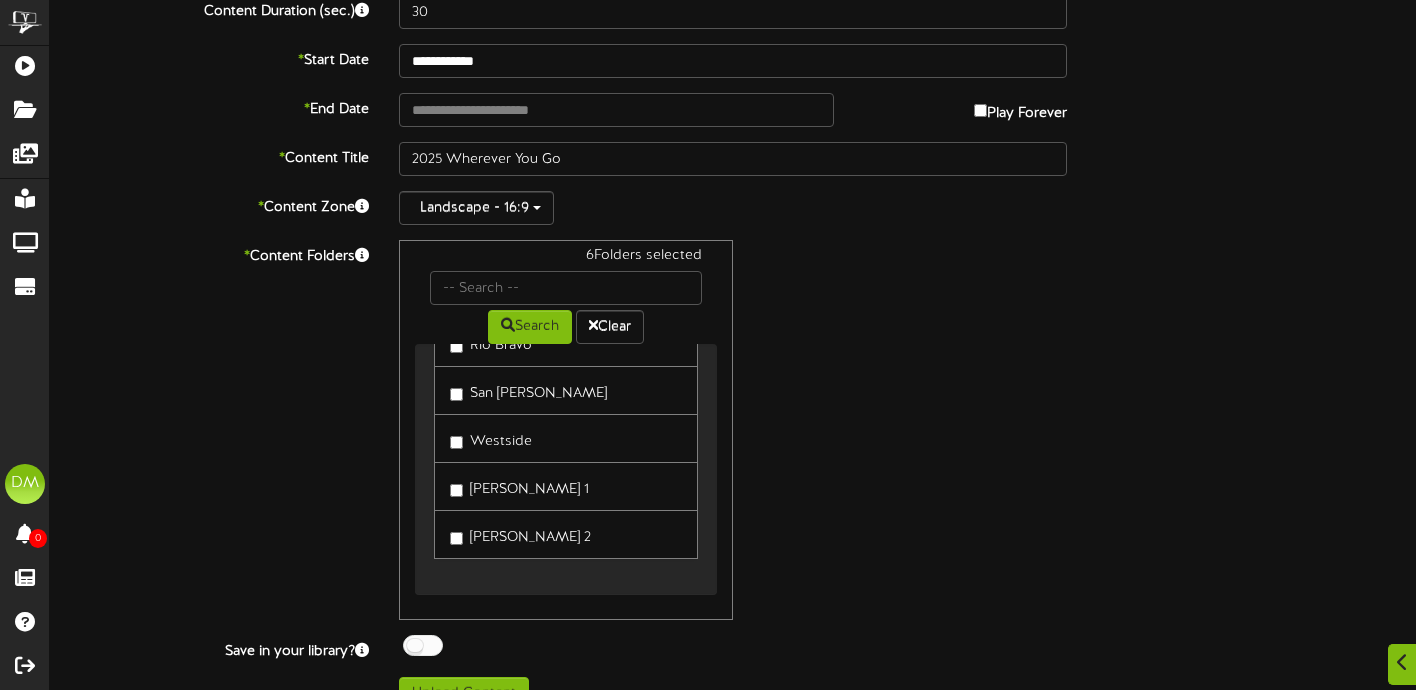 click on "Montgomery 1" at bounding box center [519, 486] 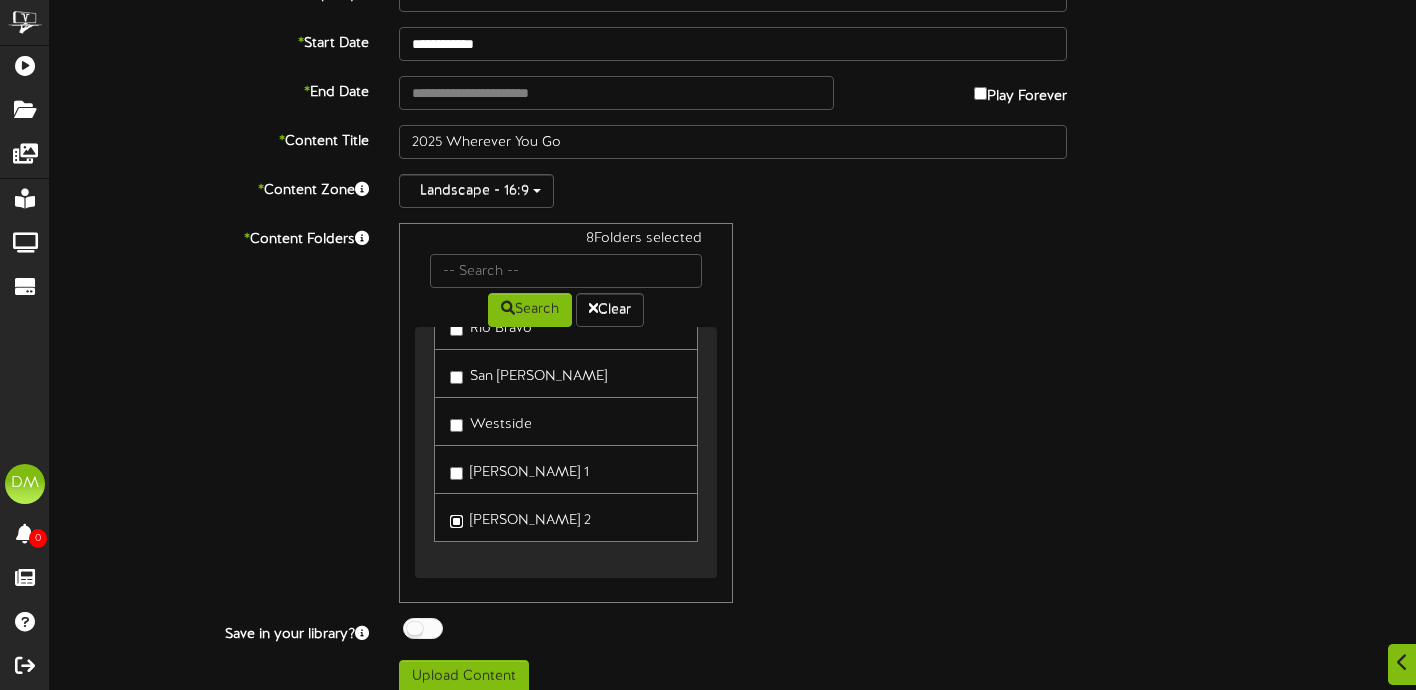 scroll, scrollTop: 274, scrollLeft: 0, axis: vertical 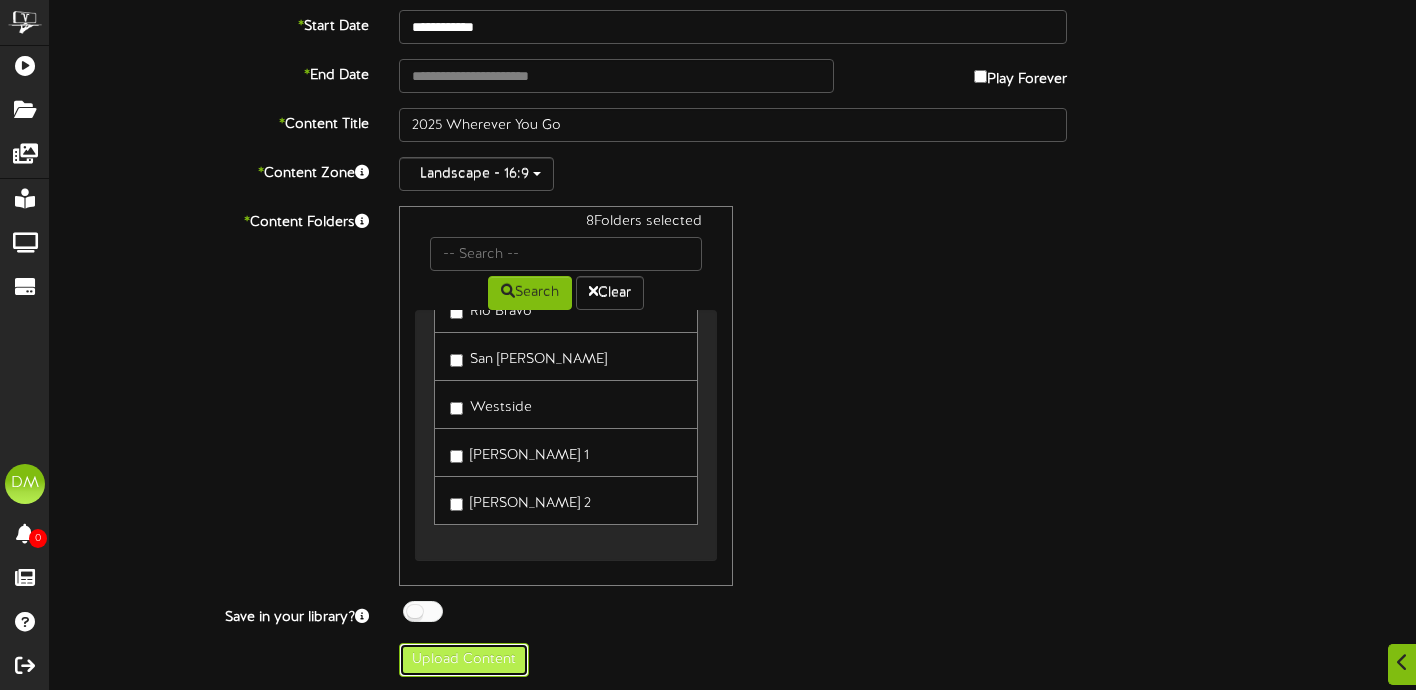 click on "Upload Content" at bounding box center [464, 660] 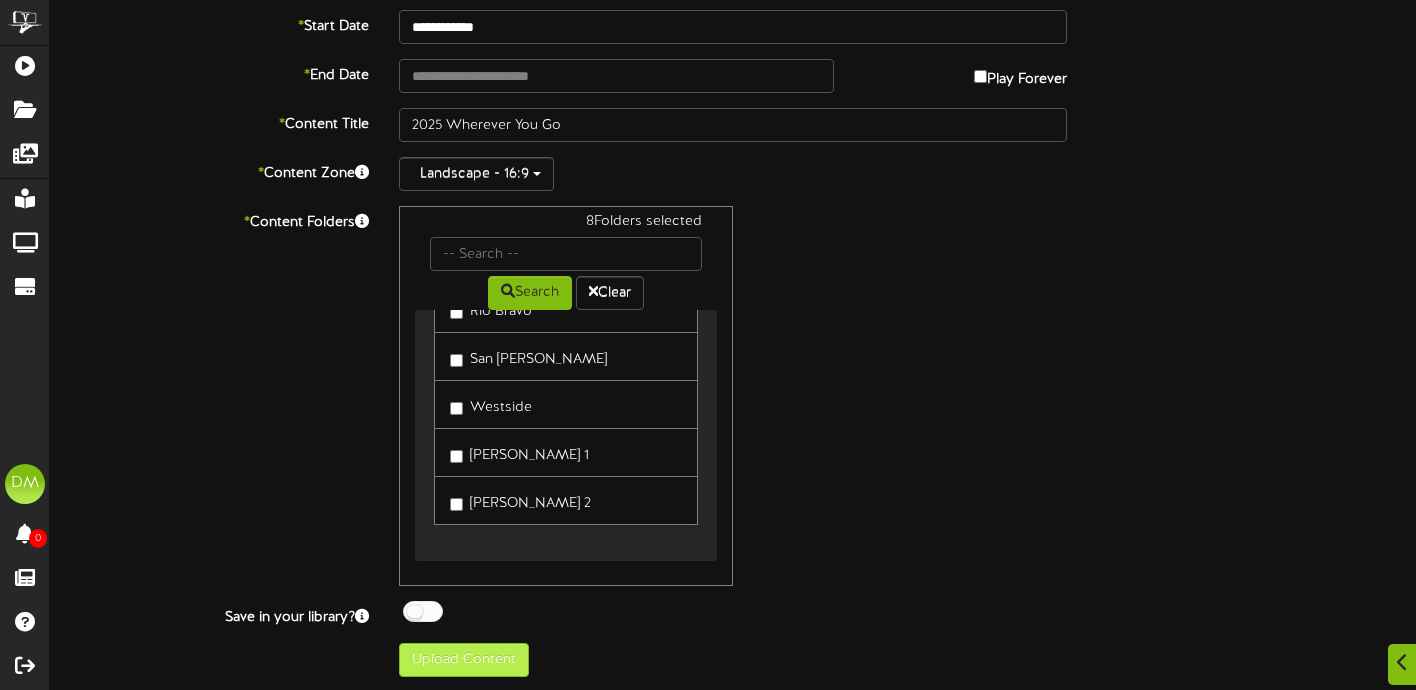 type on "**********" 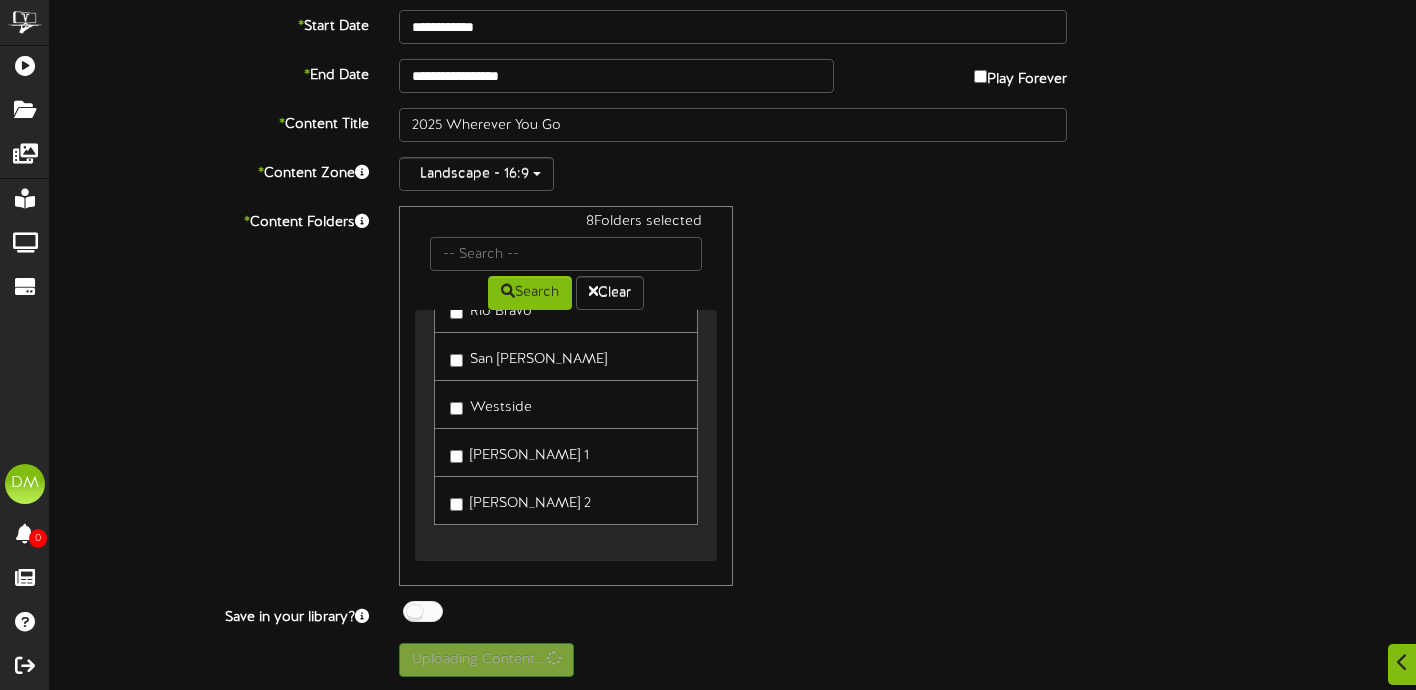 scroll, scrollTop: 0, scrollLeft: 0, axis: both 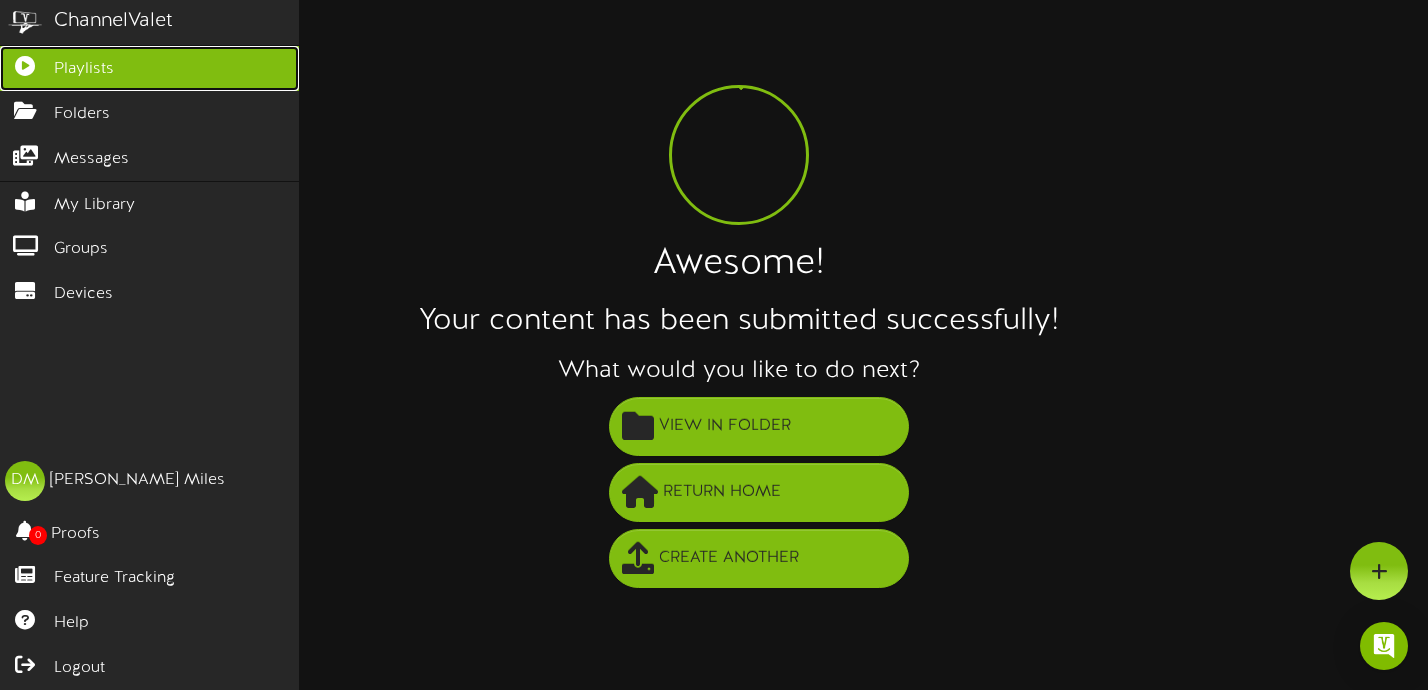 click on "Playlists" at bounding box center [84, 69] 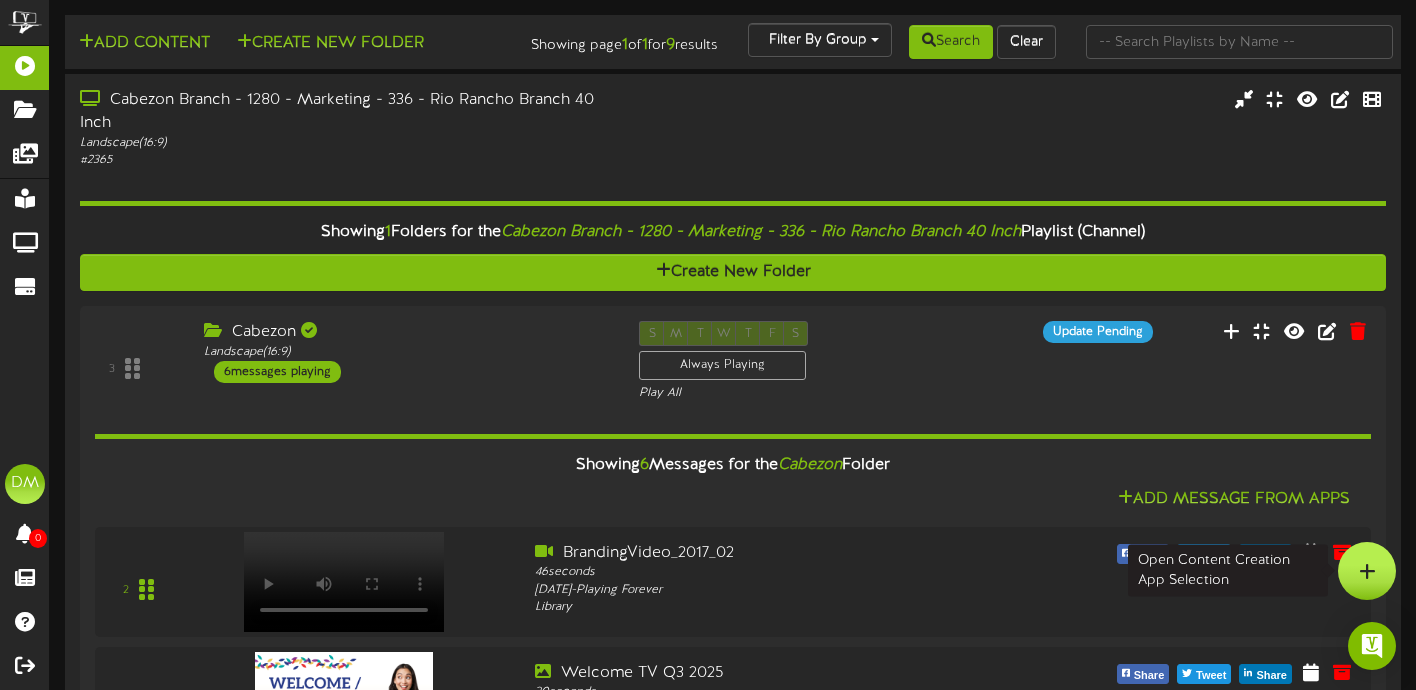 click at bounding box center [1367, 571] 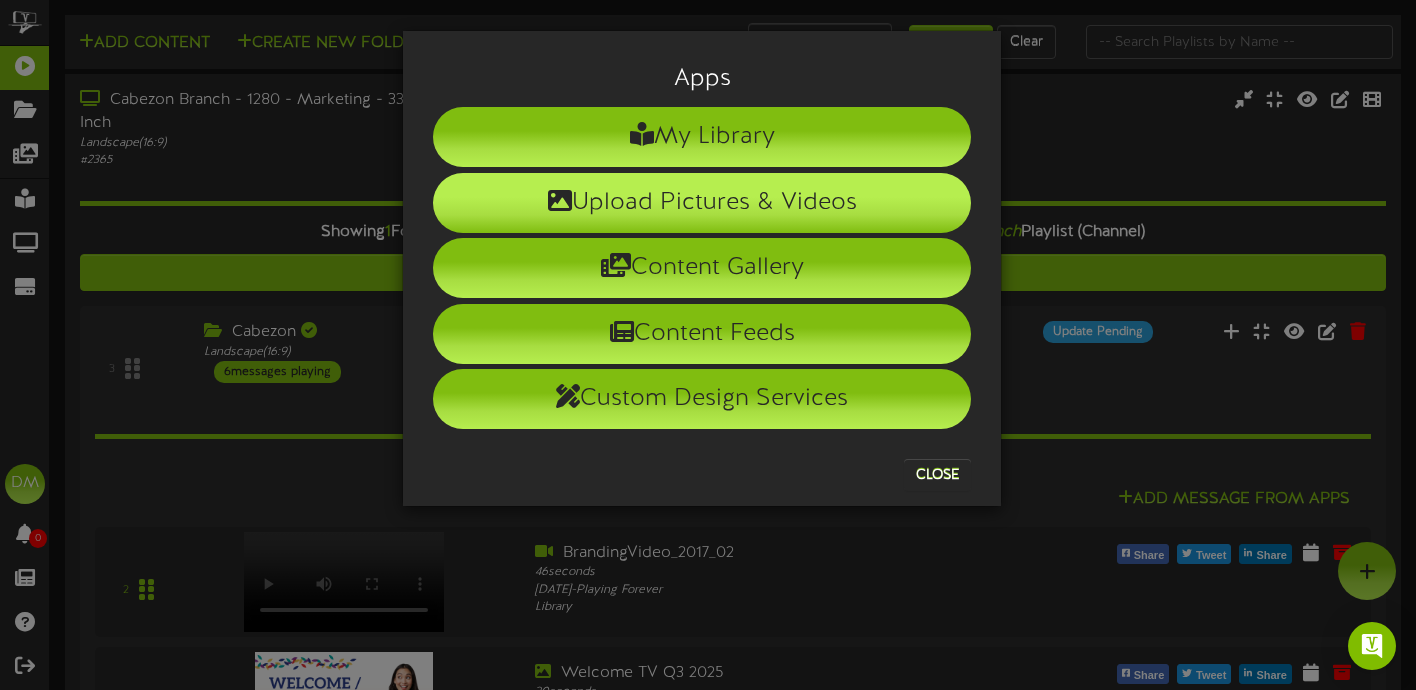 click on "Upload Pictures & Videos" at bounding box center [702, 203] 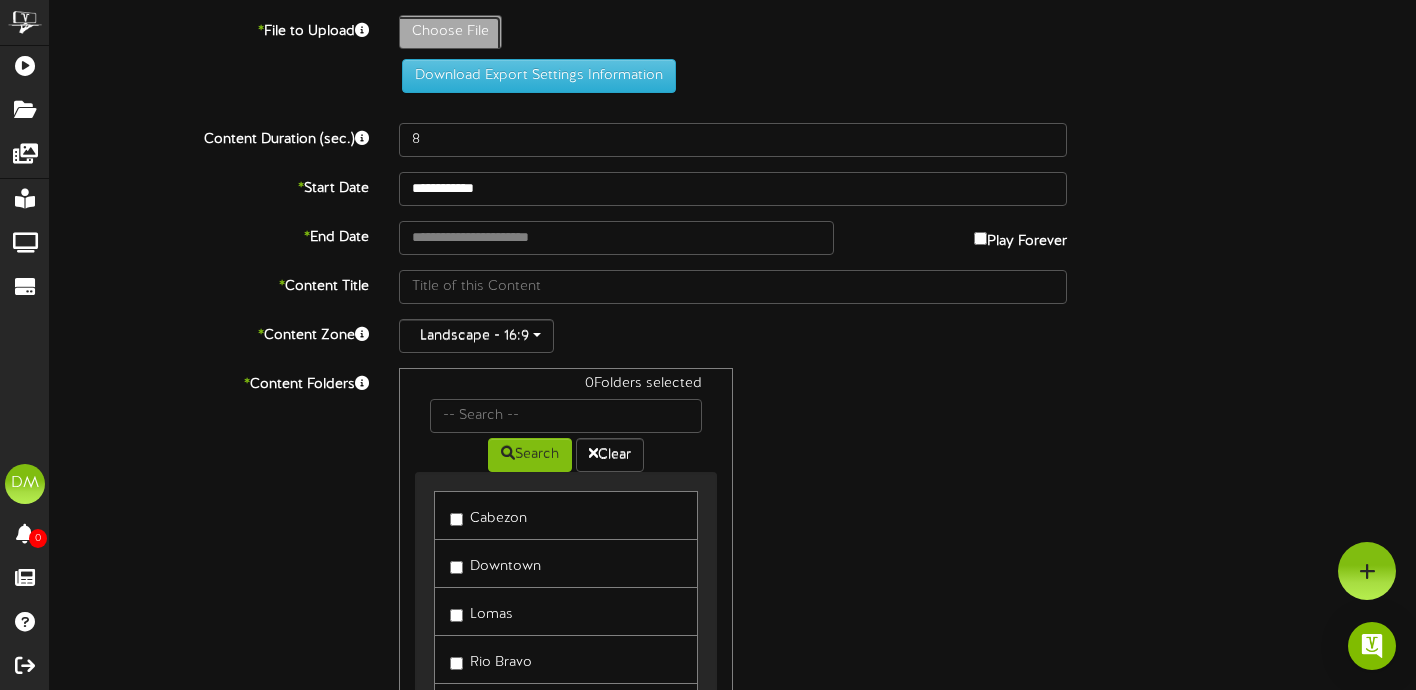 click on "Choose File" at bounding box center (-587, 87) 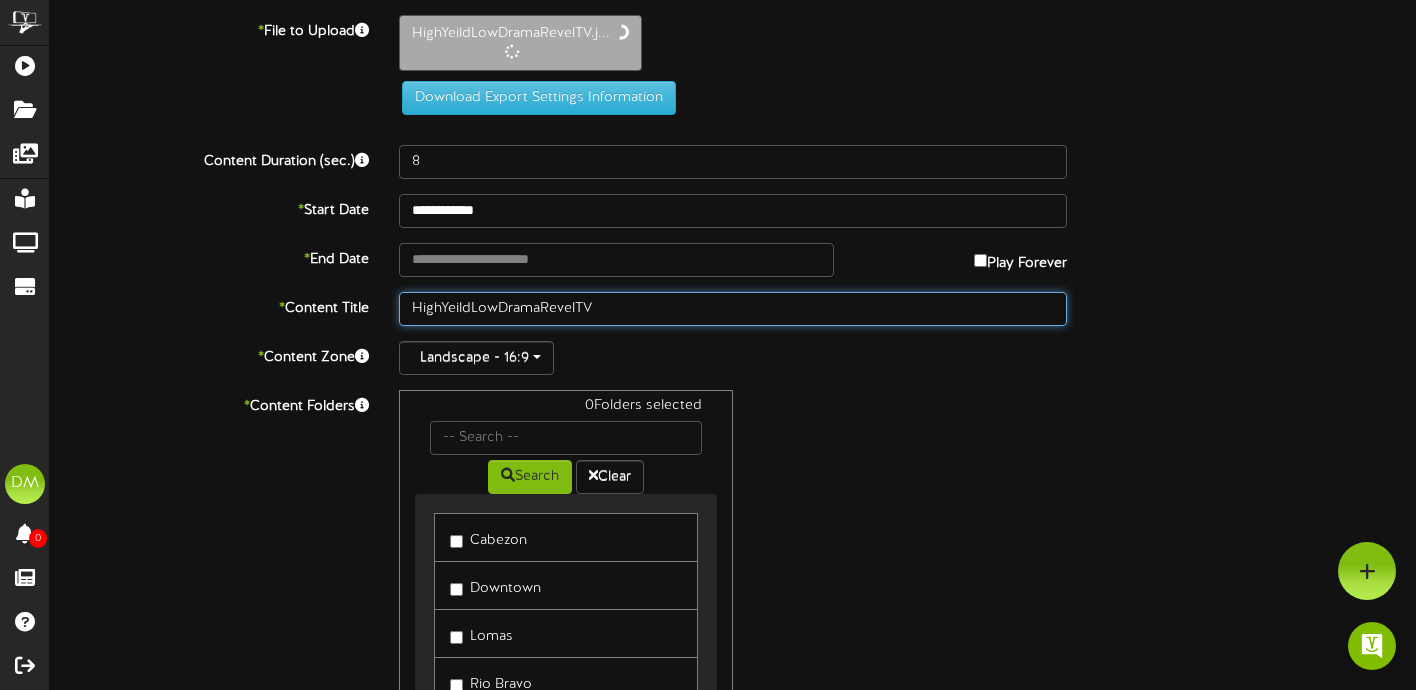 drag, startPoint x: 612, startPoint y: 301, endPoint x: 227, endPoint y: 288, distance: 385.21942 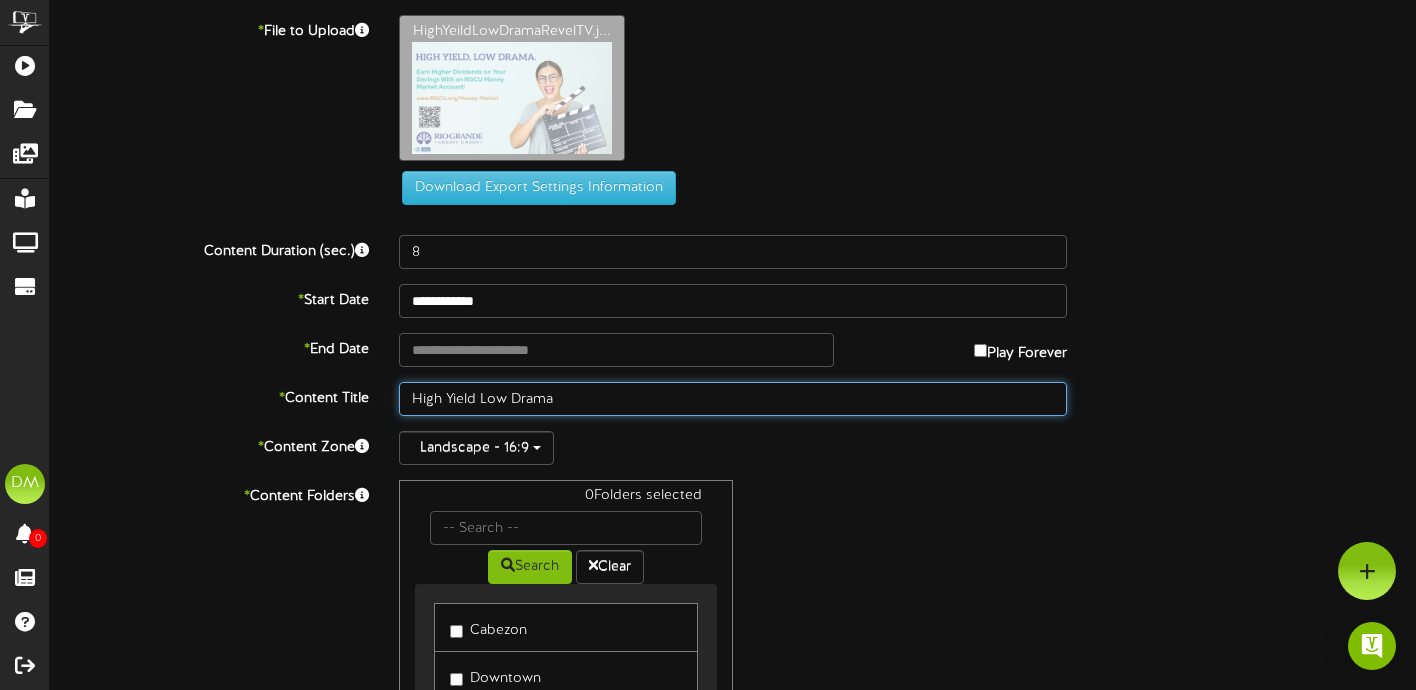 type on "High Yield Low Drama" 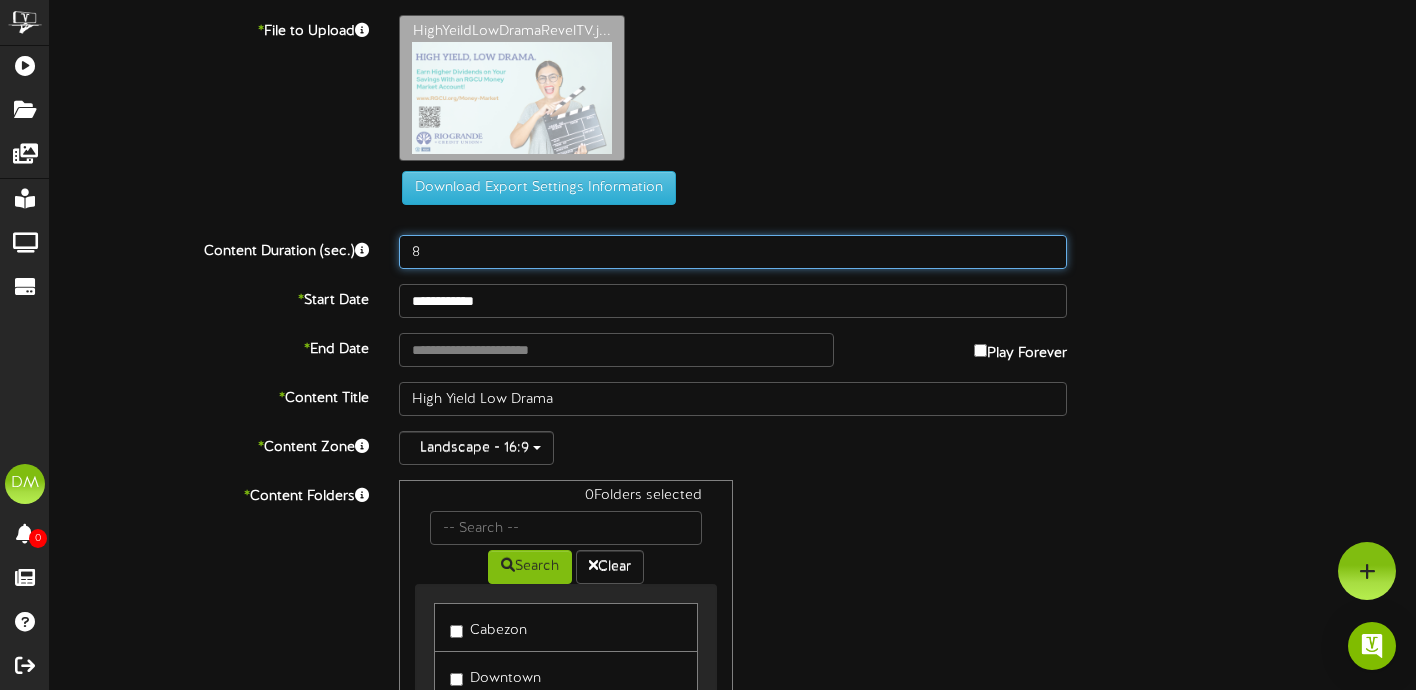 drag, startPoint x: 459, startPoint y: 251, endPoint x: 404, endPoint y: 252, distance: 55.00909 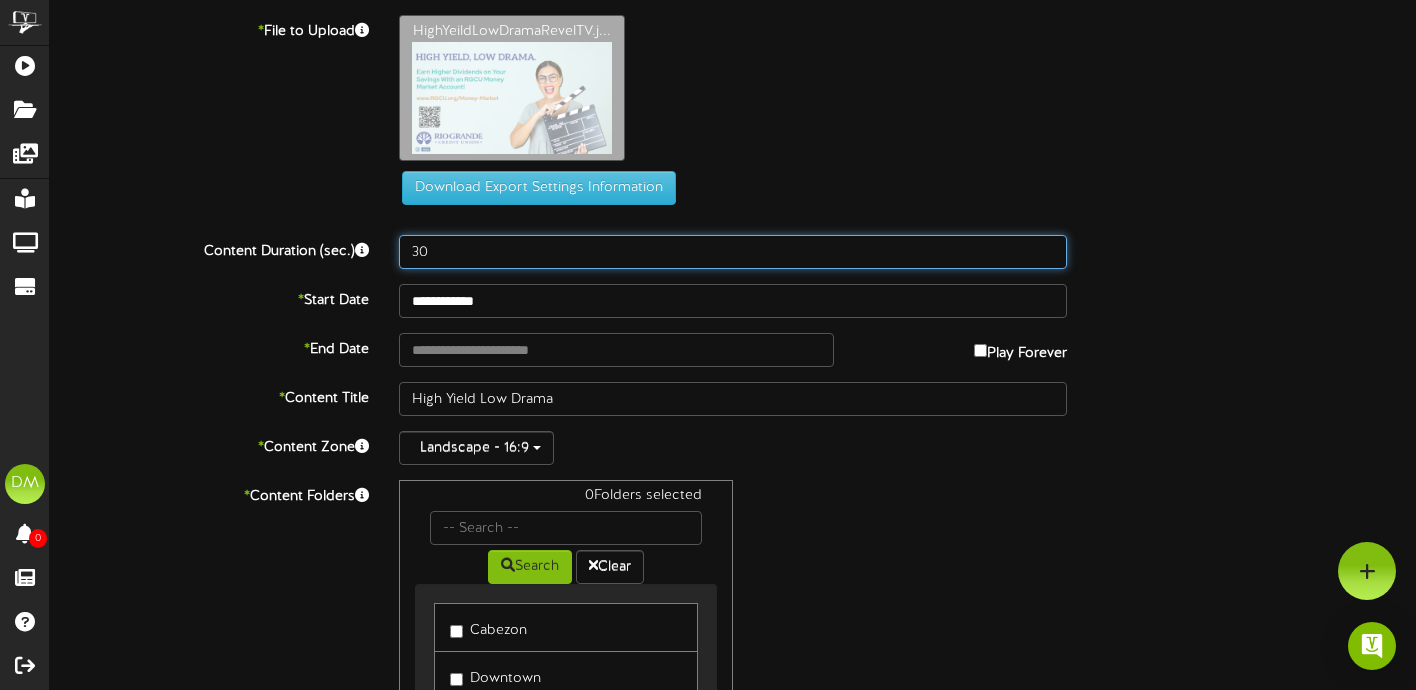 type on "30" 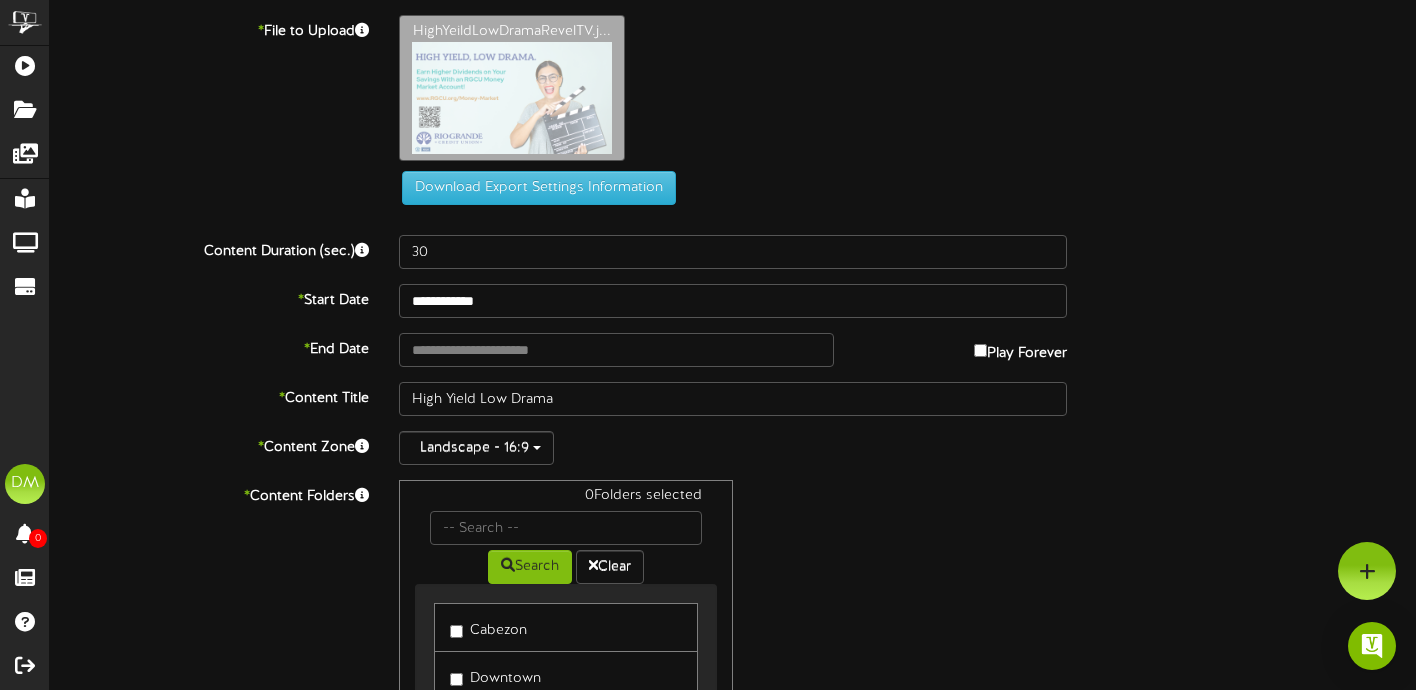 click on "**********" at bounding box center [733, 483] 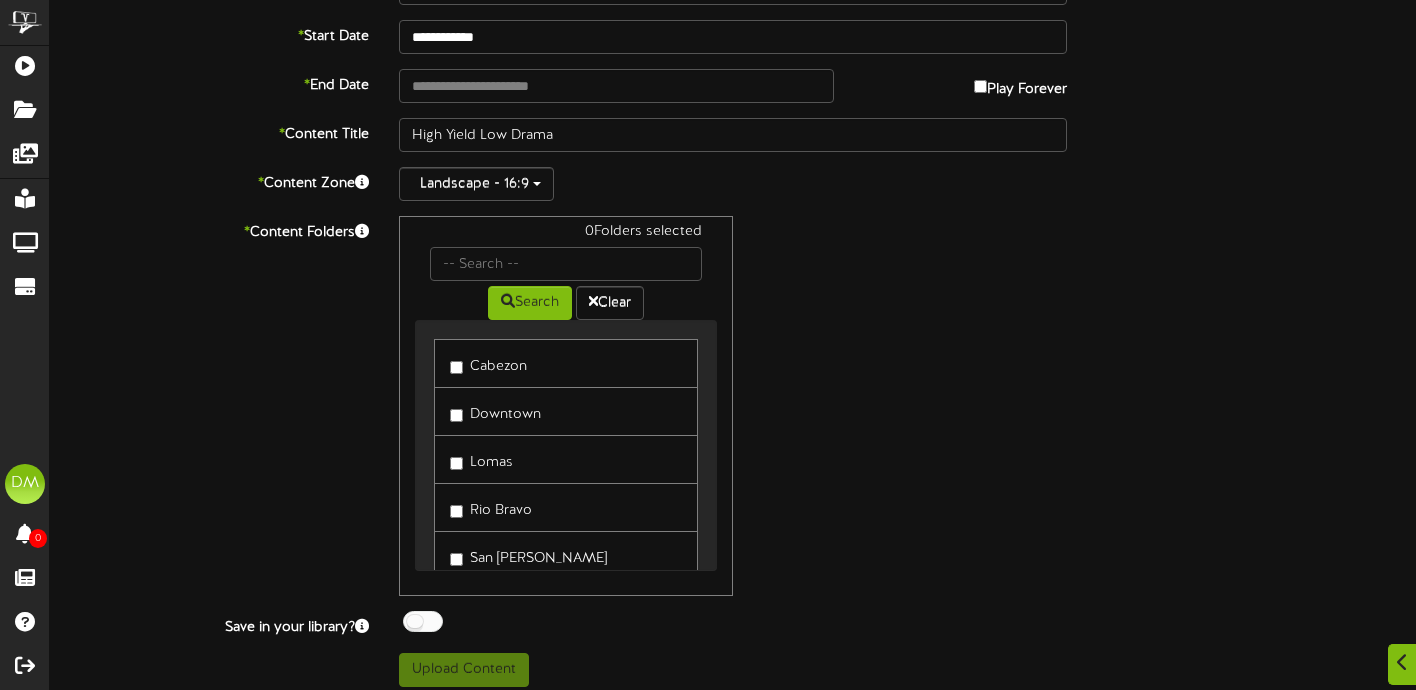 scroll, scrollTop: 274, scrollLeft: 0, axis: vertical 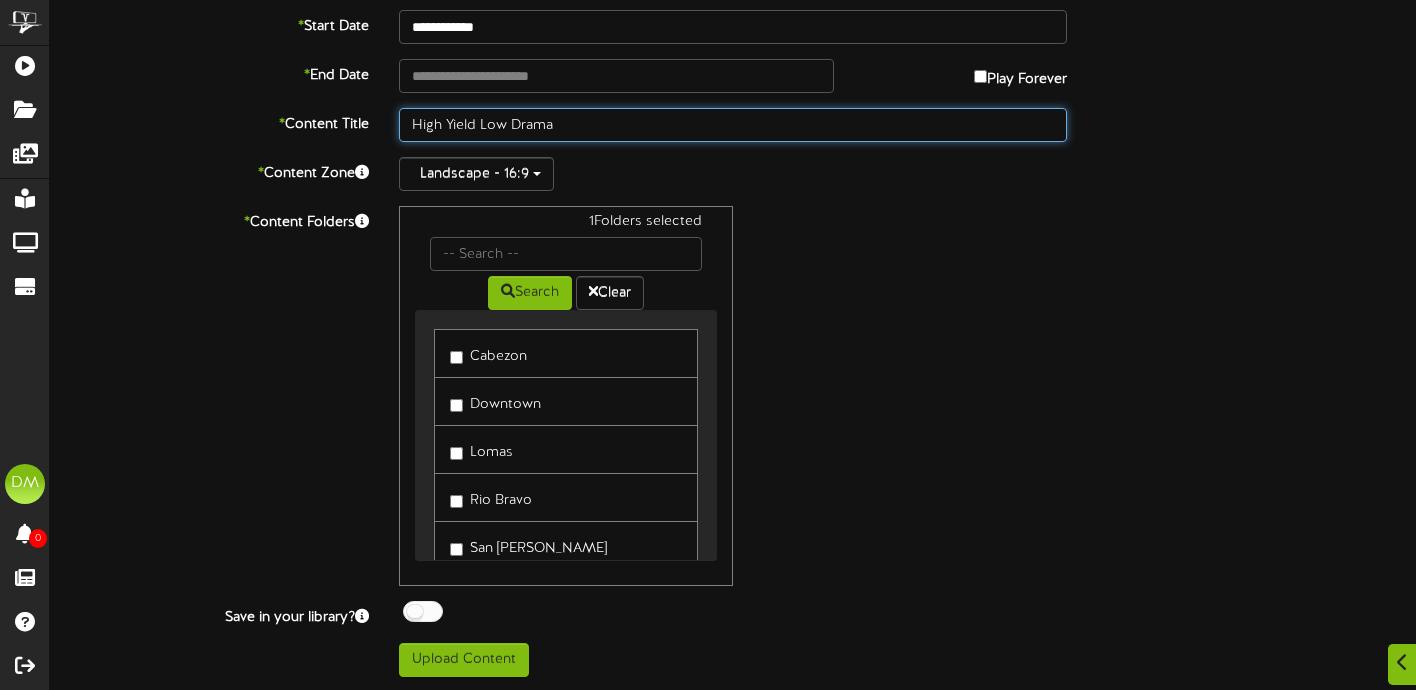 click on "High Yield Low Drama" at bounding box center [733, 125] 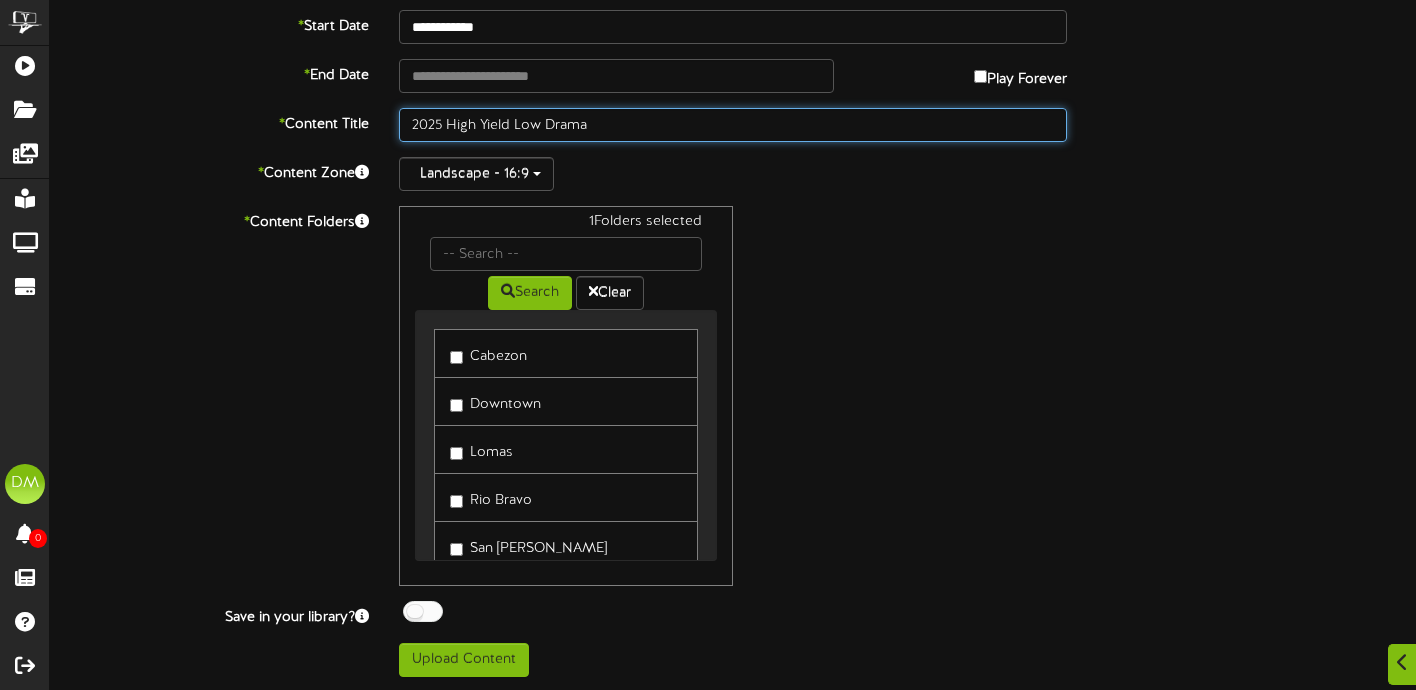 type on "2025 High Yield Low Drama" 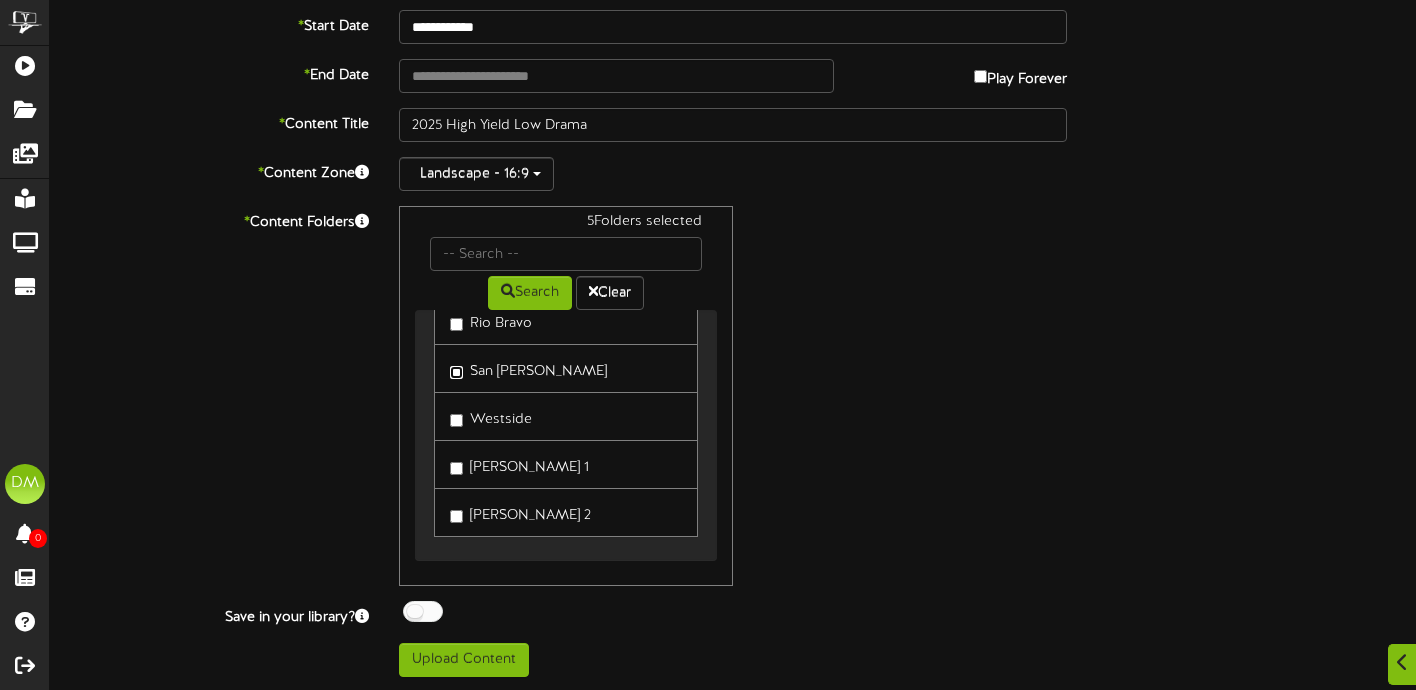 scroll, scrollTop: 189, scrollLeft: 0, axis: vertical 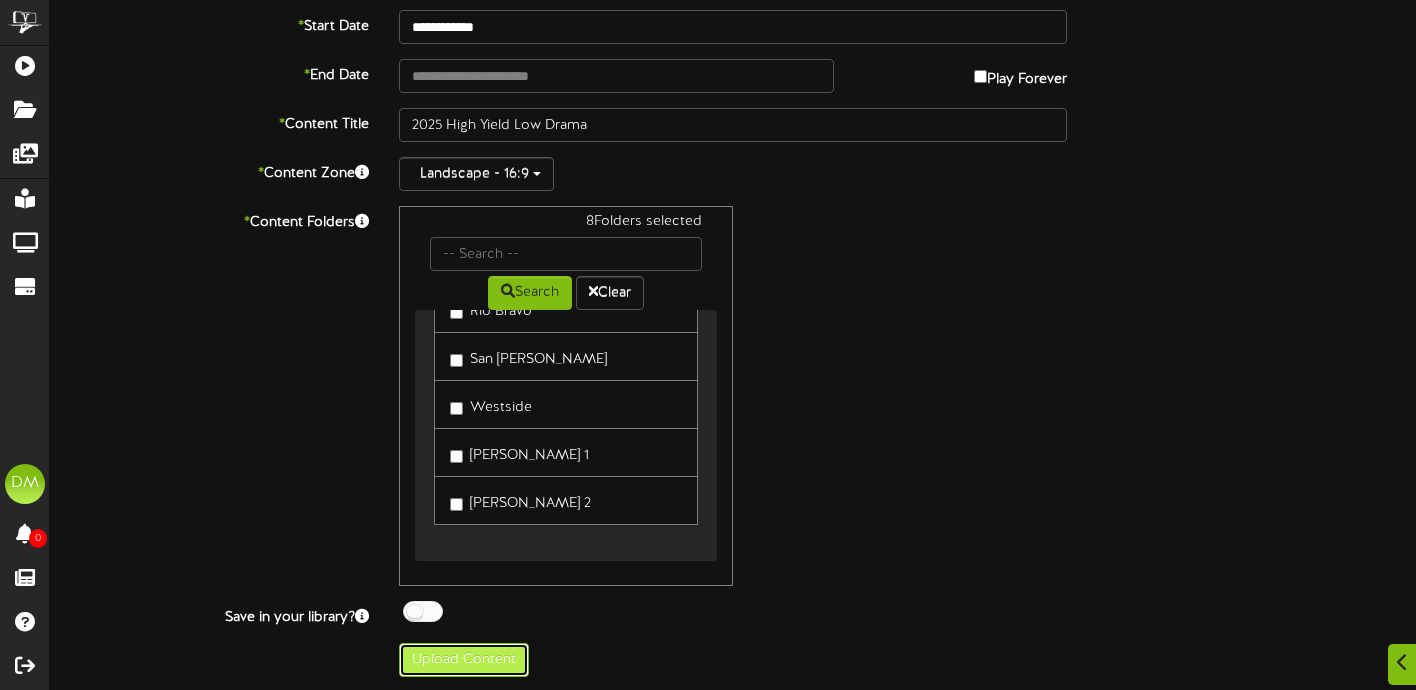click on "Upload Content" at bounding box center [464, 660] 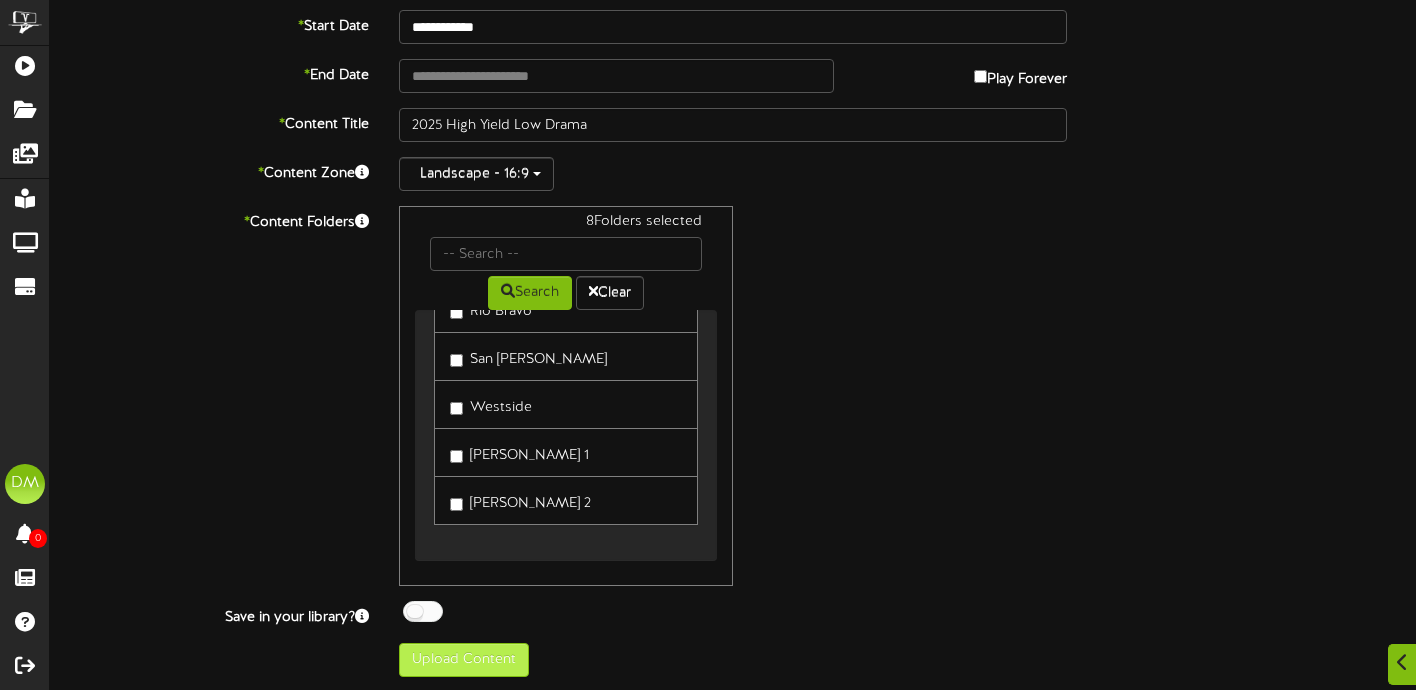 type on "**********" 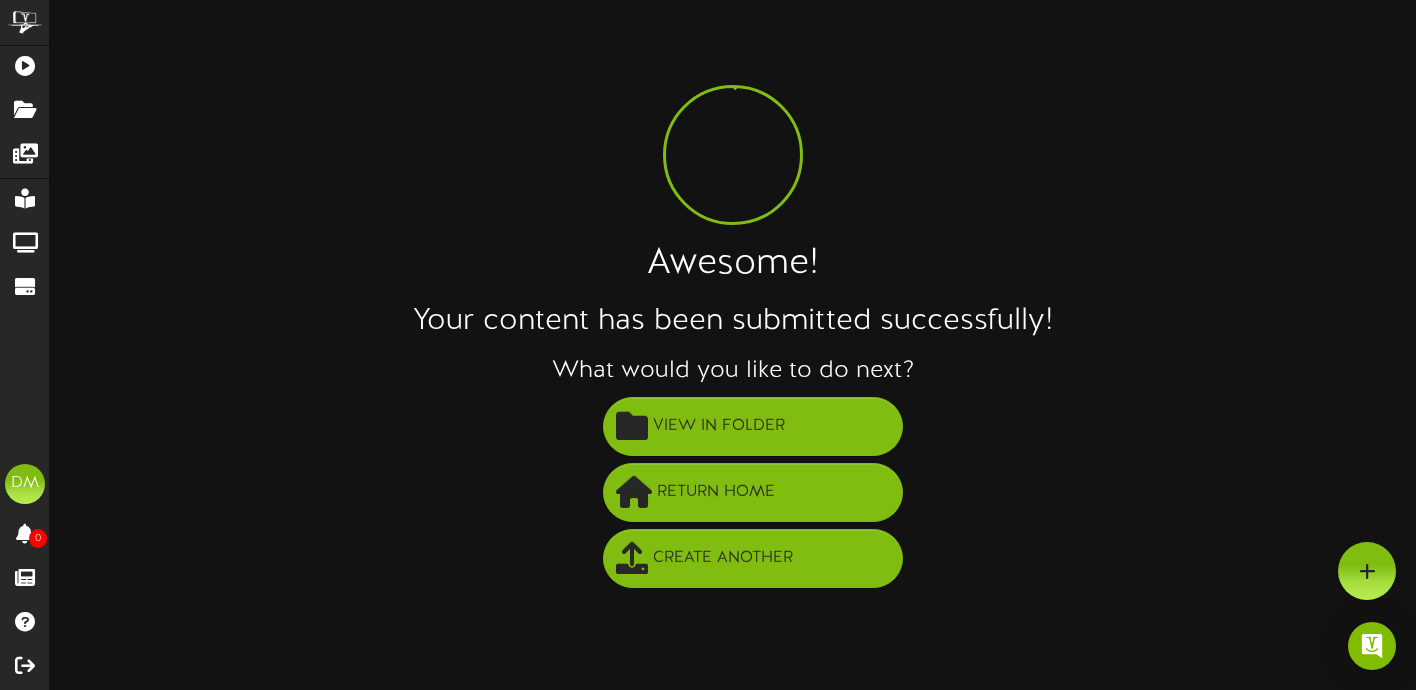 scroll, scrollTop: 0, scrollLeft: 0, axis: both 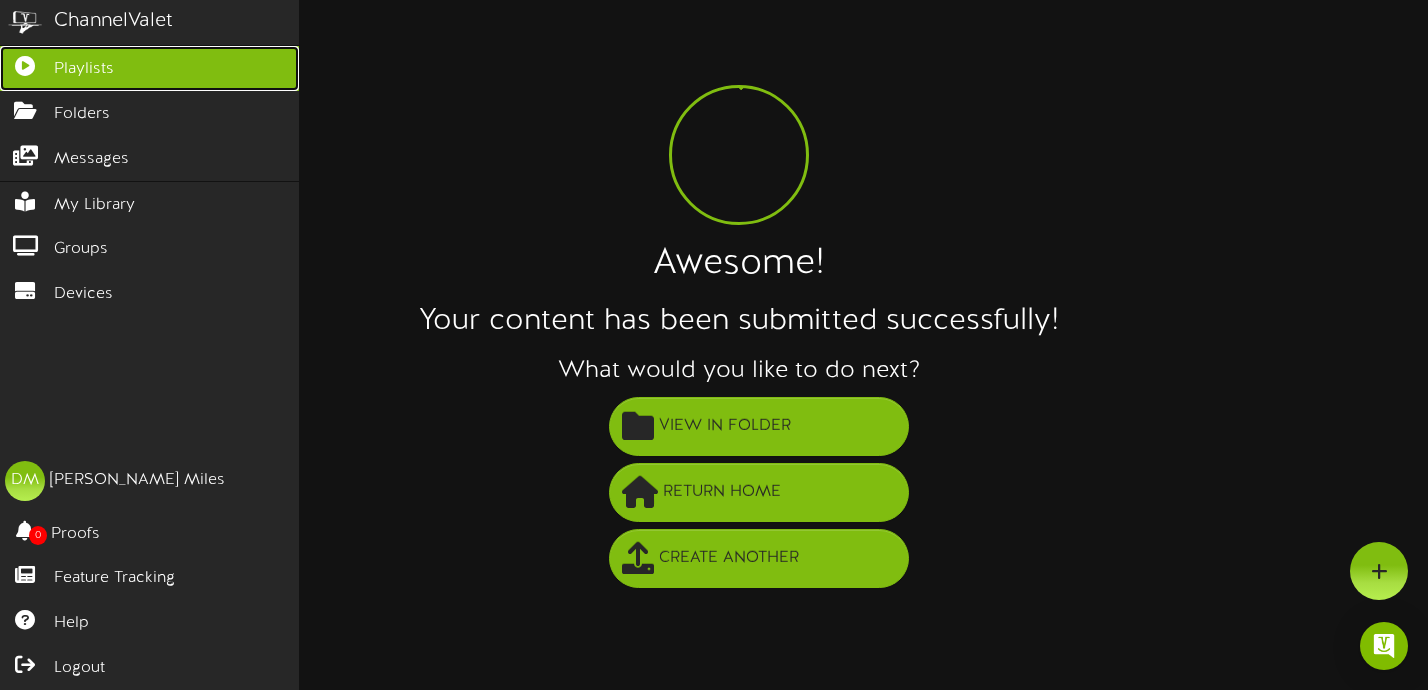 click on "Playlists" at bounding box center (84, 69) 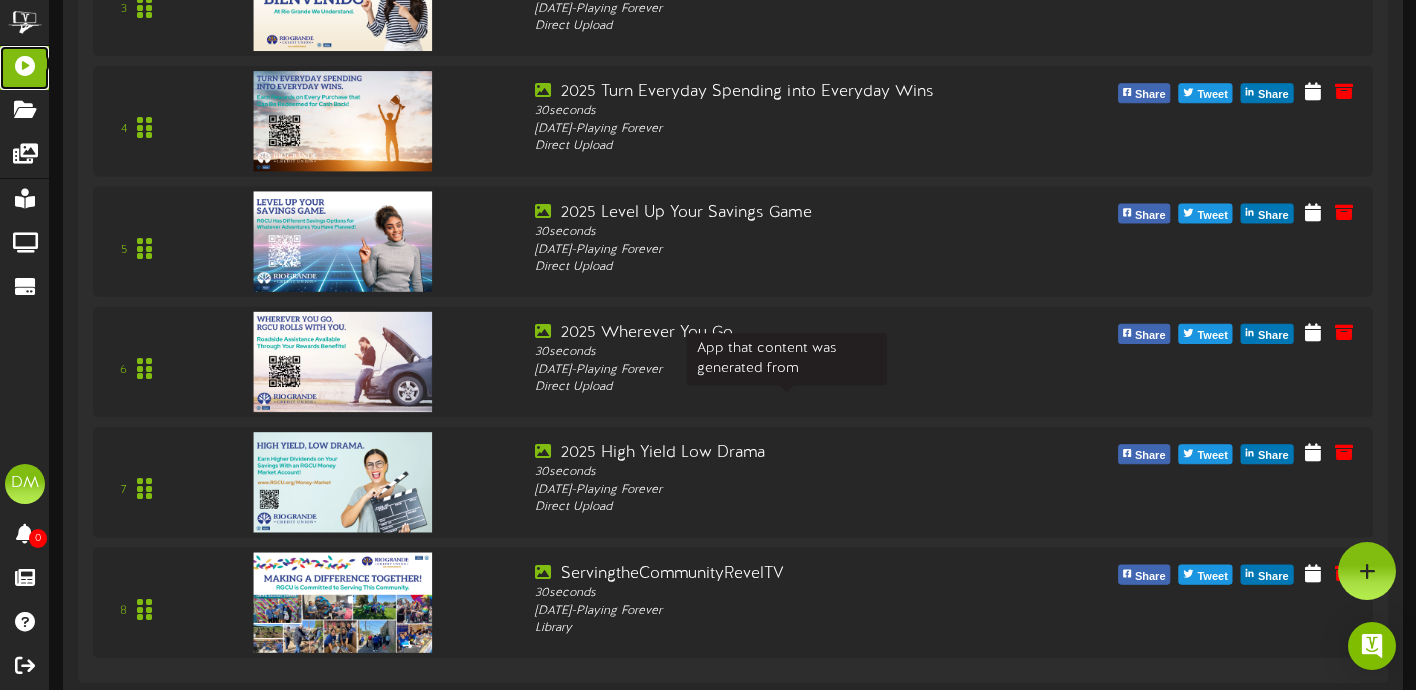 scroll, scrollTop: 560, scrollLeft: 0, axis: vertical 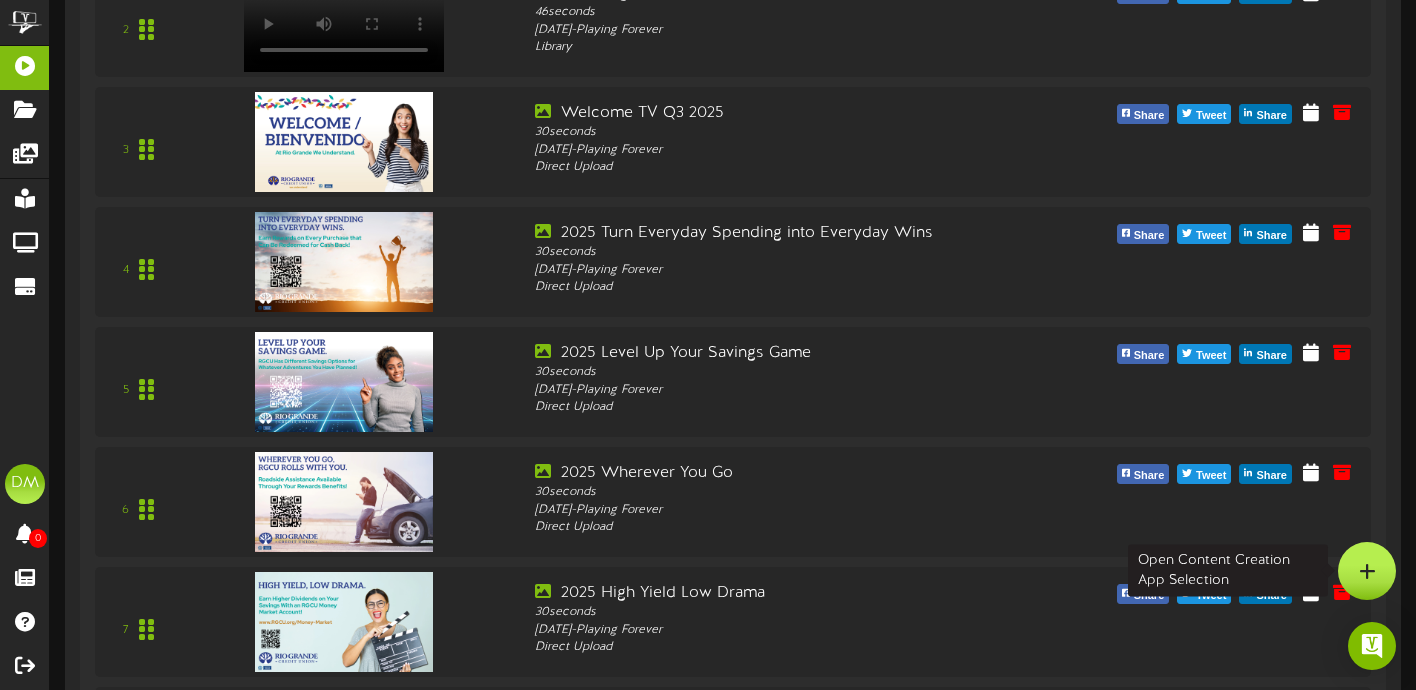 click at bounding box center [1367, 571] 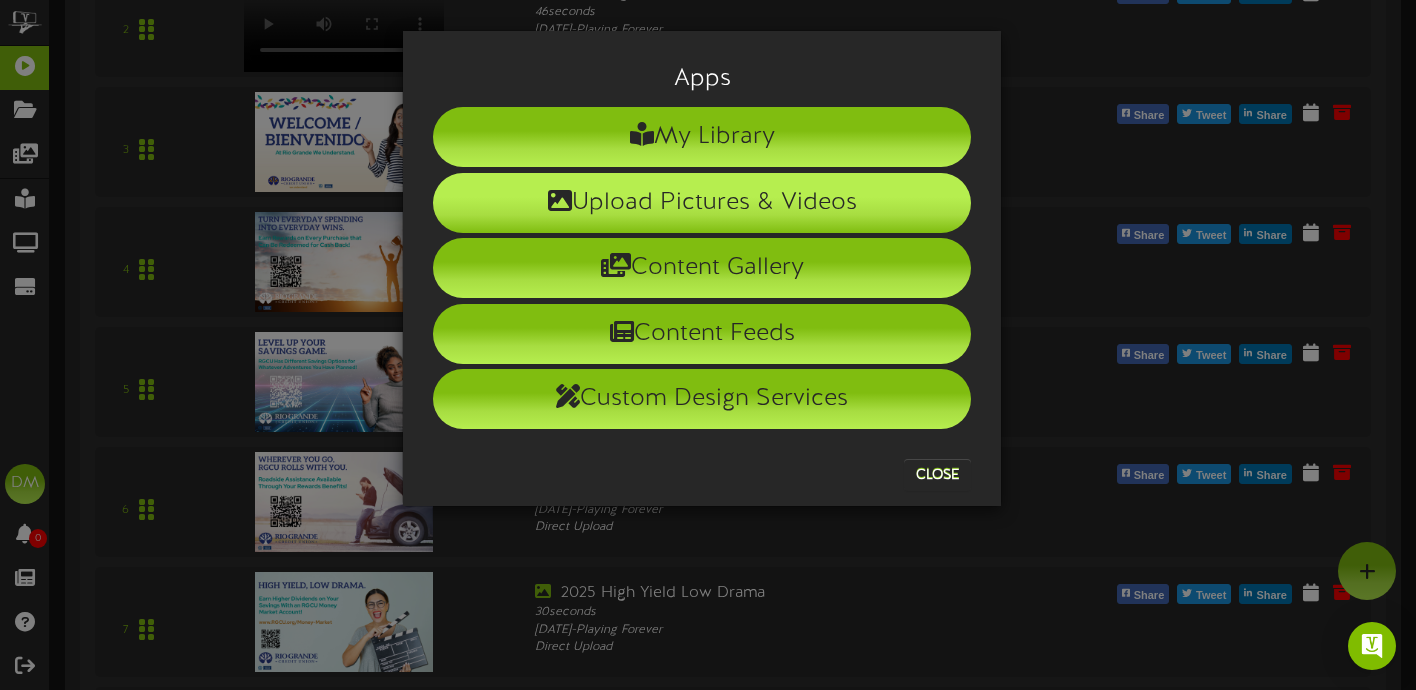 click on "Upload Pictures & Videos" at bounding box center (702, 203) 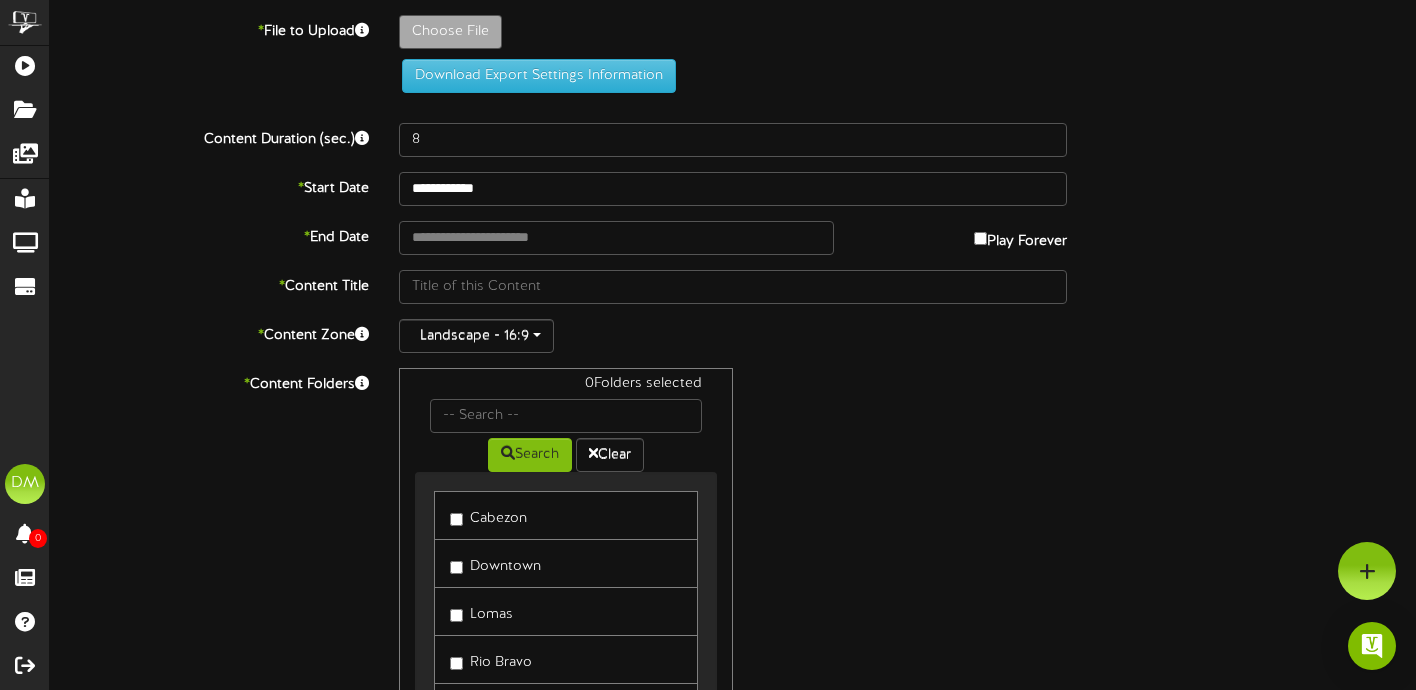 scroll, scrollTop: 0, scrollLeft: 0, axis: both 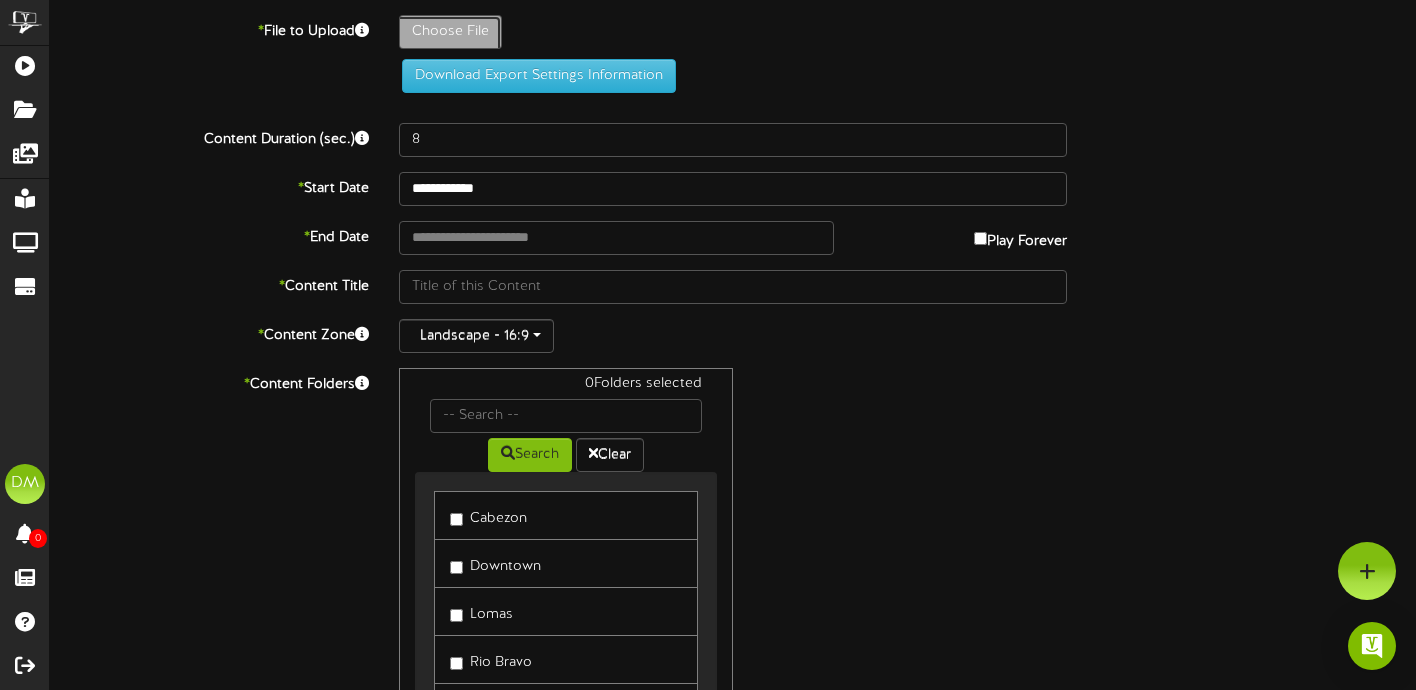 click on "Choose File" at bounding box center (-587, 87) 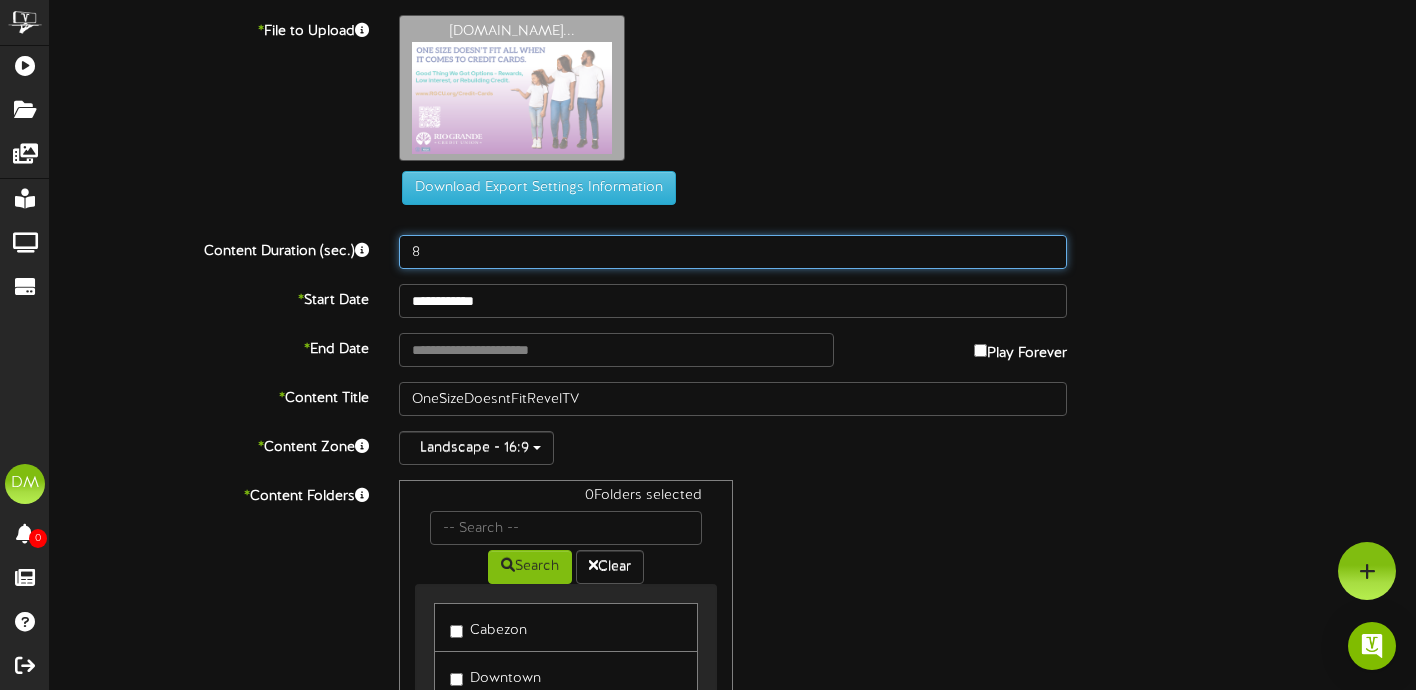 drag, startPoint x: 429, startPoint y: 248, endPoint x: 394, endPoint y: 247, distance: 35.014282 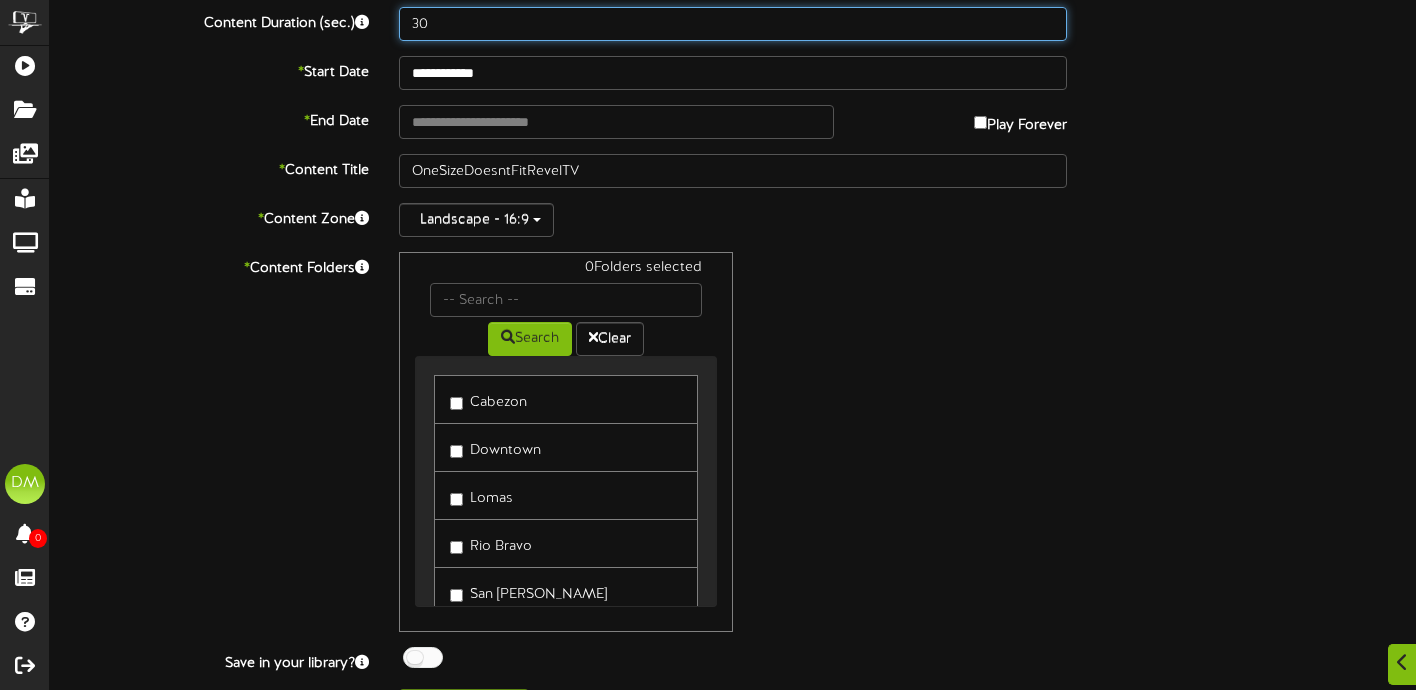 scroll, scrollTop: 320, scrollLeft: 0, axis: vertical 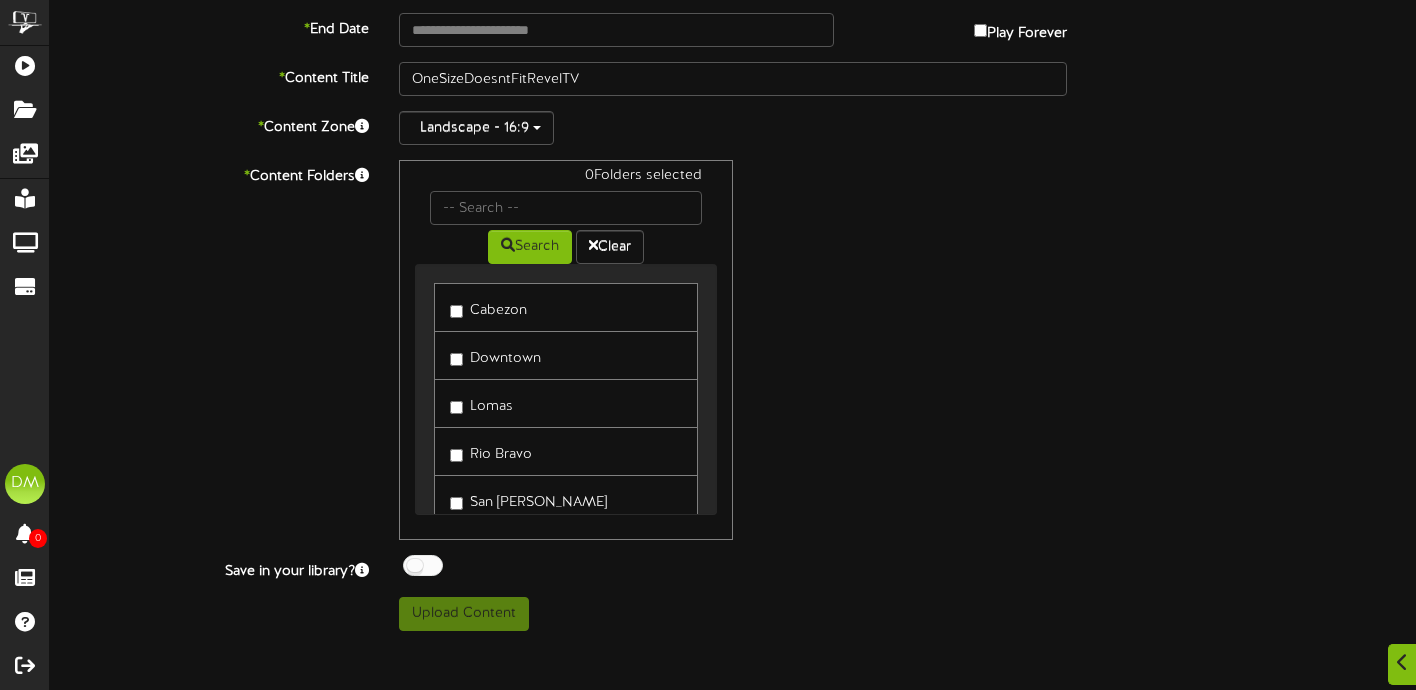 type on "30" 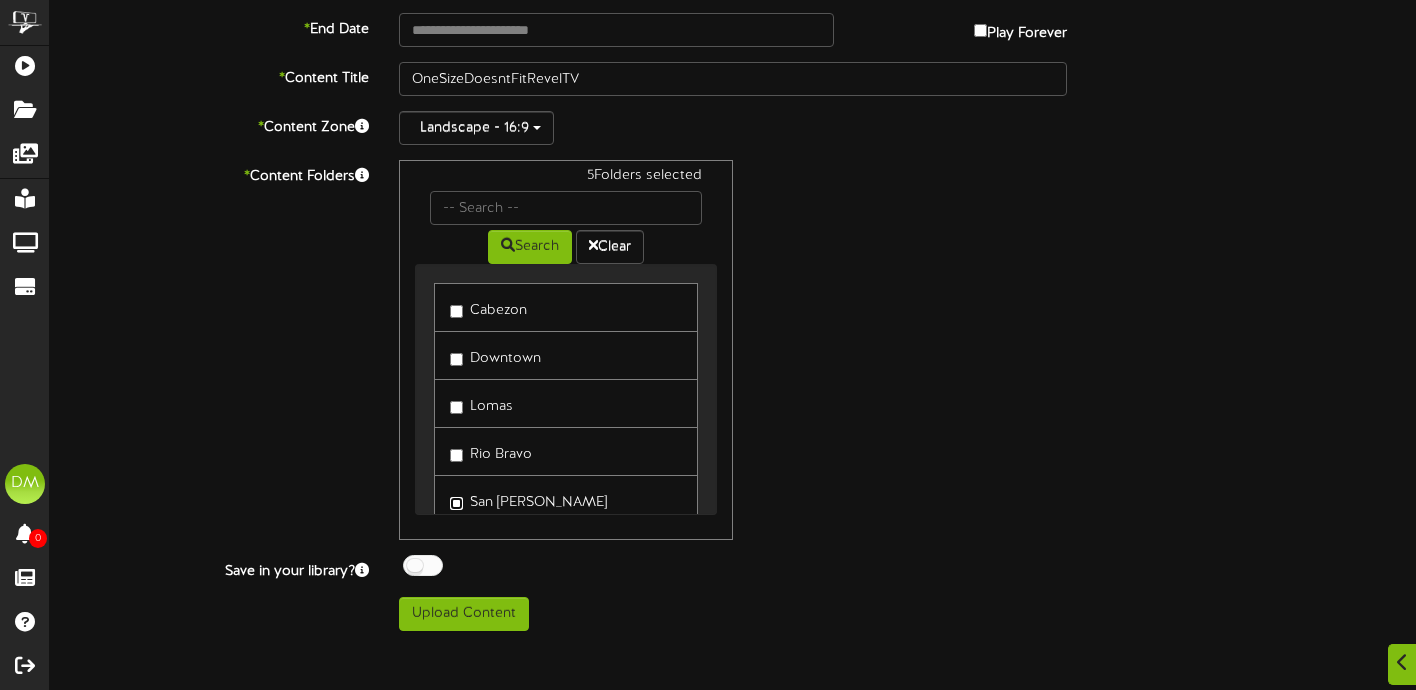 scroll, scrollTop: 160, scrollLeft: 0, axis: vertical 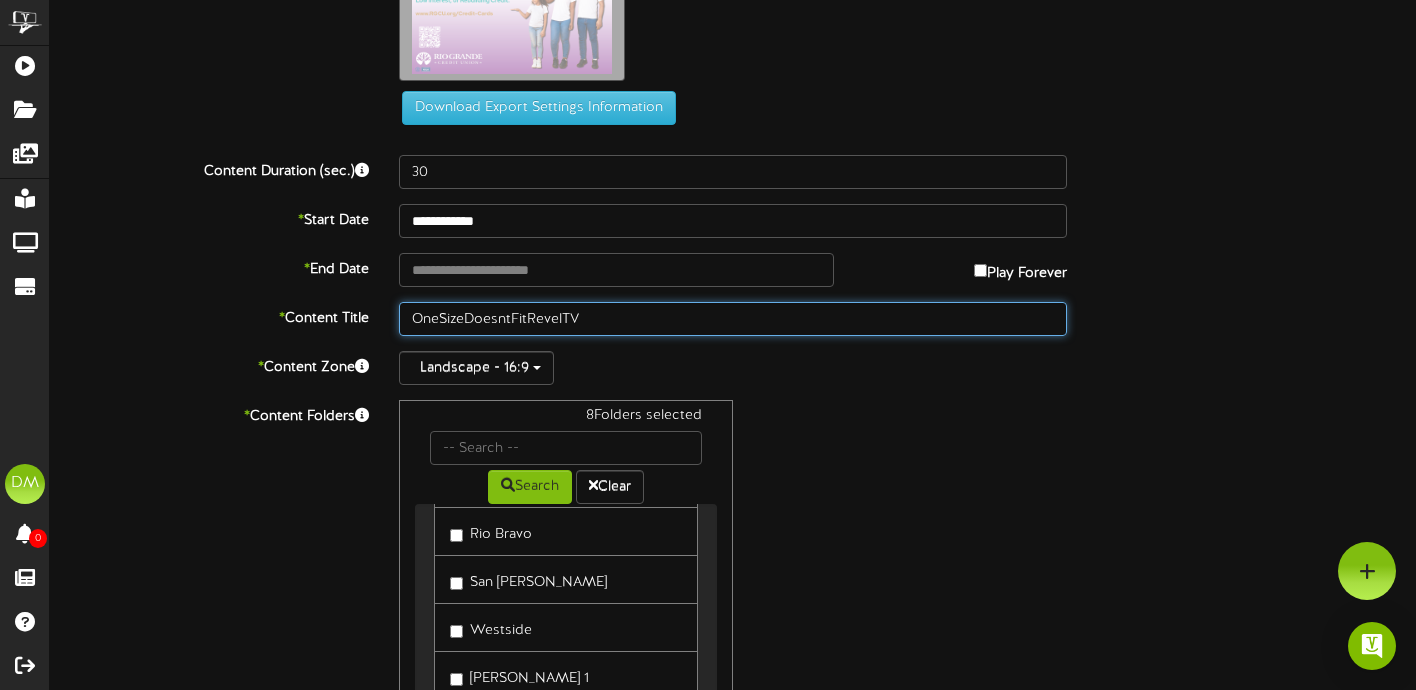 drag, startPoint x: 596, startPoint y: 310, endPoint x: 151, endPoint y: 310, distance: 445 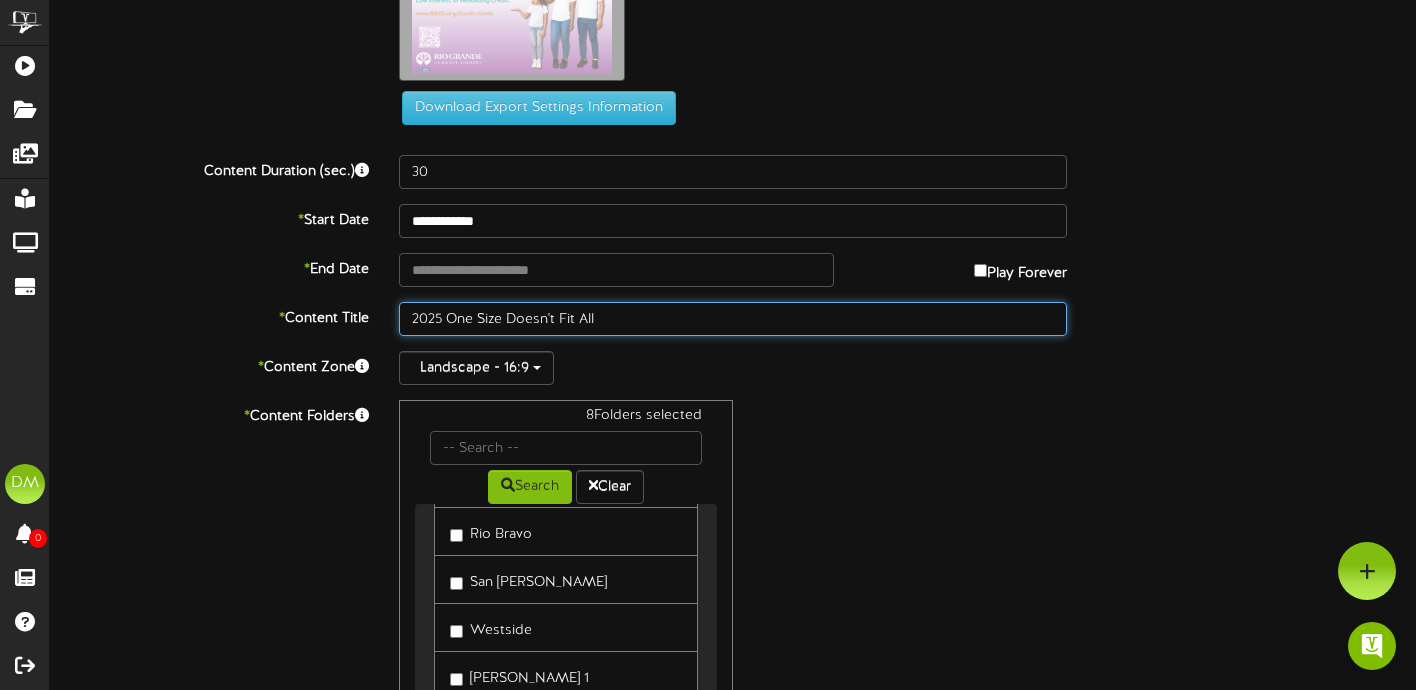 type on "2025 One Size Doesn't Fit All" 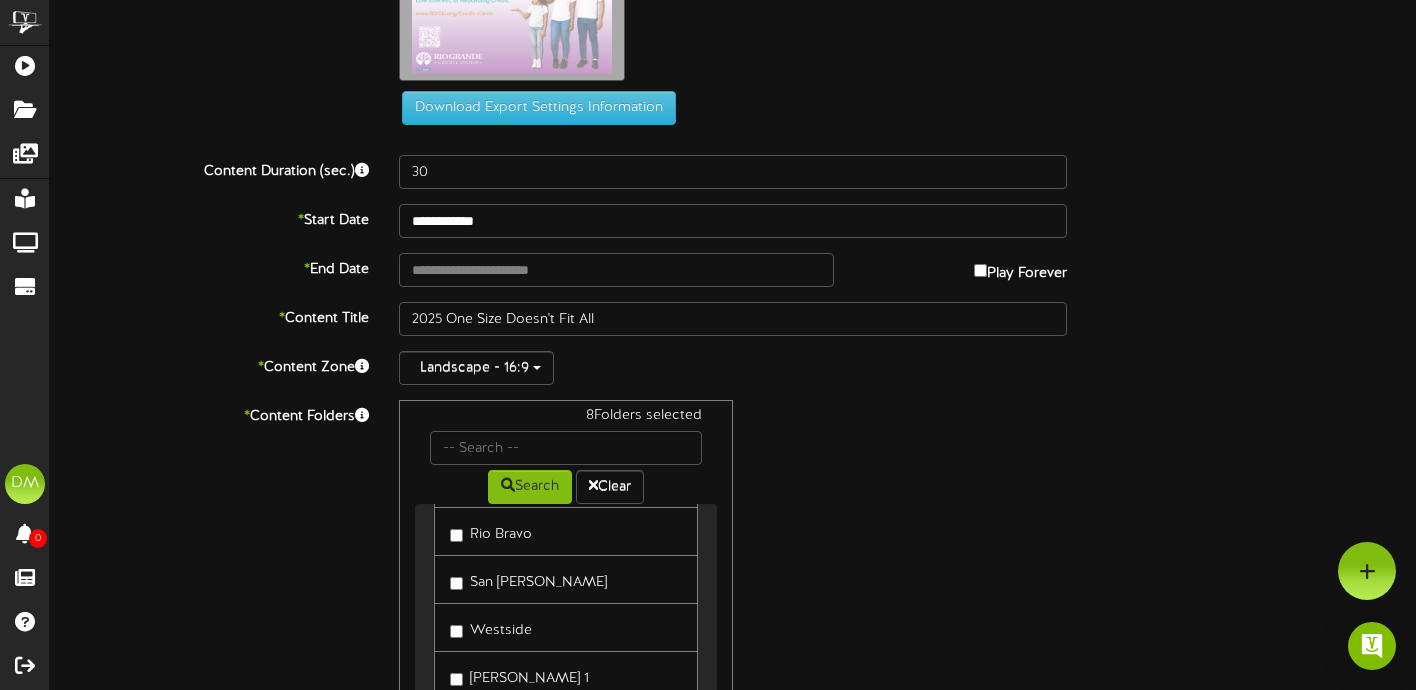 click on "*  Content Title" at bounding box center (209, 315) 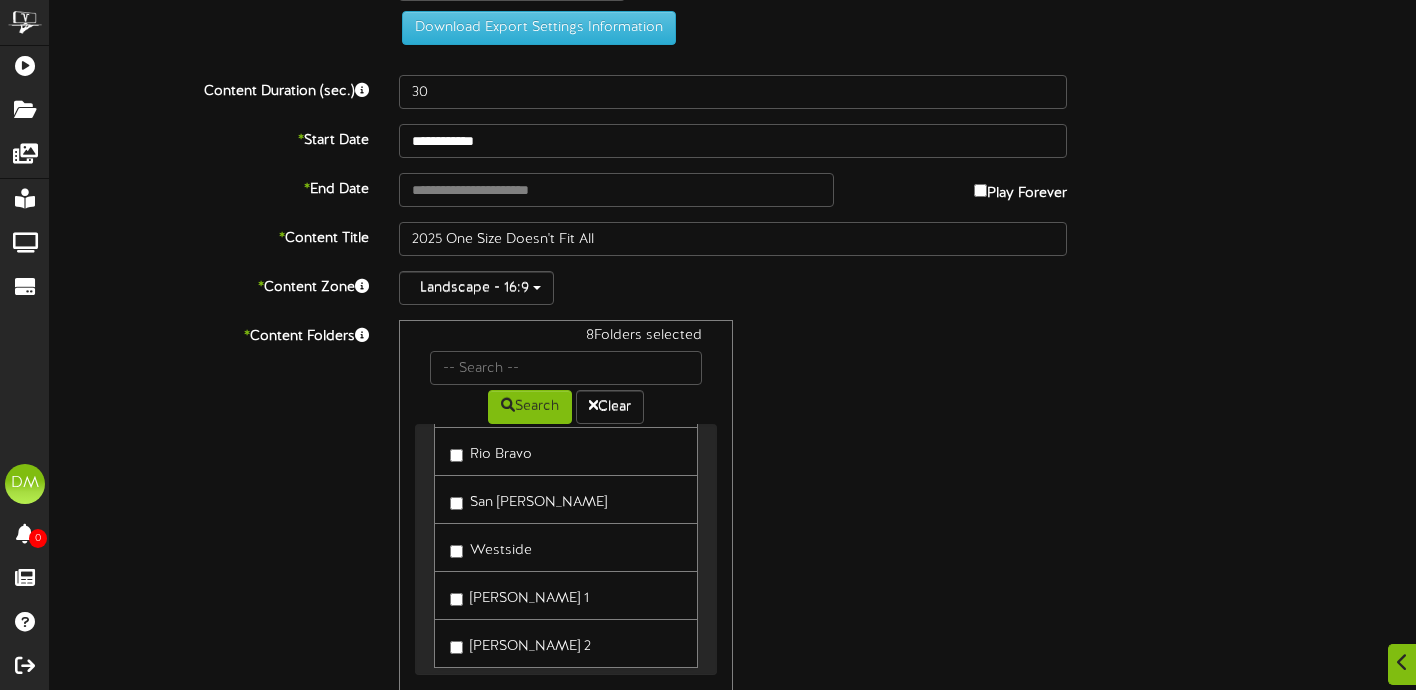 scroll, scrollTop: 467, scrollLeft: 0, axis: vertical 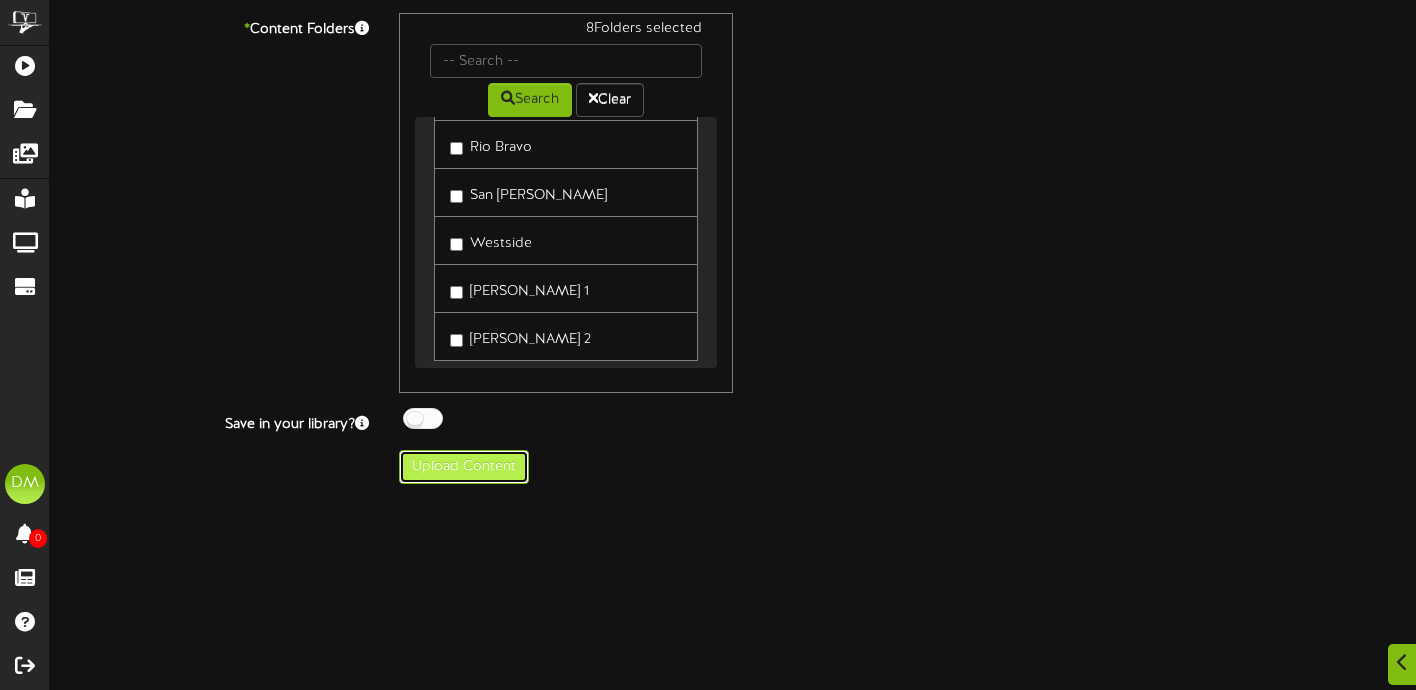 click on "Upload Content" at bounding box center (464, 467) 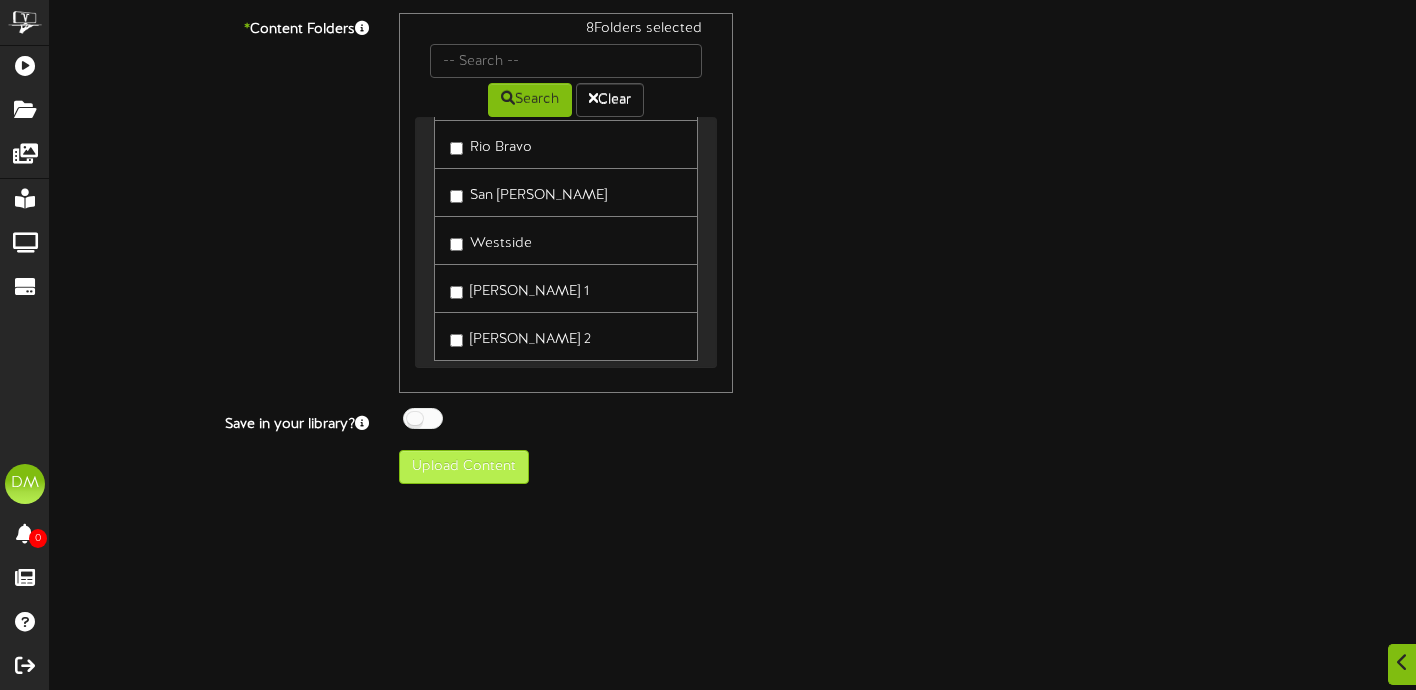 type on "**********" 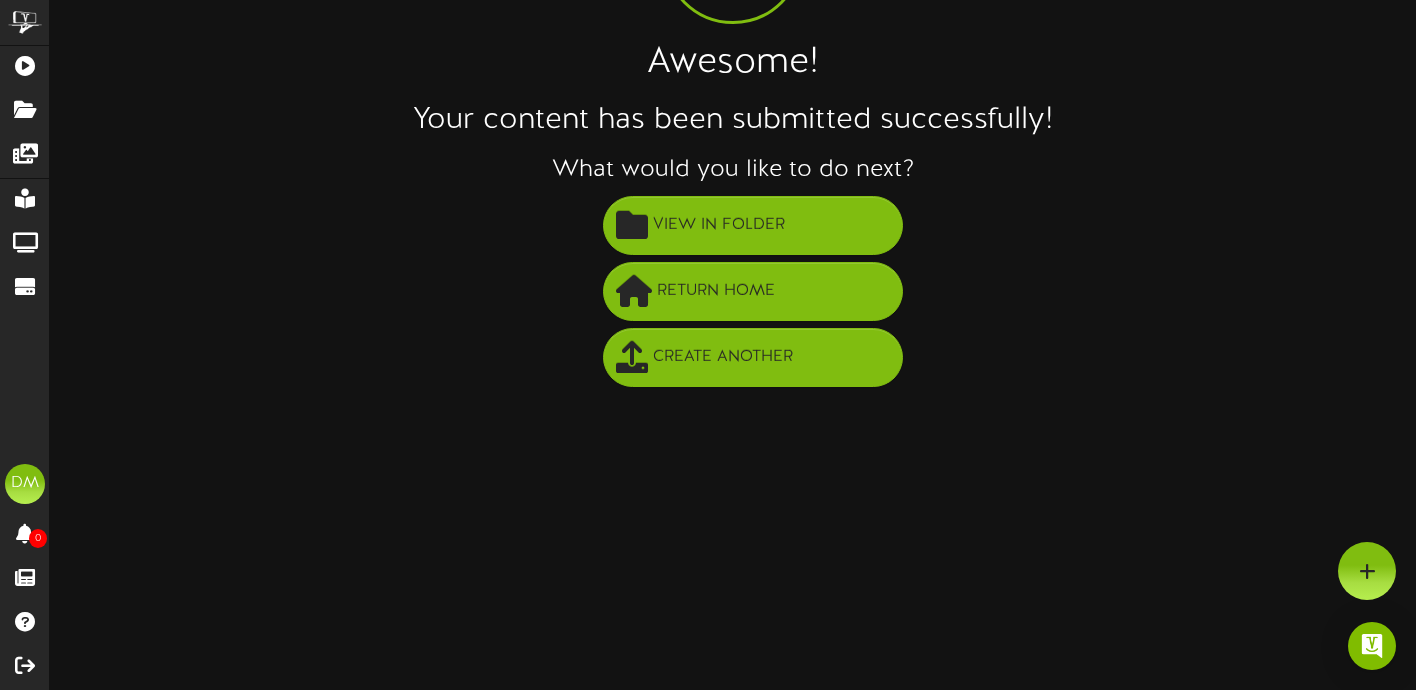 scroll, scrollTop: 0, scrollLeft: 0, axis: both 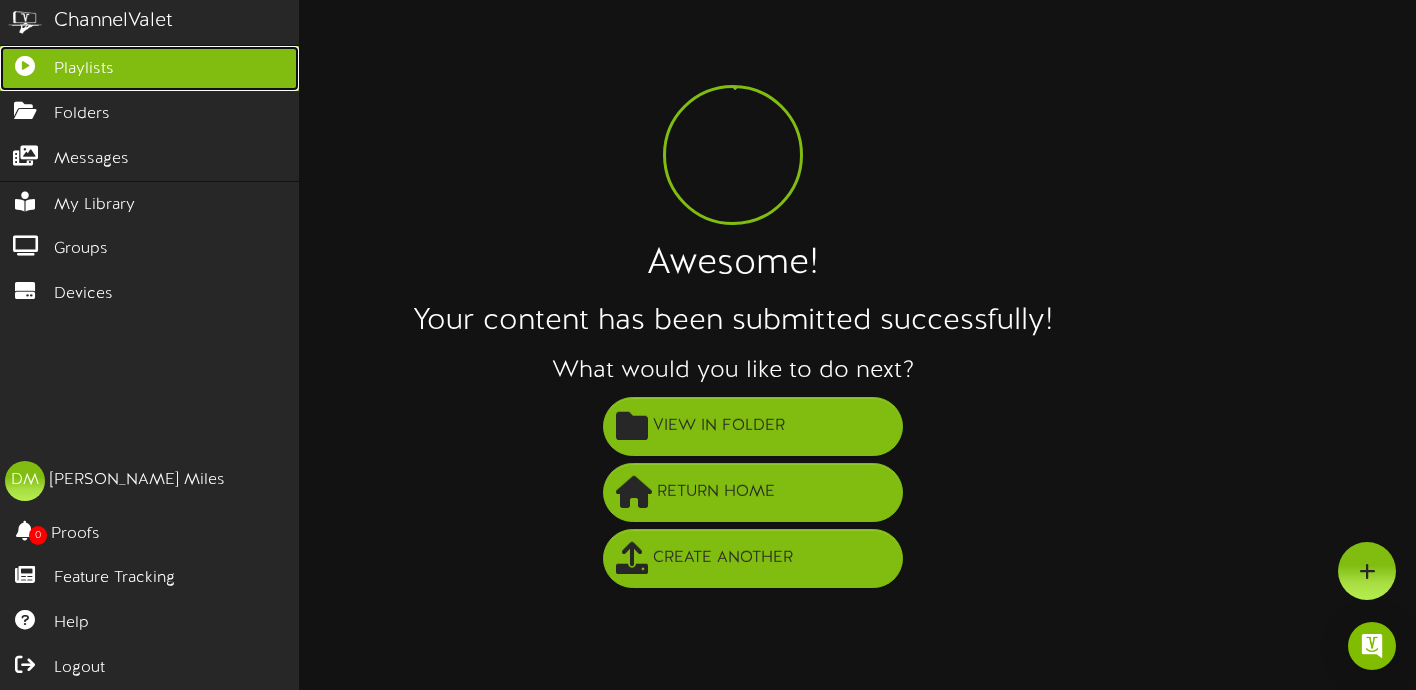 click on "Playlists" at bounding box center (84, 69) 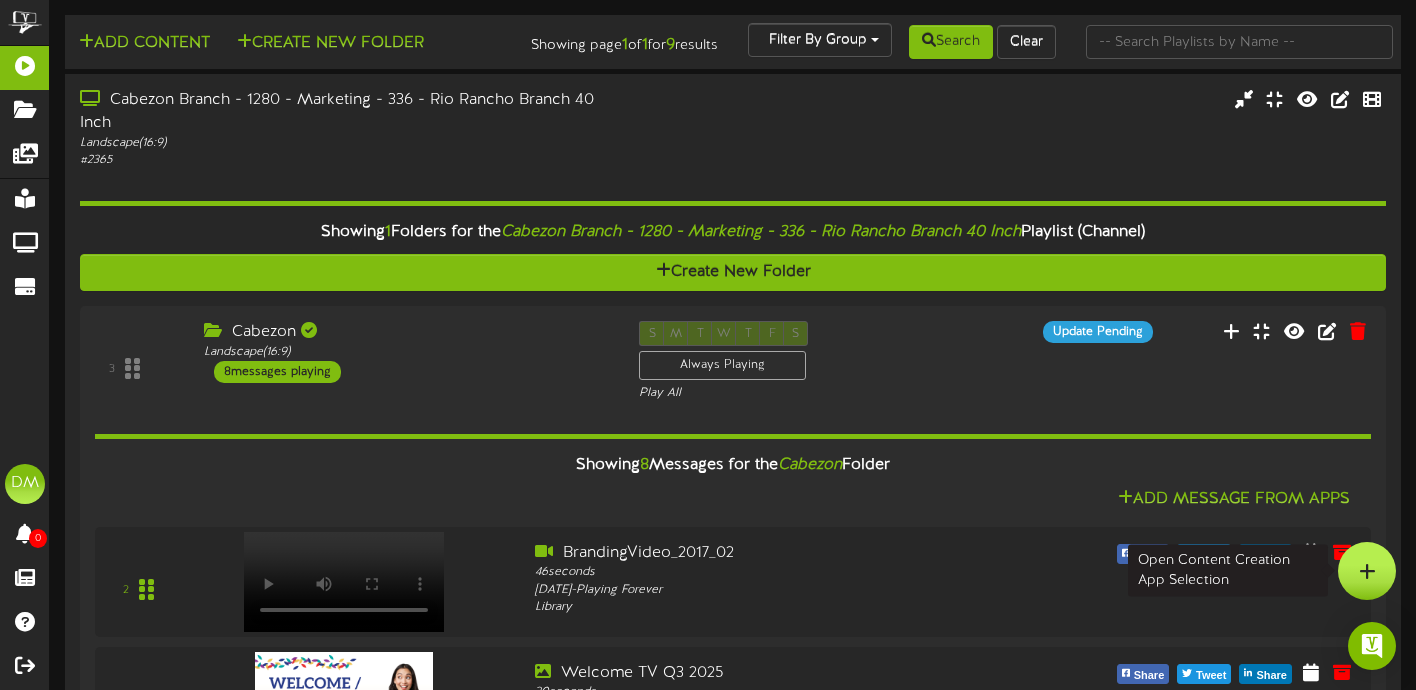 click at bounding box center [1367, 571] 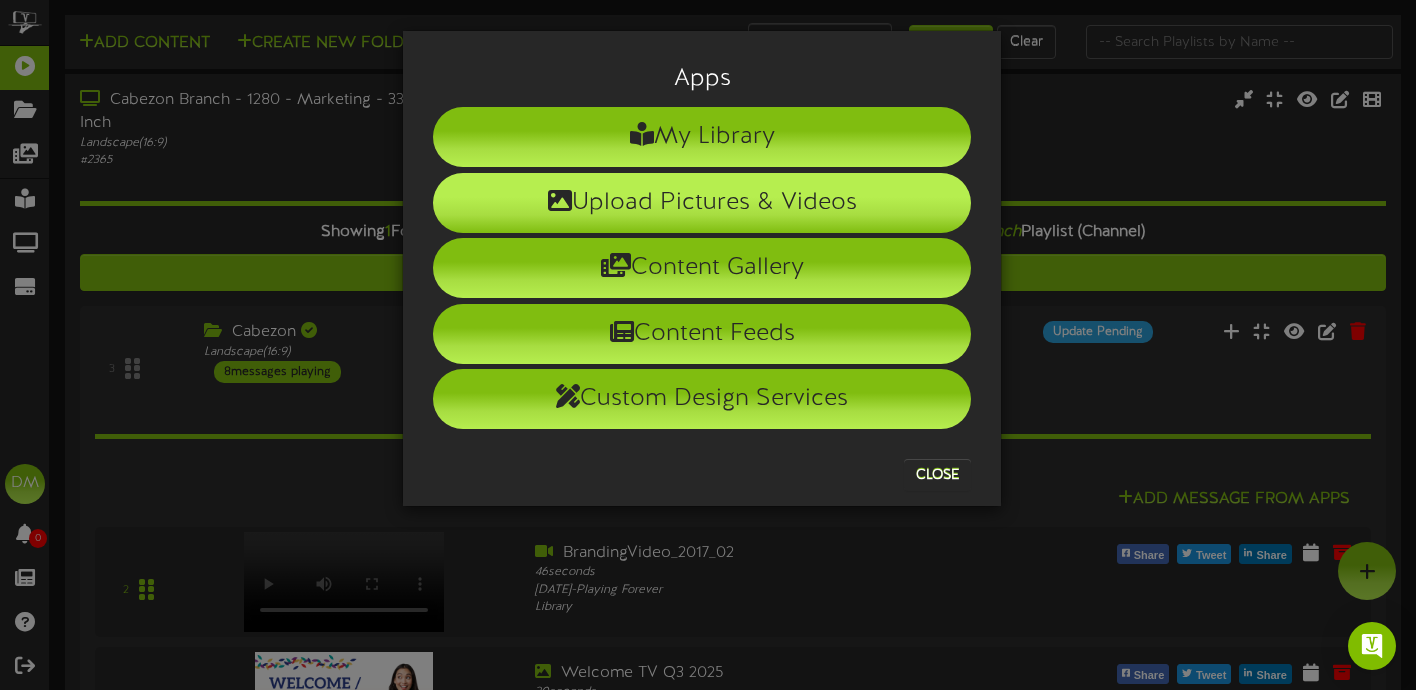 click on "Upload Pictures & Videos" at bounding box center [702, 203] 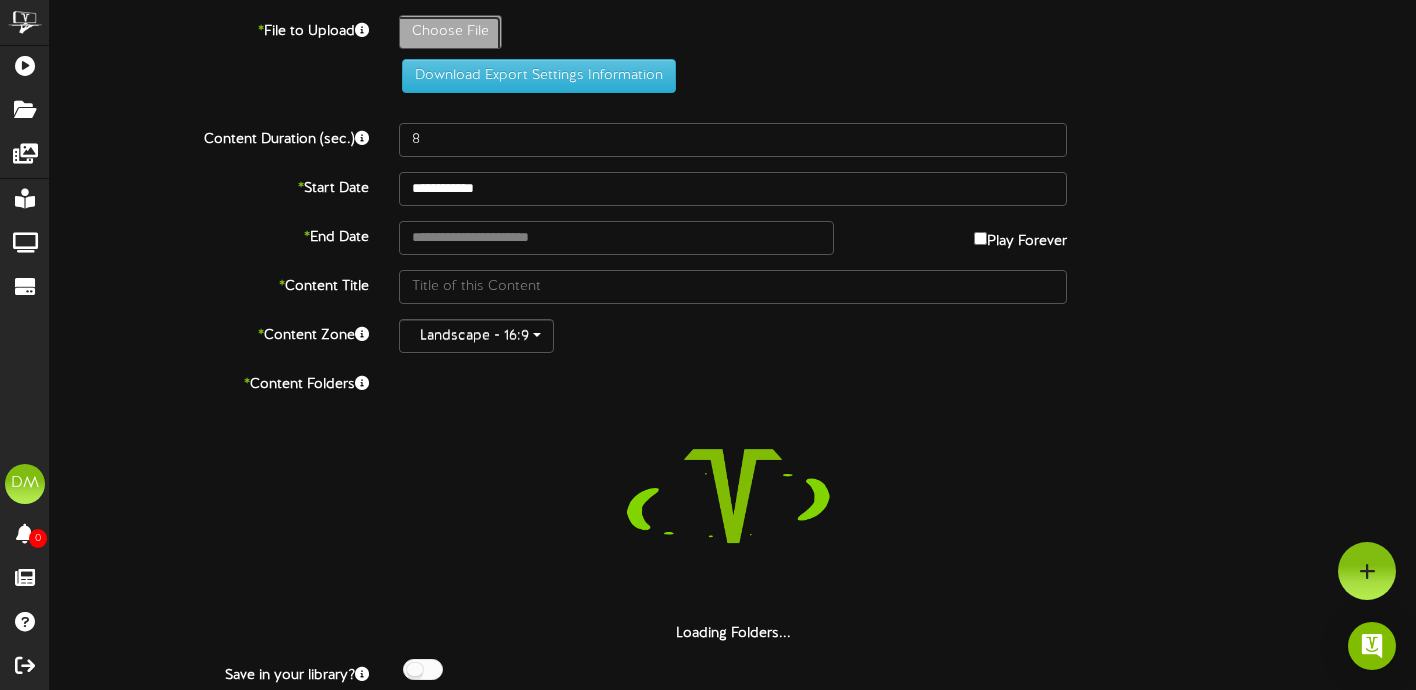 click on "Choose File" at bounding box center [-587, 87] 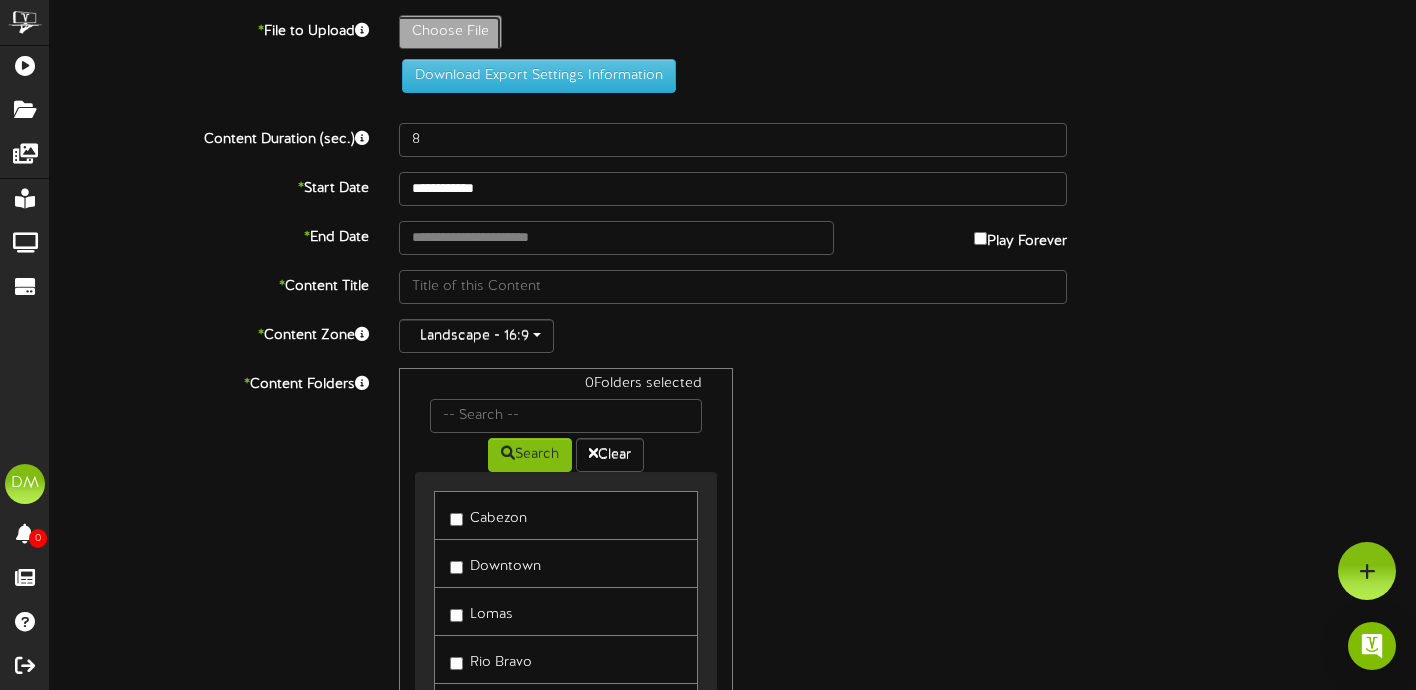 type on "**********" 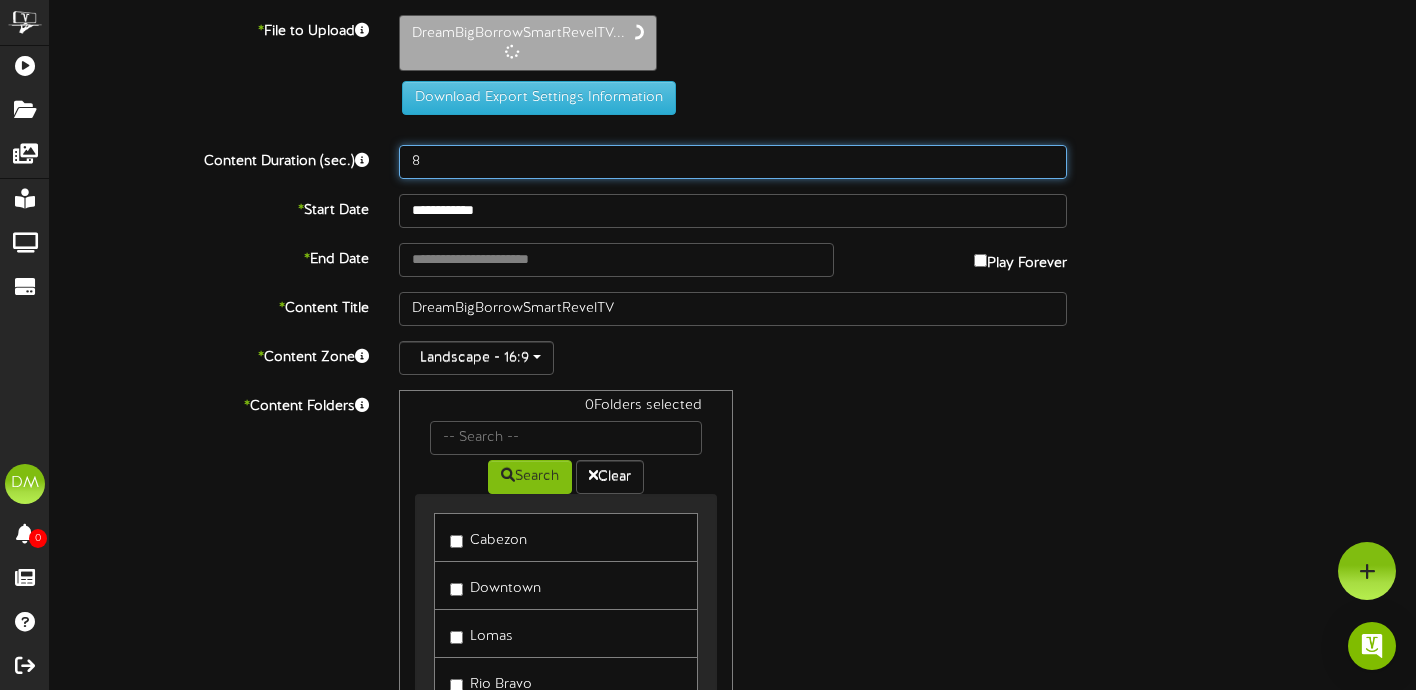 drag, startPoint x: 428, startPoint y: 161, endPoint x: 397, endPoint y: 156, distance: 31.400637 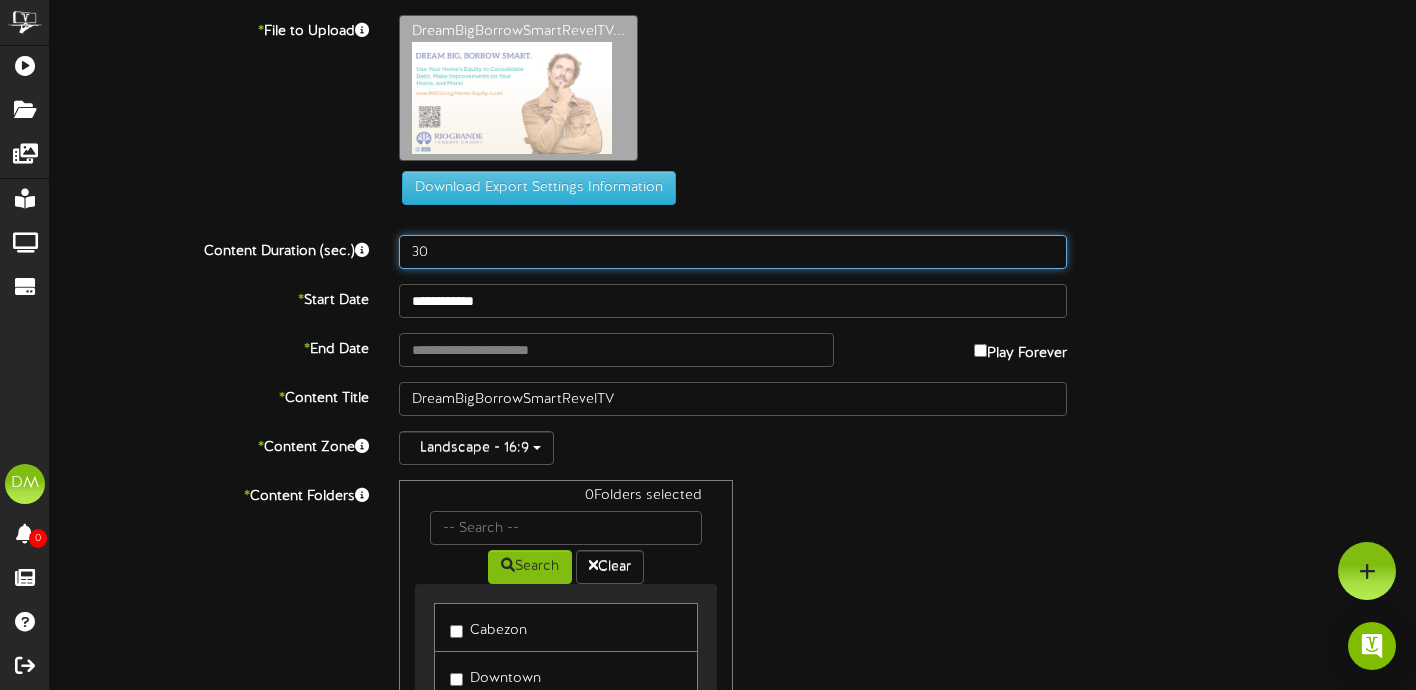 type on "30" 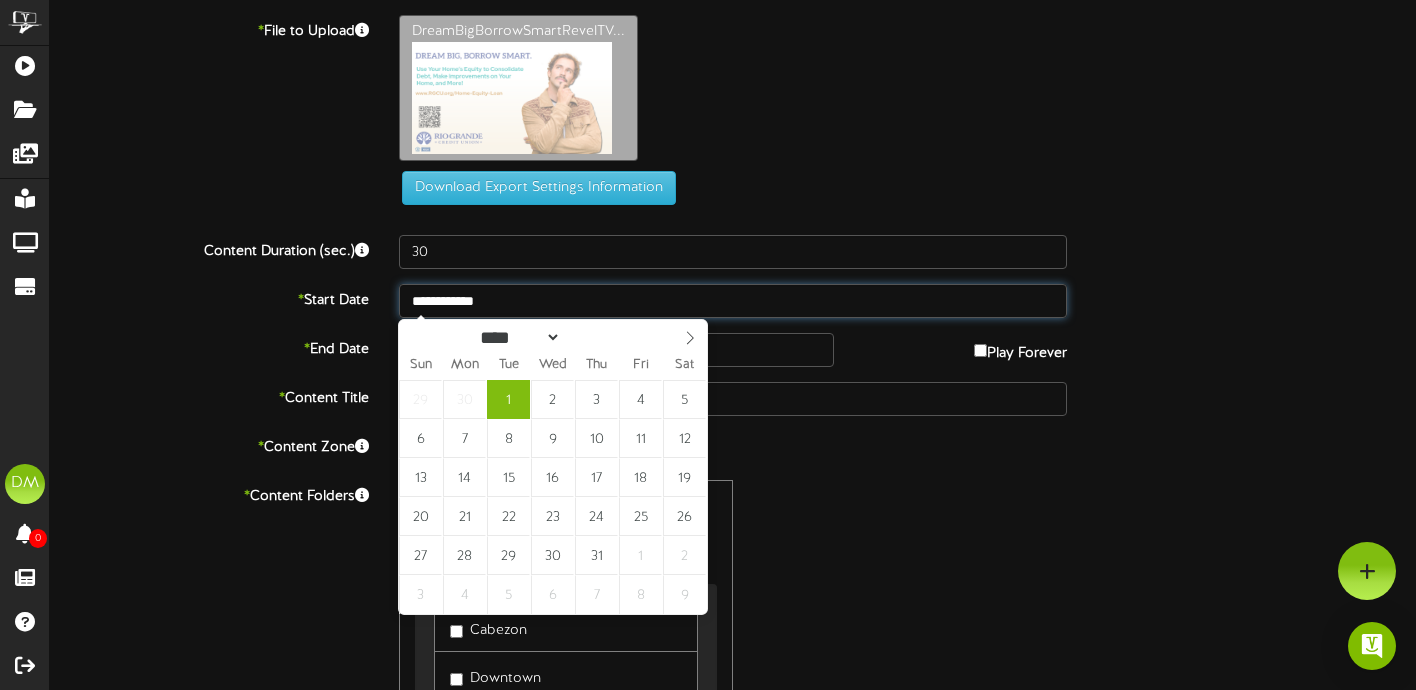 drag, startPoint x: 644, startPoint y: 311, endPoint x: 320, endPoint y: 292, distance: 324.5566 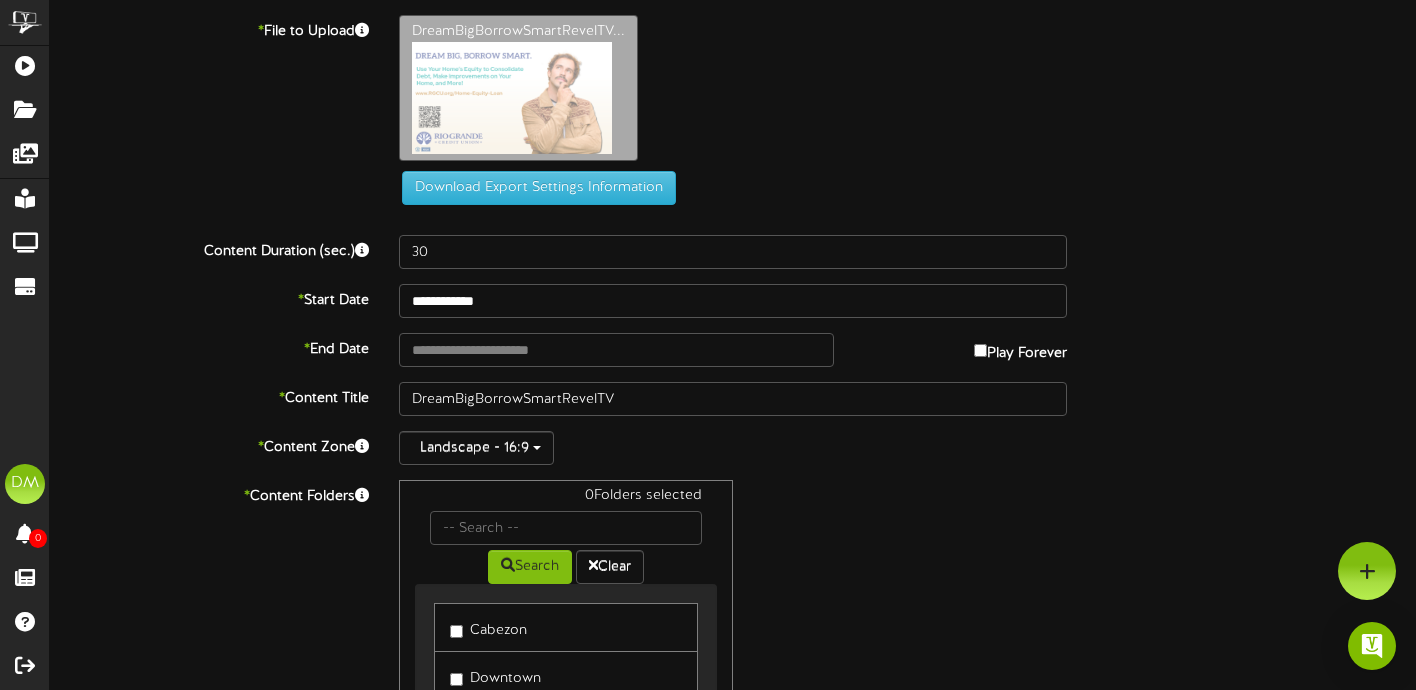 click on "*" at bounding box center [301, 300] 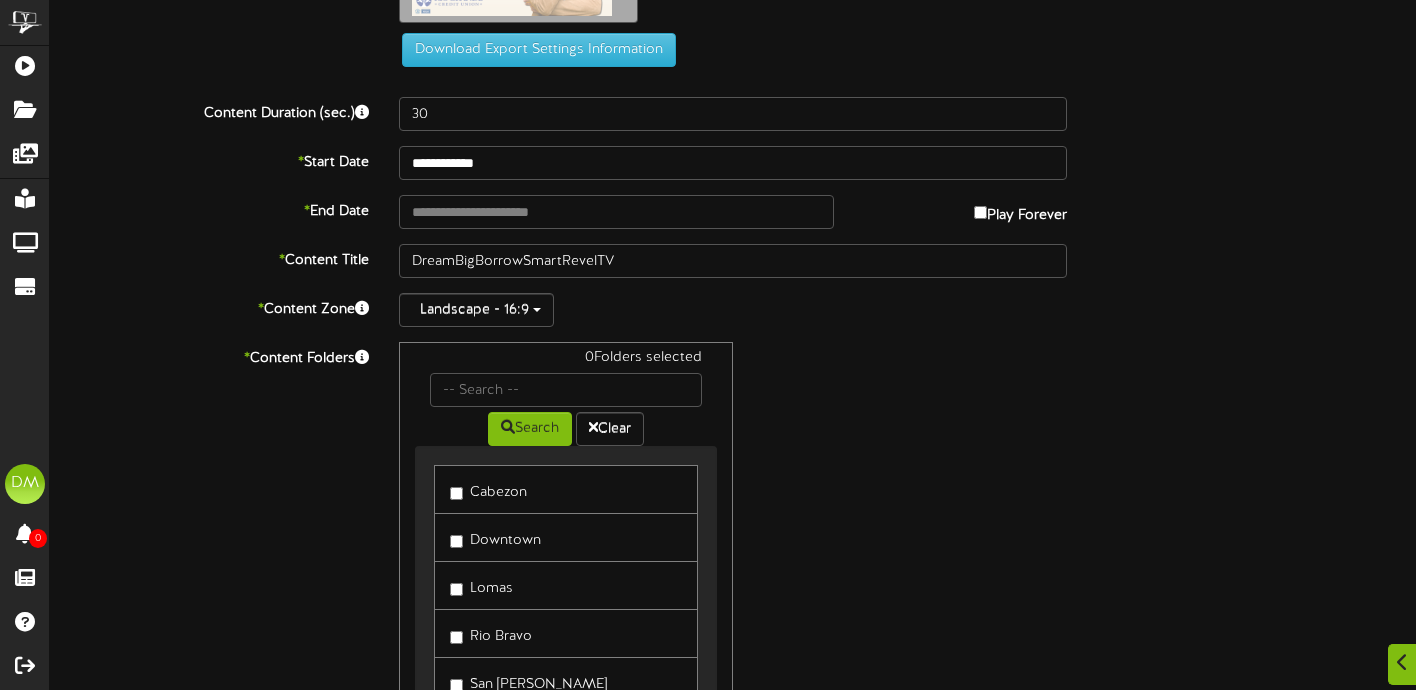 scroll, scrollTop: 160, scrollLeft: 0, axis: vertical 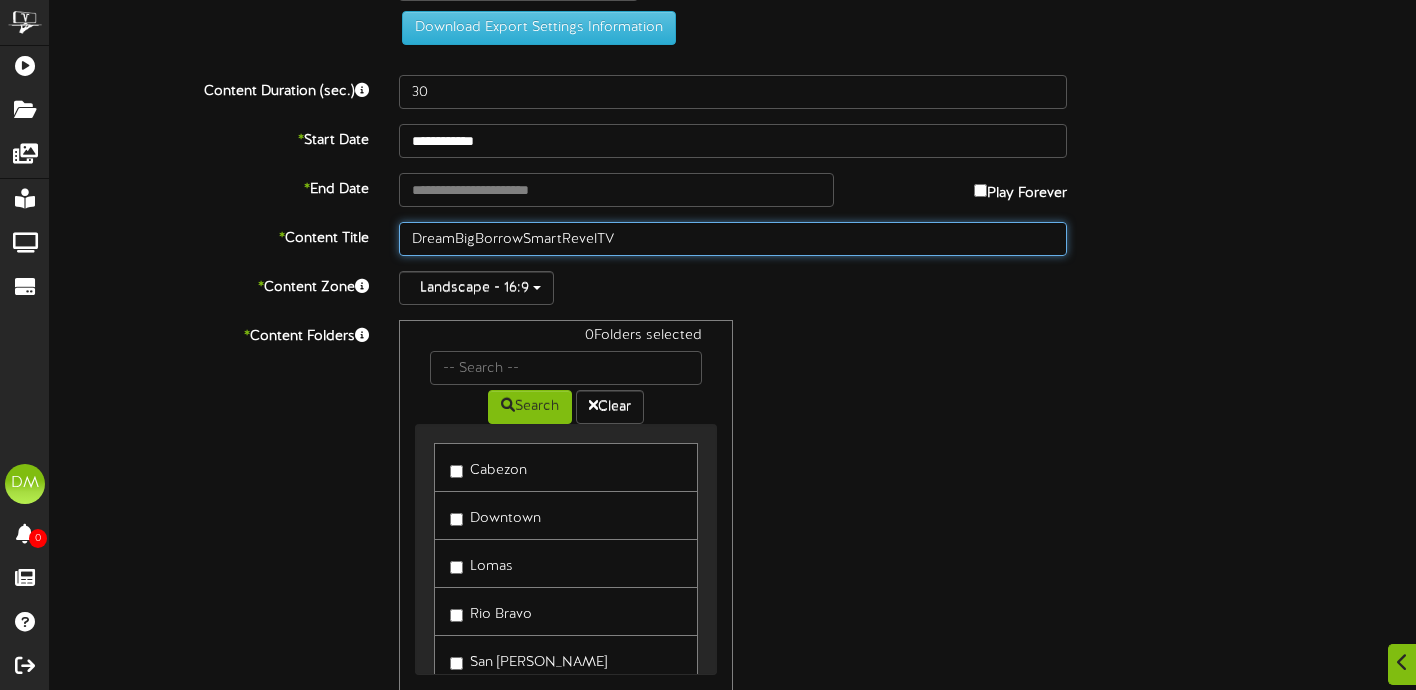drag, startPoint x: 618, startPoint y: 234, endPoint x: 362, endPoint y: 235, distance: 256.00195 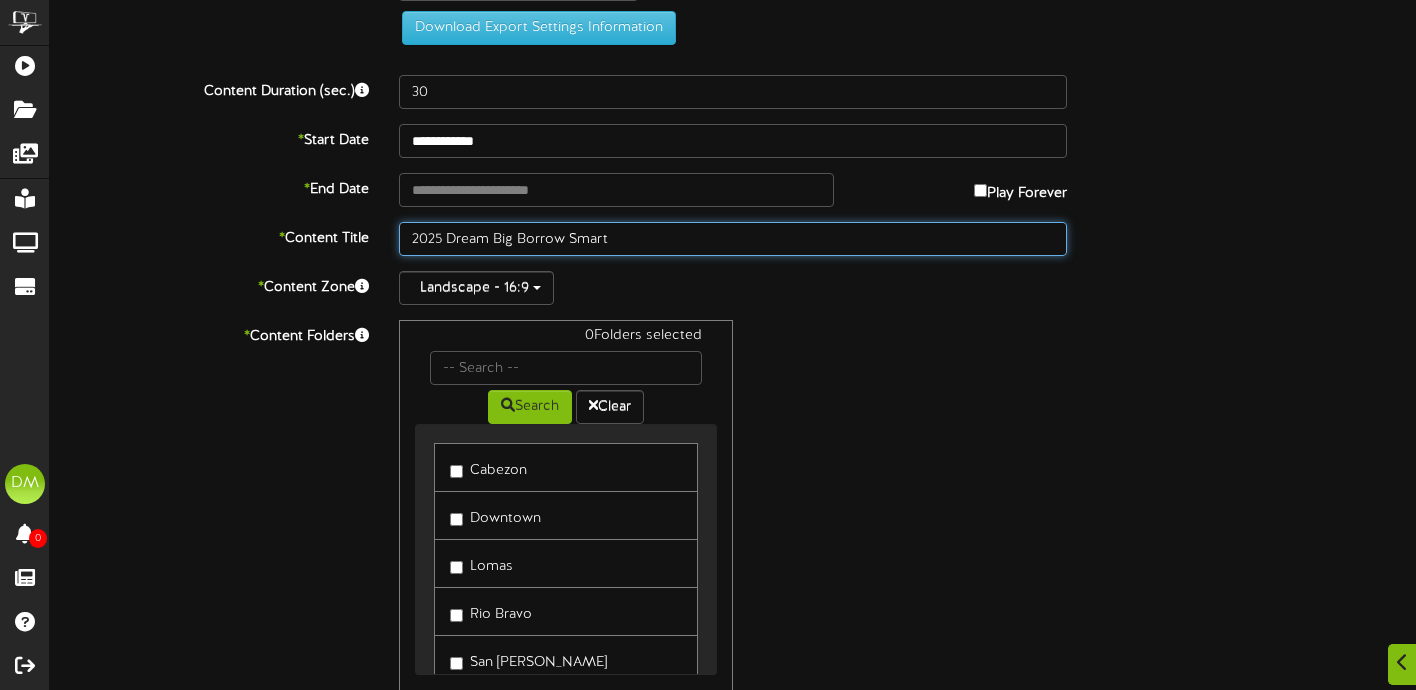 type on "2025 Dream Big Borrow Smart" 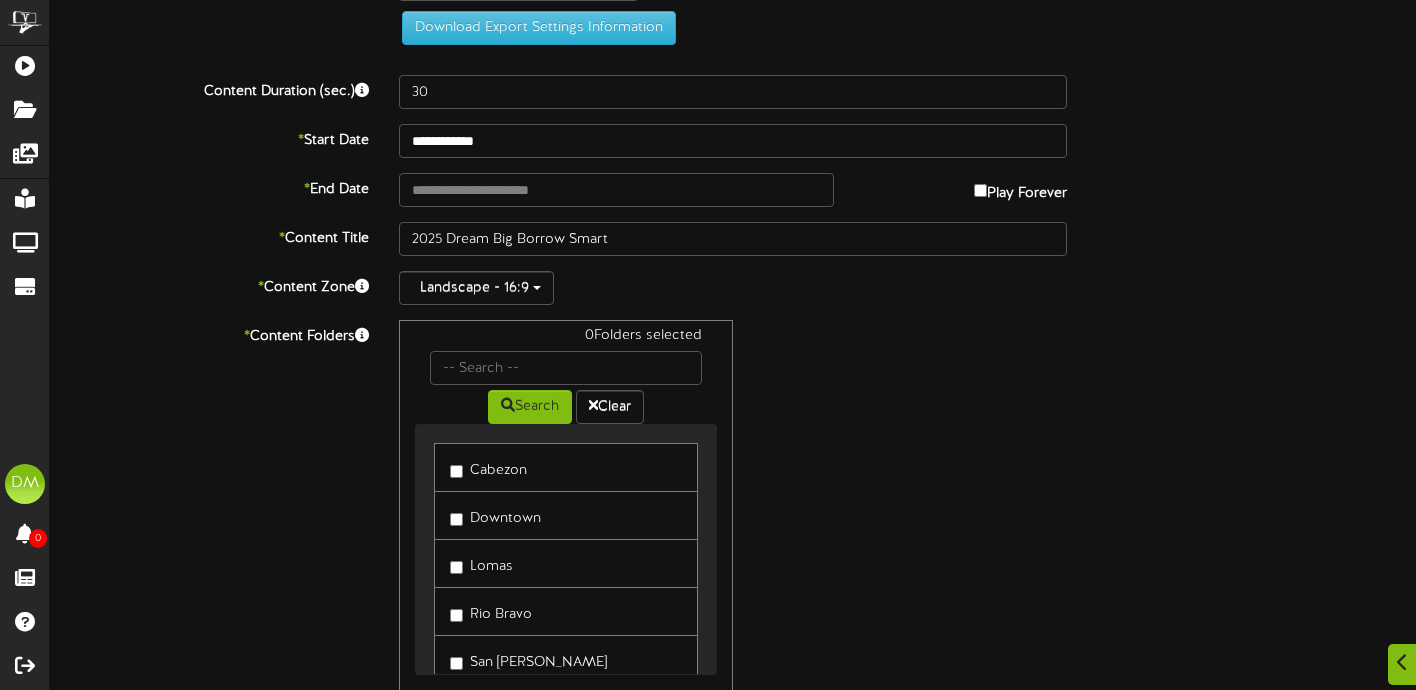 click on "*  Content Title" at bounding box center (209, 235) 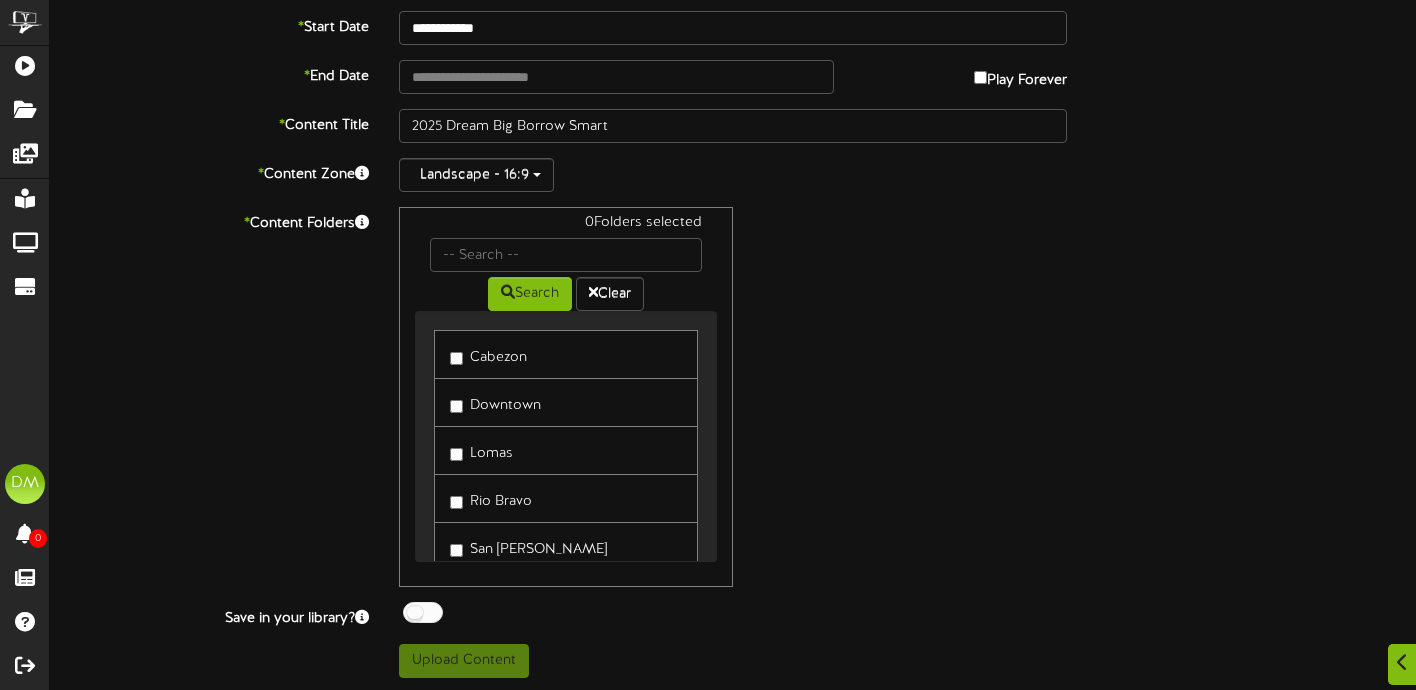 scroll, scrollTop: 274, scrollLeft: 0, axis: vertical 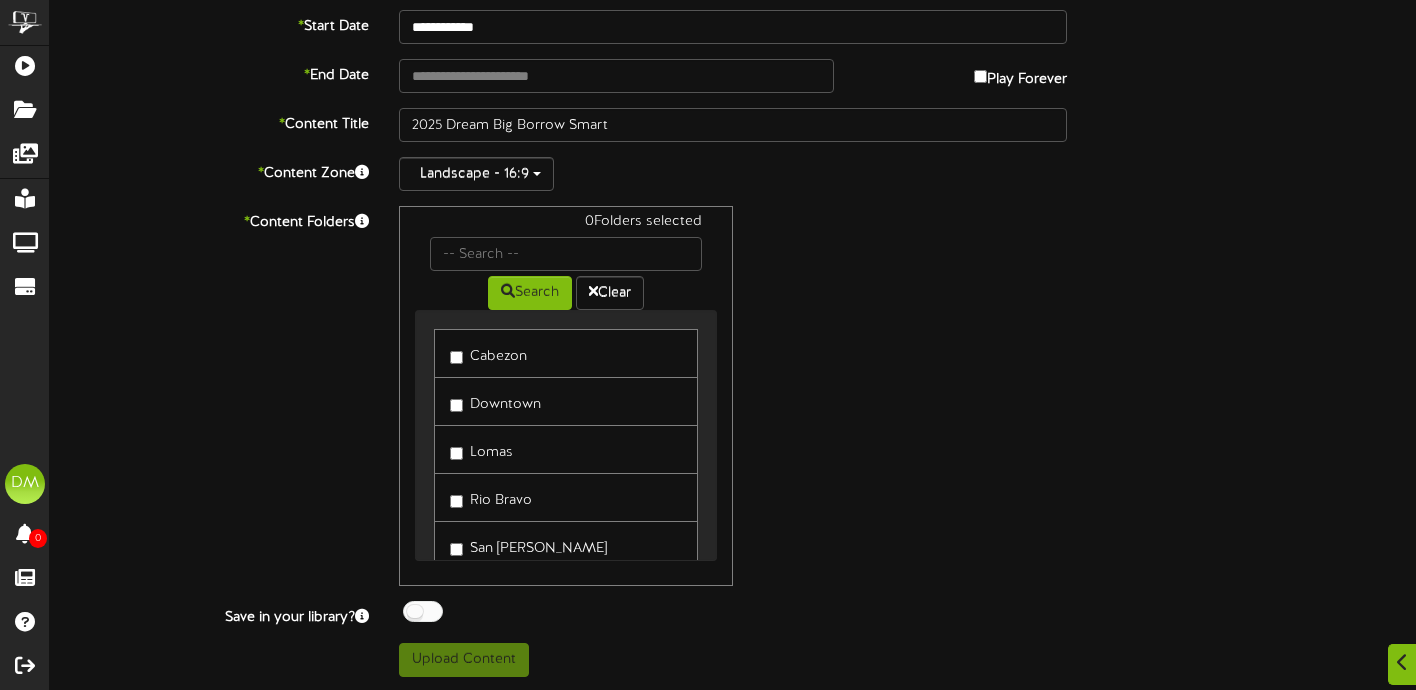 click on "Cabezon" at bounding box center [488, 353] 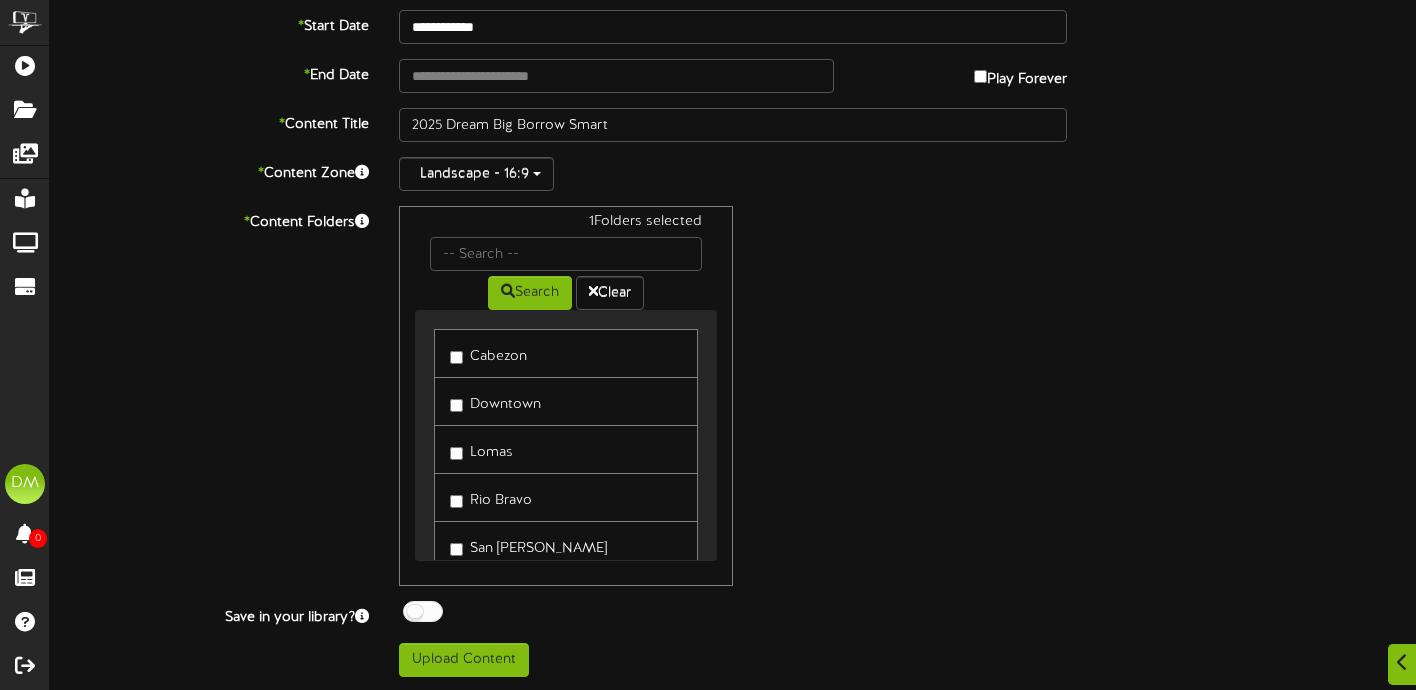 click on "Downtown" at bounding box center (495, 401) 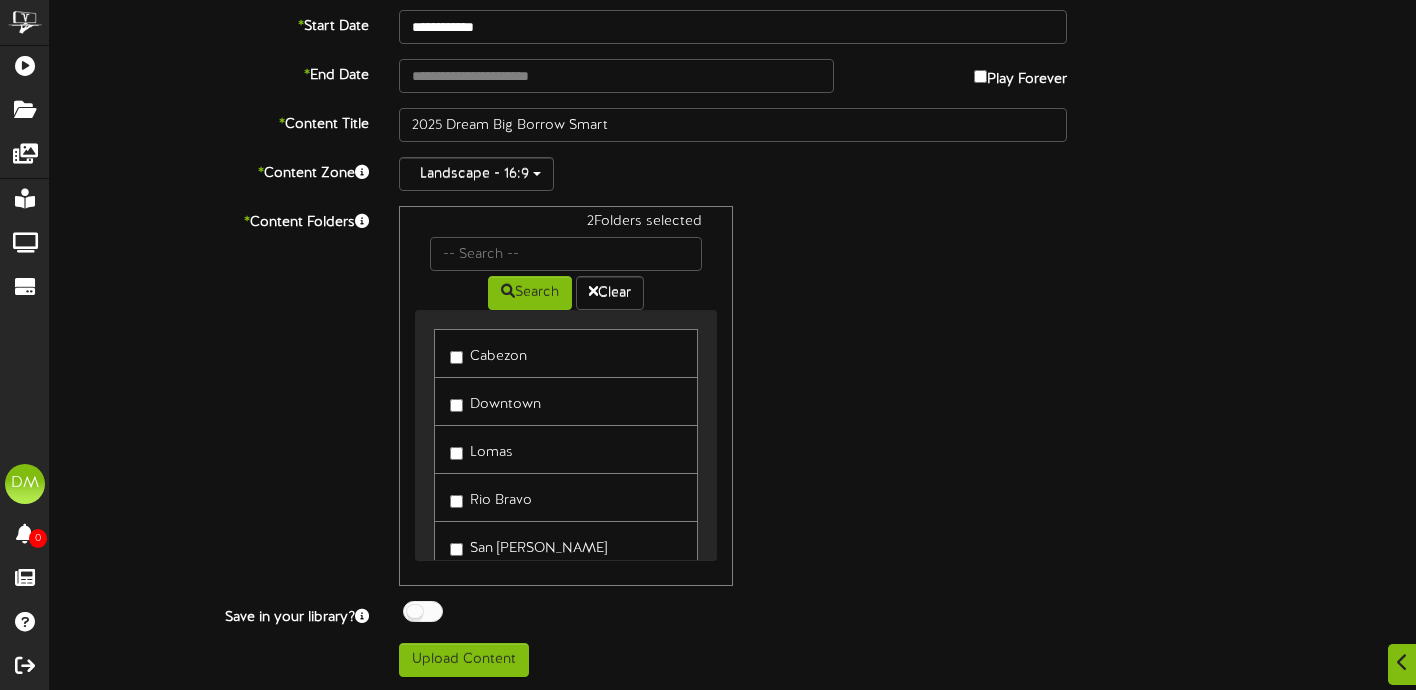 click on "Lomas" at bounding box center (481, 449) 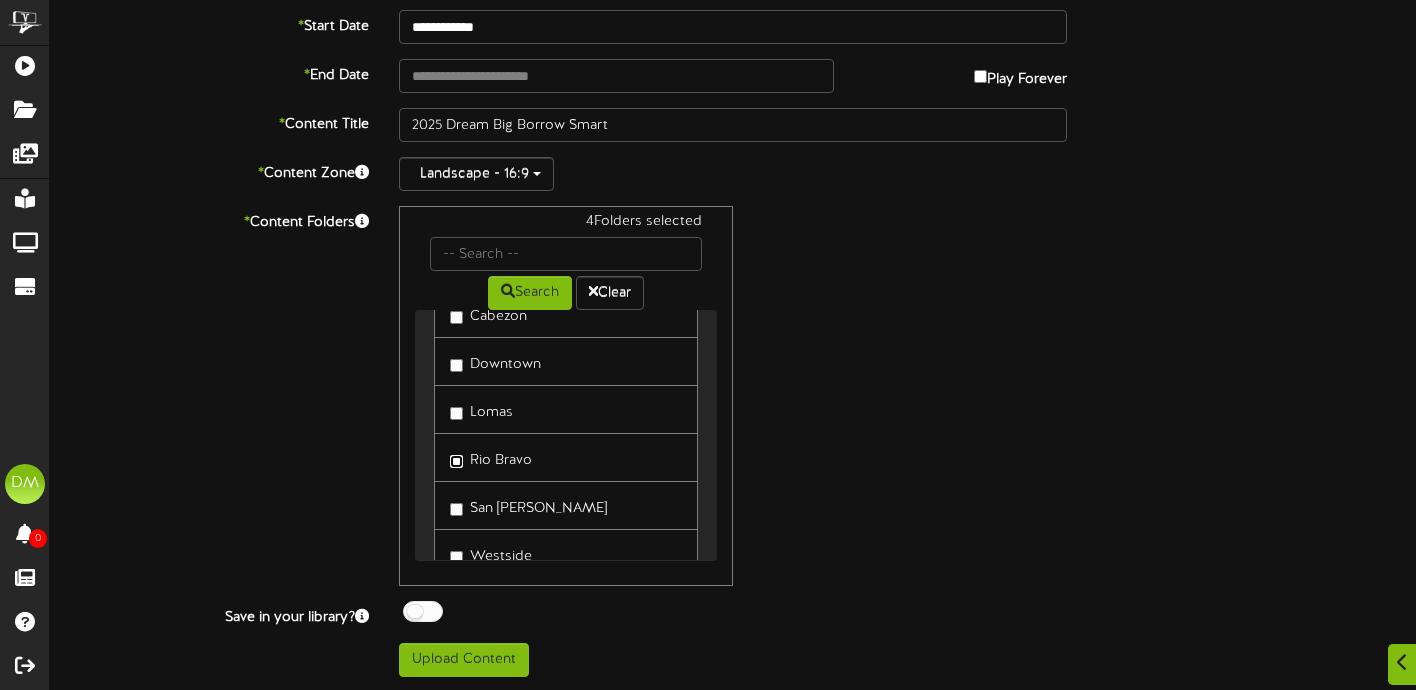 scroll, scrollTop: 80, scrollLeft: 0, axis: vertical 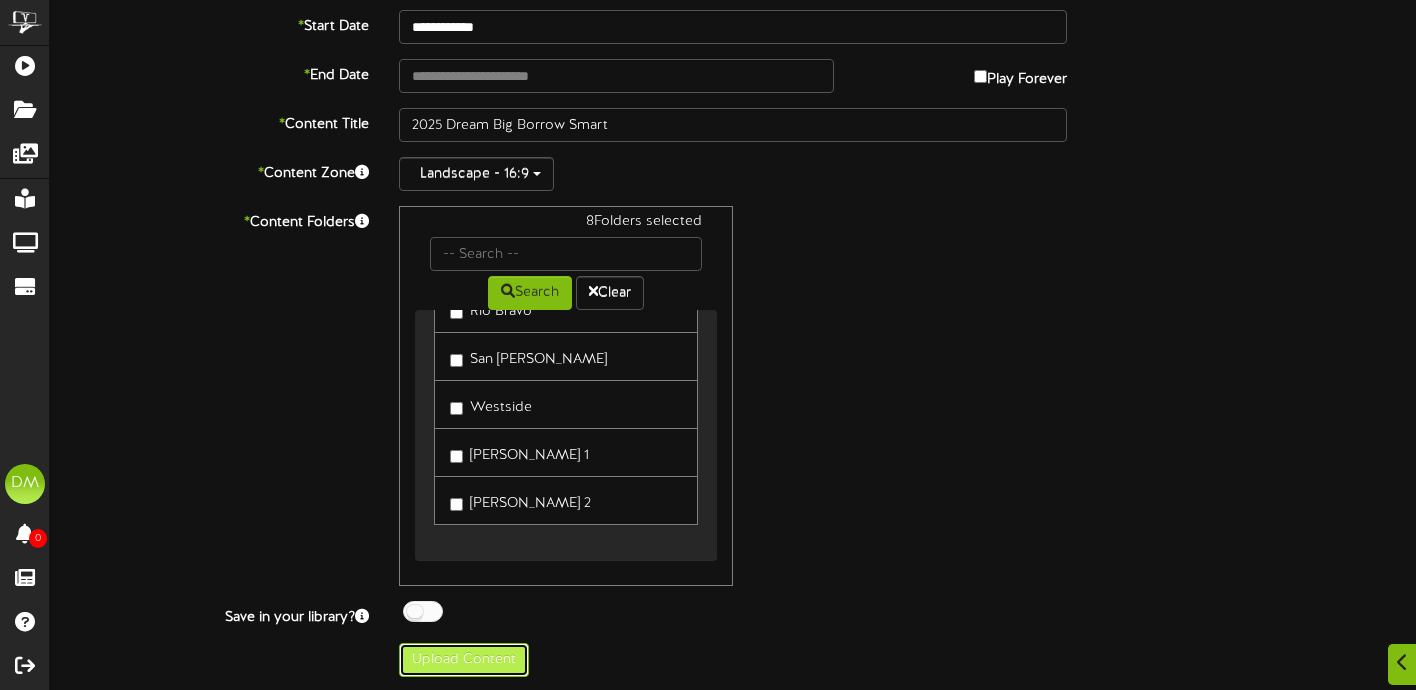 click on "Upload Content" at bounding box center [464, 660] 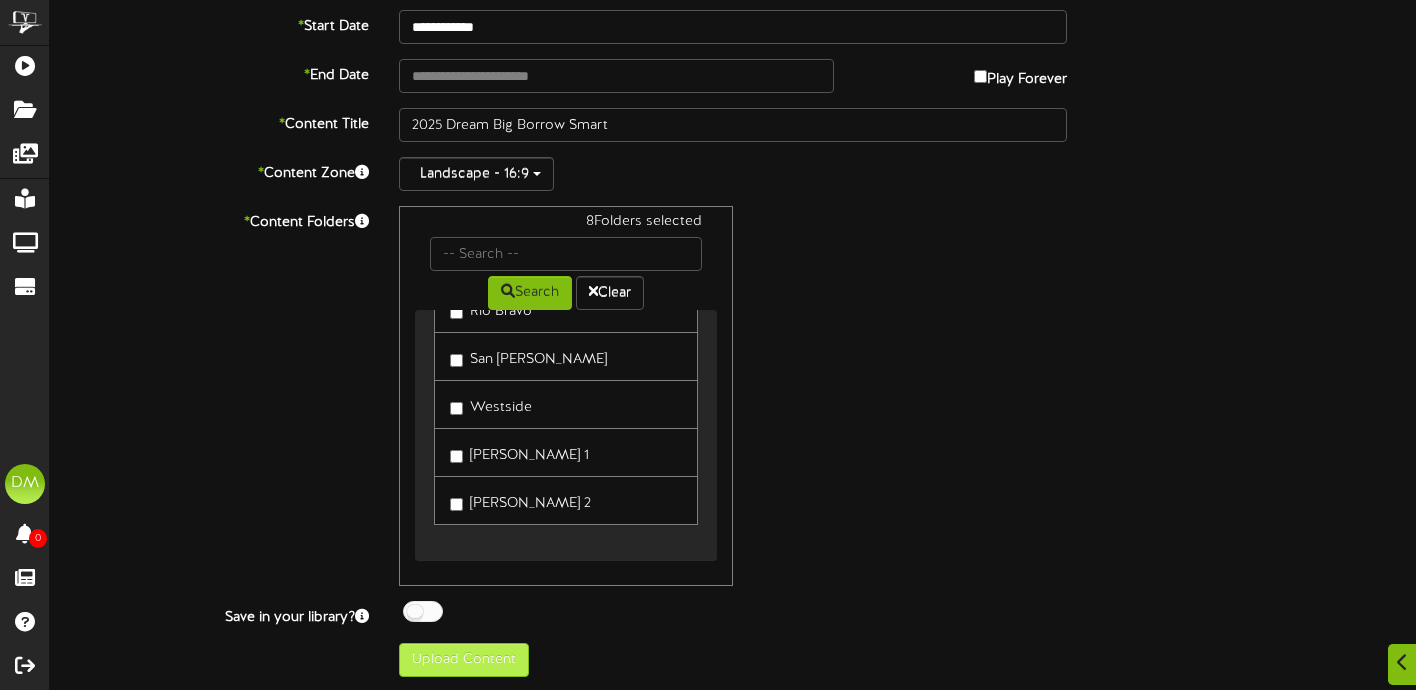 type on "**********" 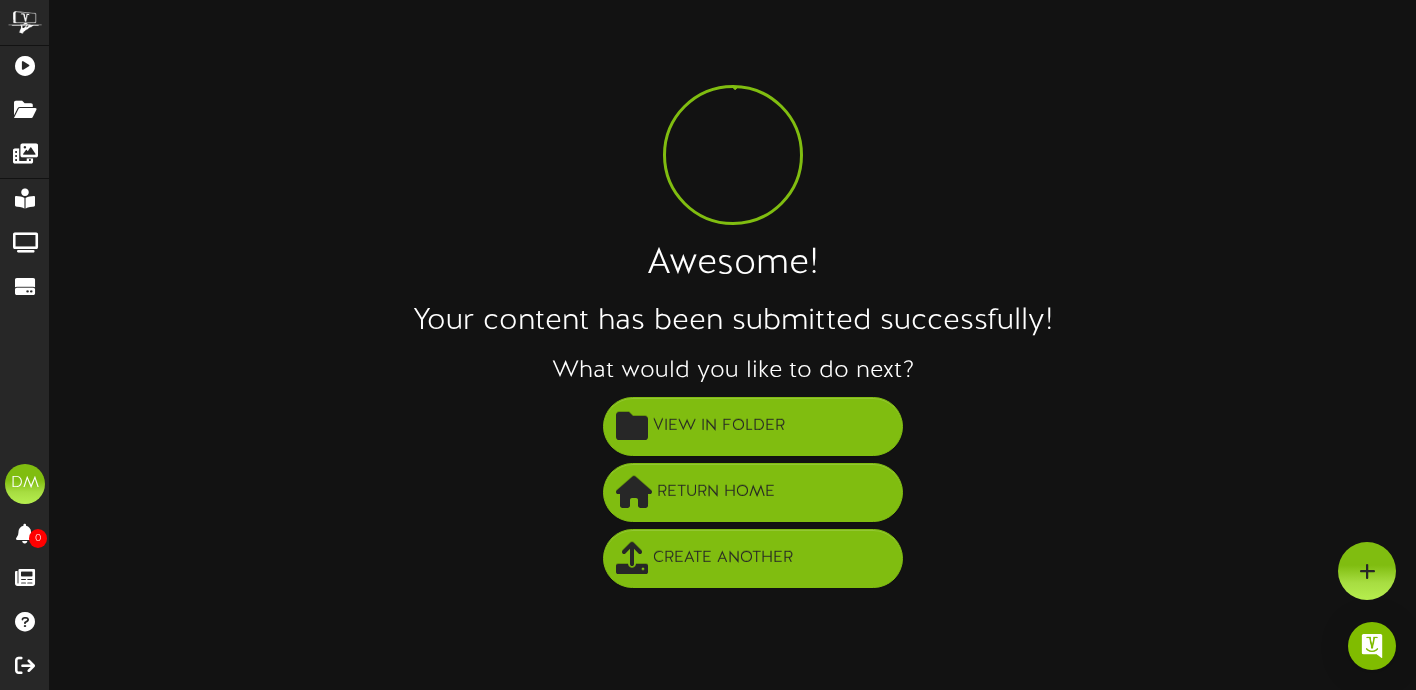 scroll, scrollTop: 0, scrollLeft: 0, axis: both 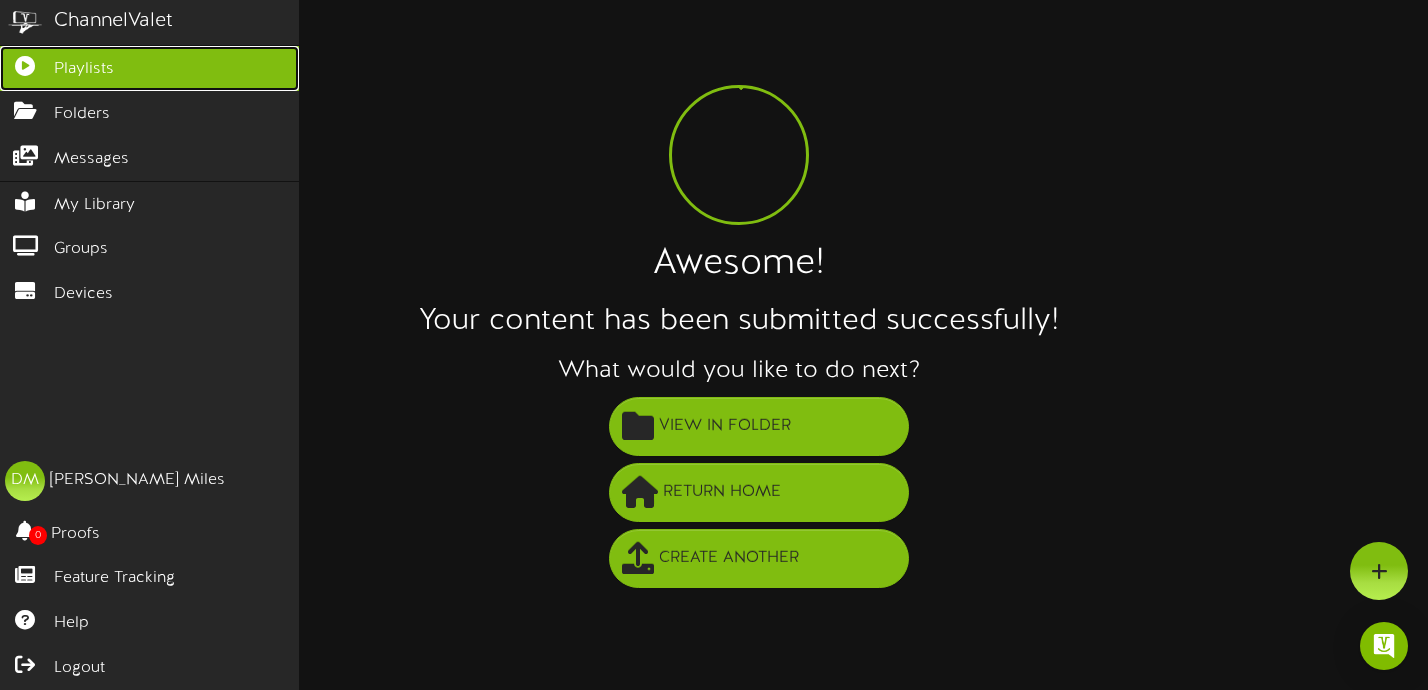 click on "Playlists" at bounding box center (84, 69) 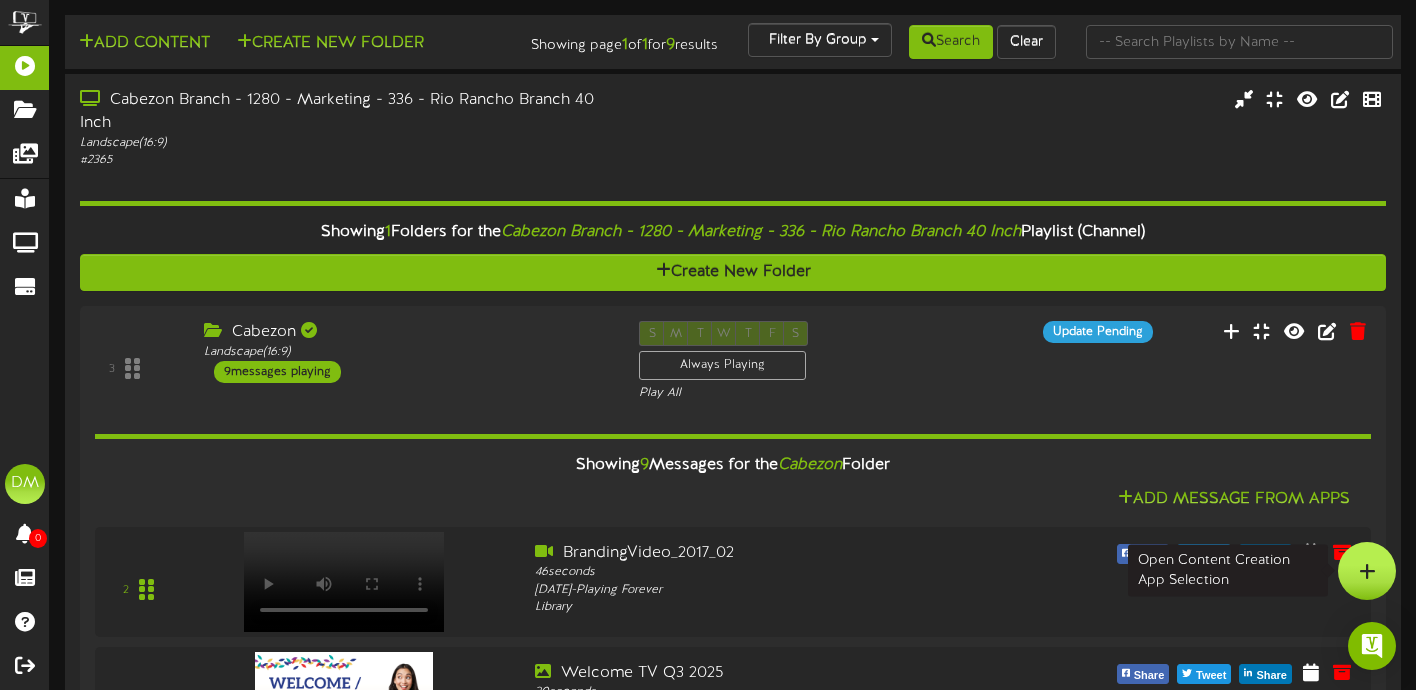 click at bounding box center (1367, 571) 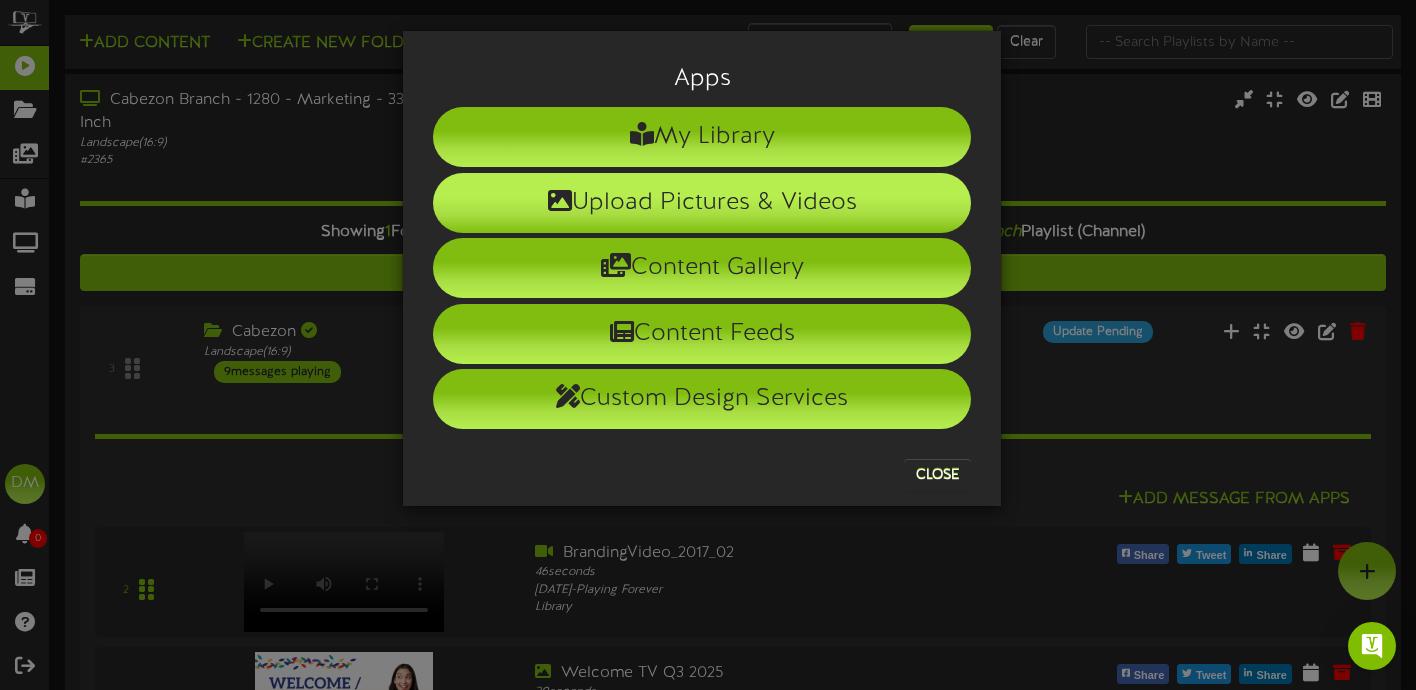 click on "Upload Pictures & Videos" at bounding box center [702, 203] 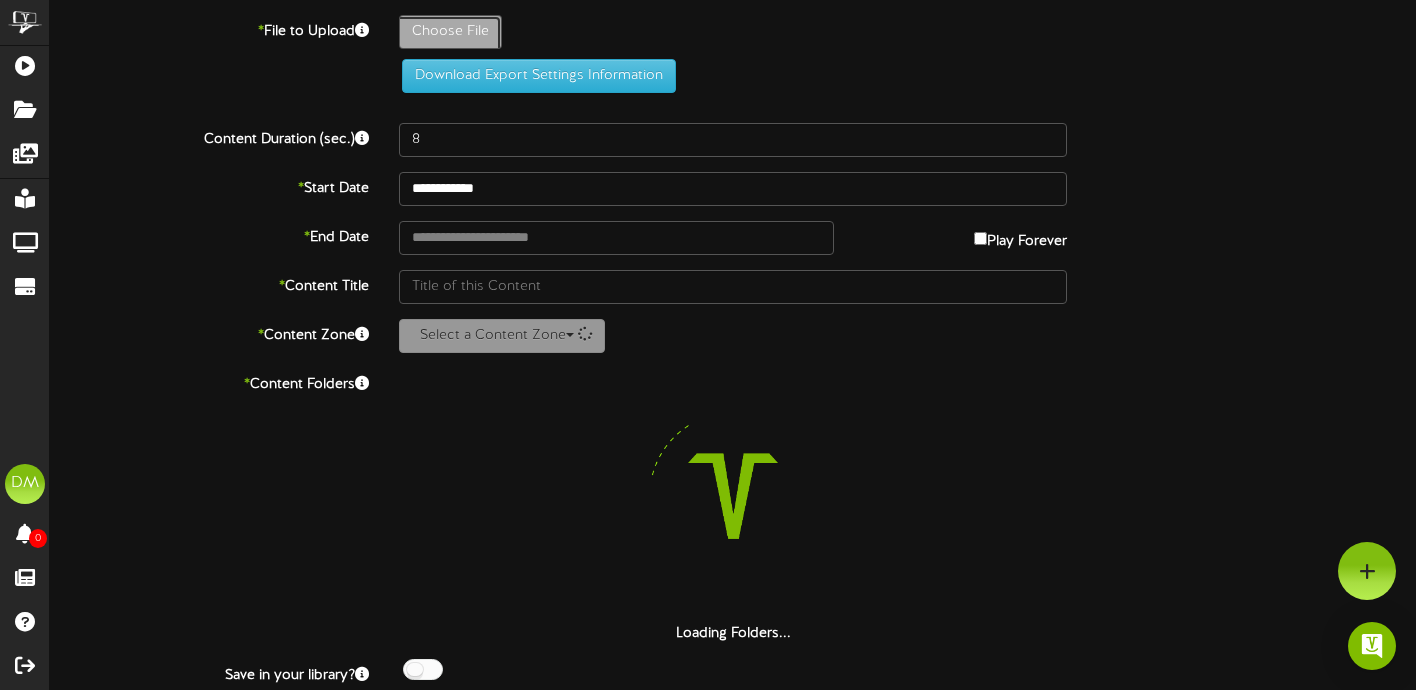 click on "Choose File" at bounding box center (-587, 87) 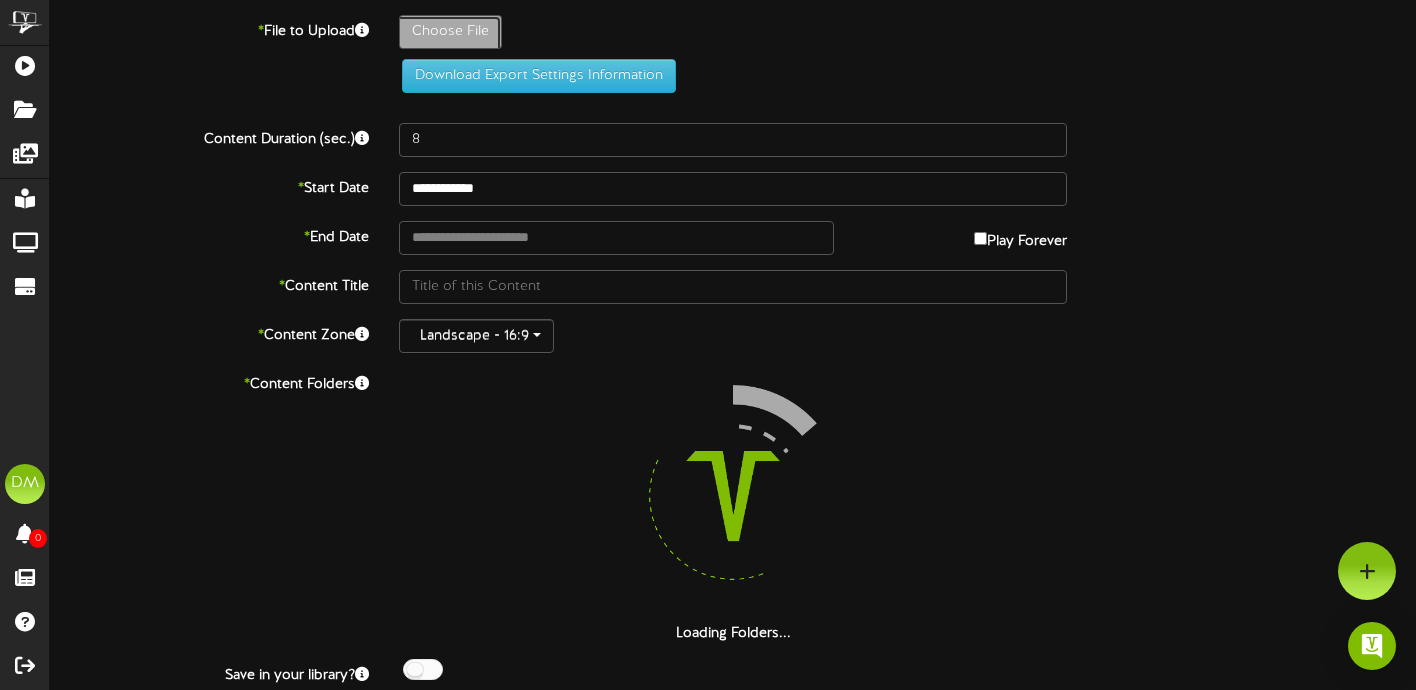type on "**********" 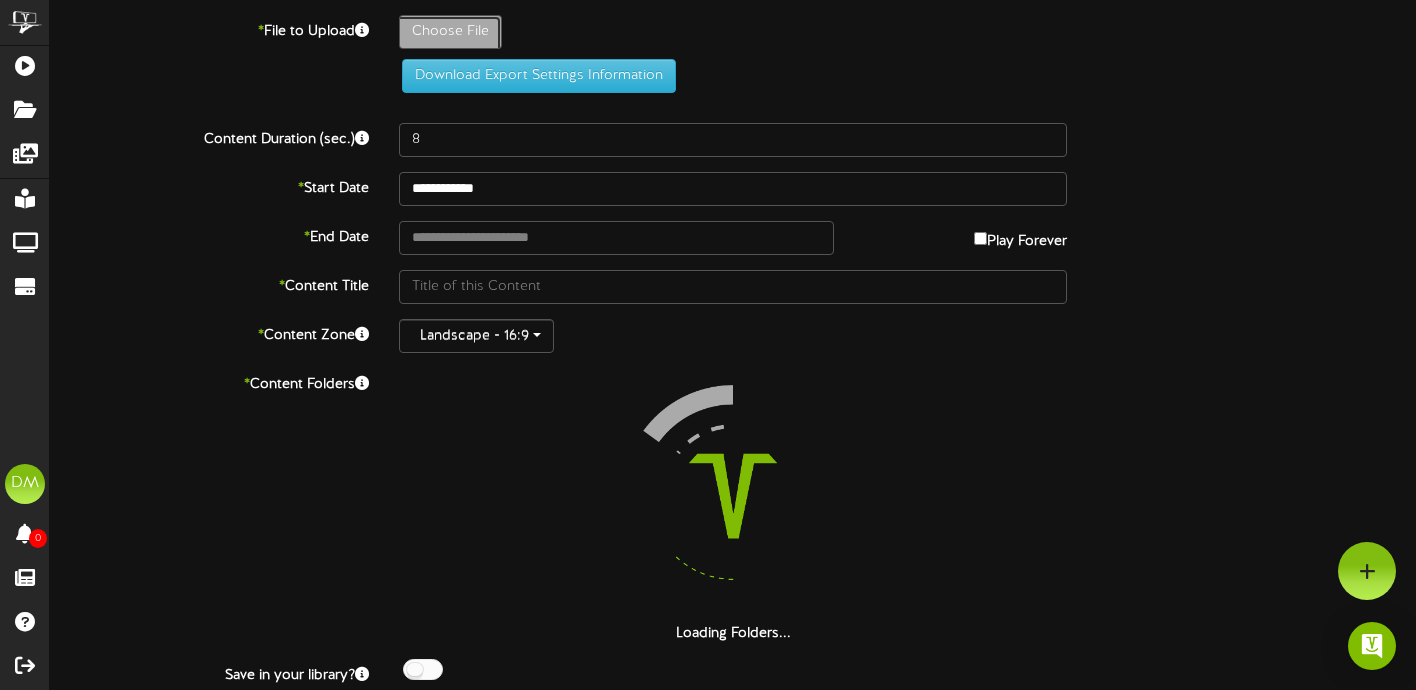 type on "LowerPaymentsBetterVibesRevelTV" 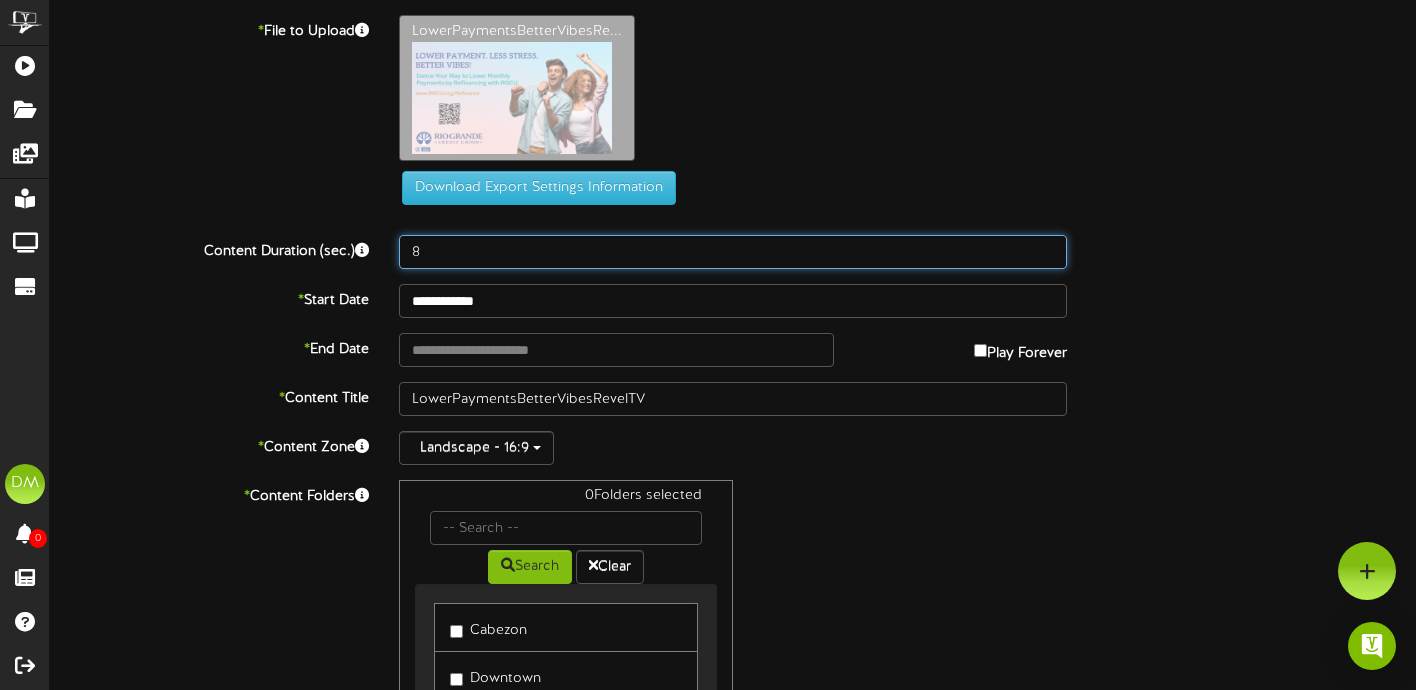 drag, startPoint x: 424, startPoint y: 256, endPoint x: 392, endPoint y: 251, distance: 32.38827 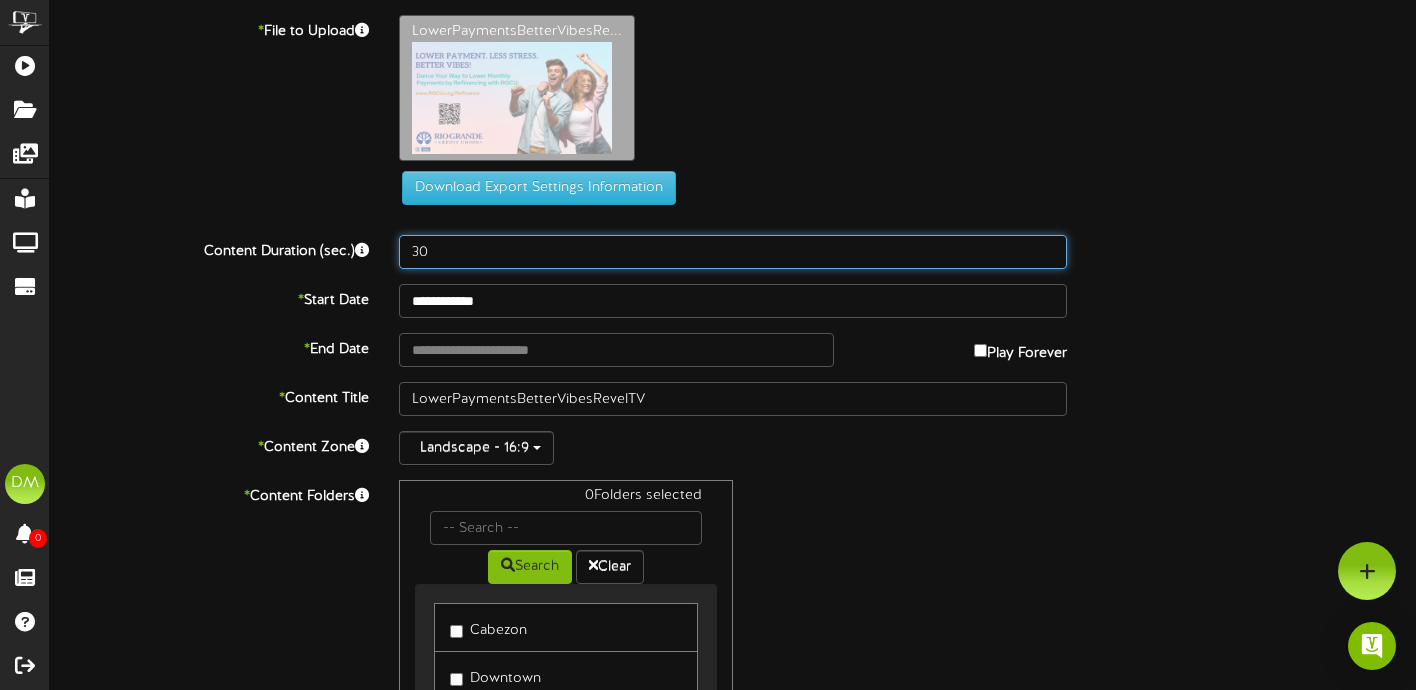 type on "30" 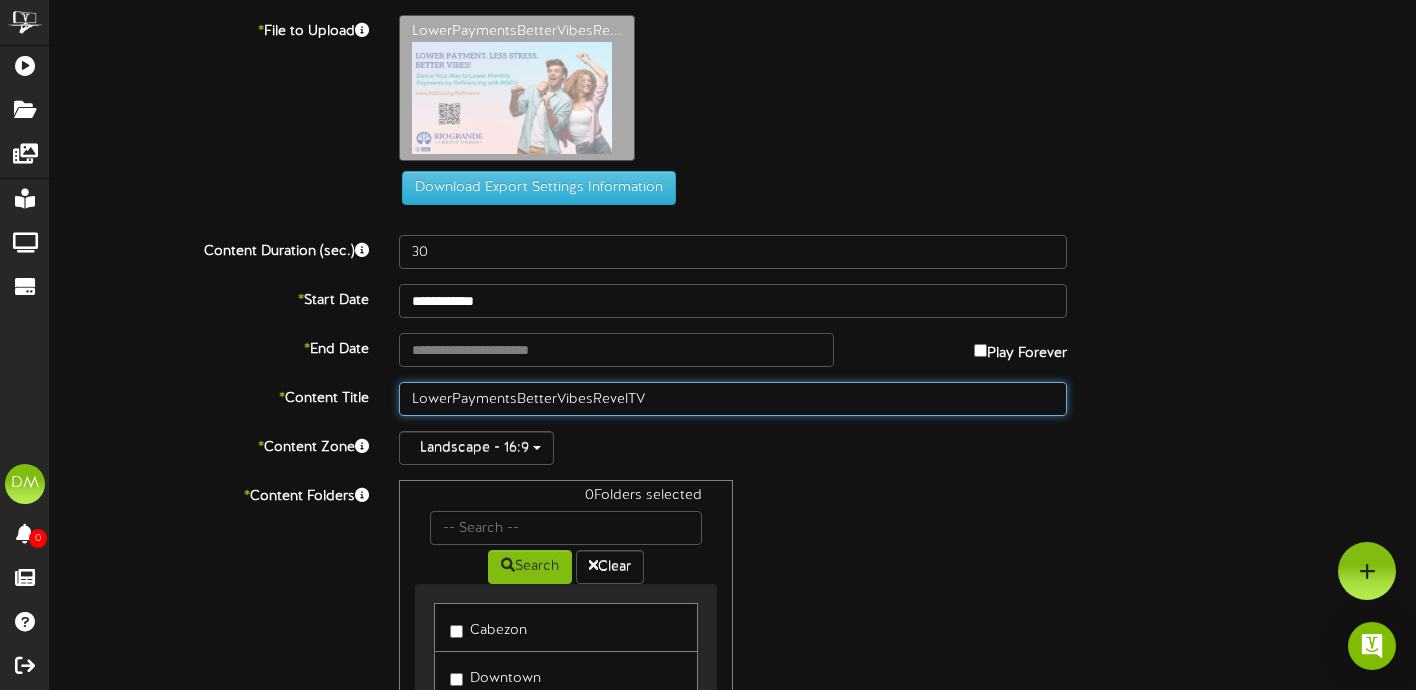 drag, startPoint x: 671, startPoint y: 400, endPoint x: 408, endPoint y: 391, distance: 263.15396 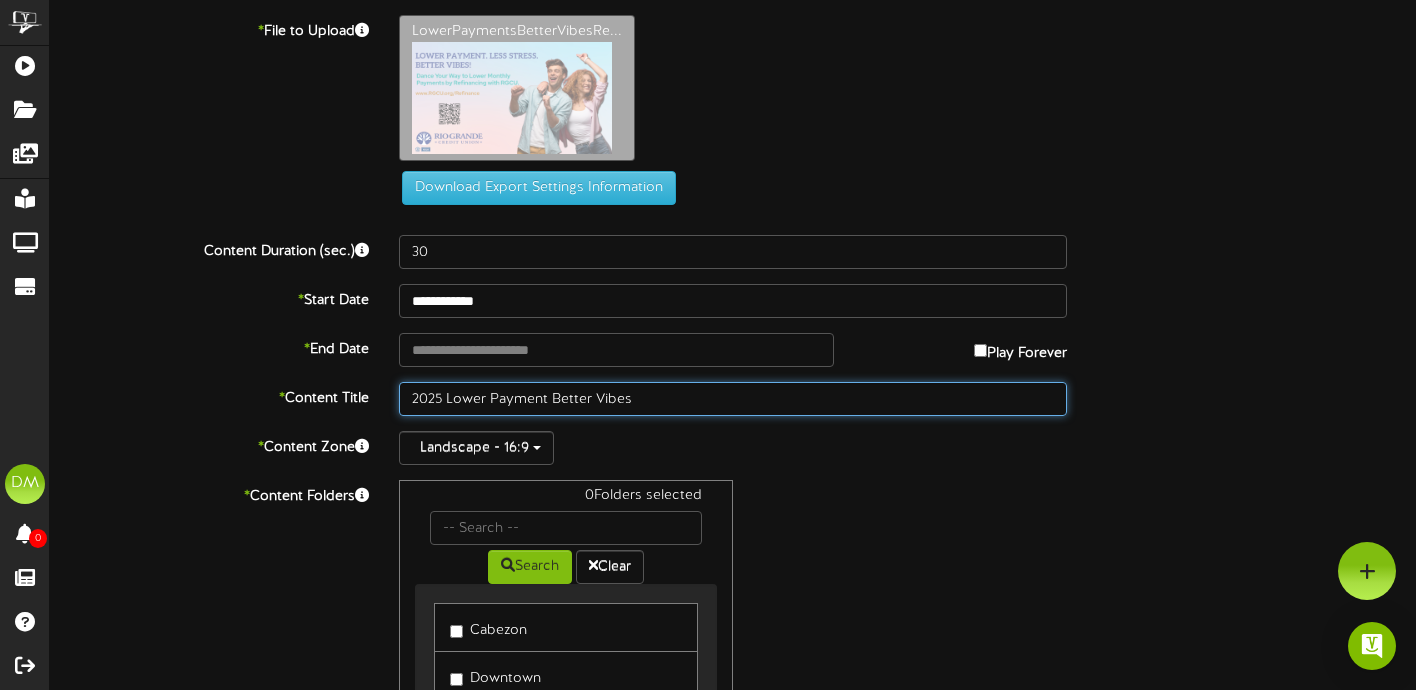 type on "2025 Lower Payment Better Vibes" 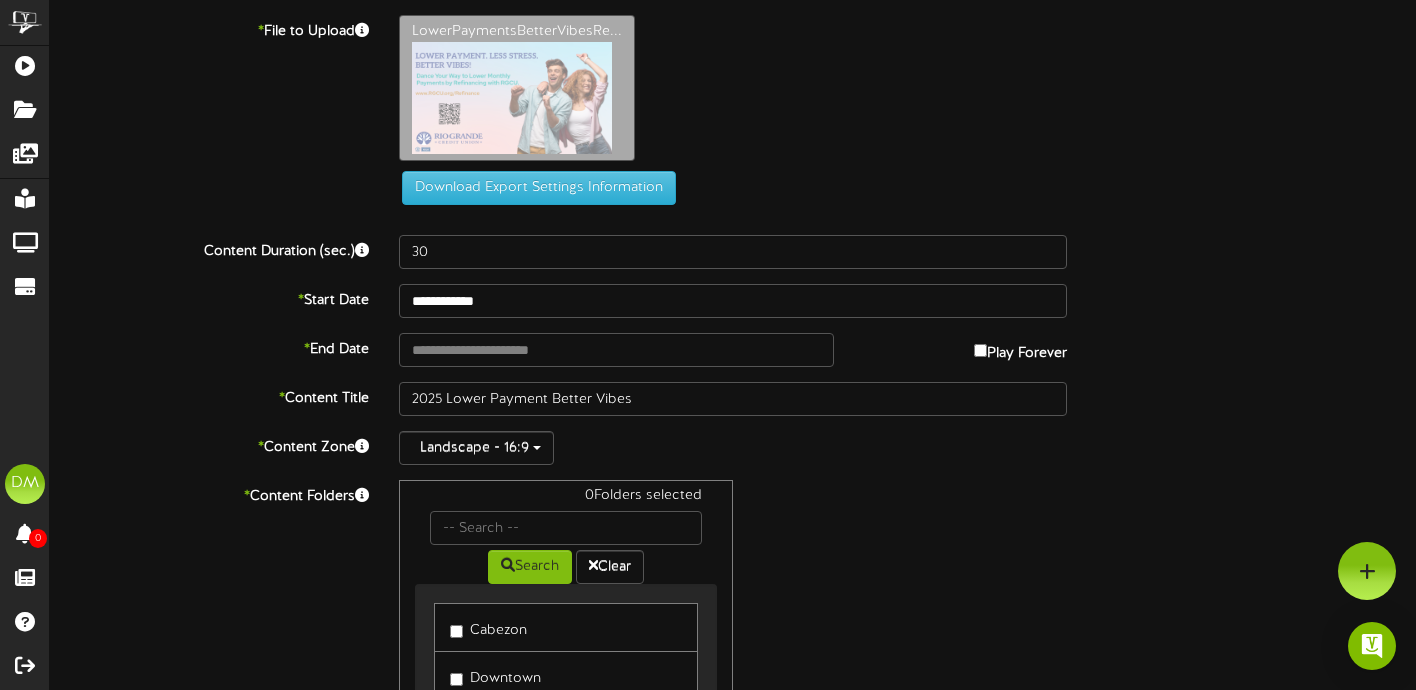 click on "*  End Date" at bounding box center (209, 346) 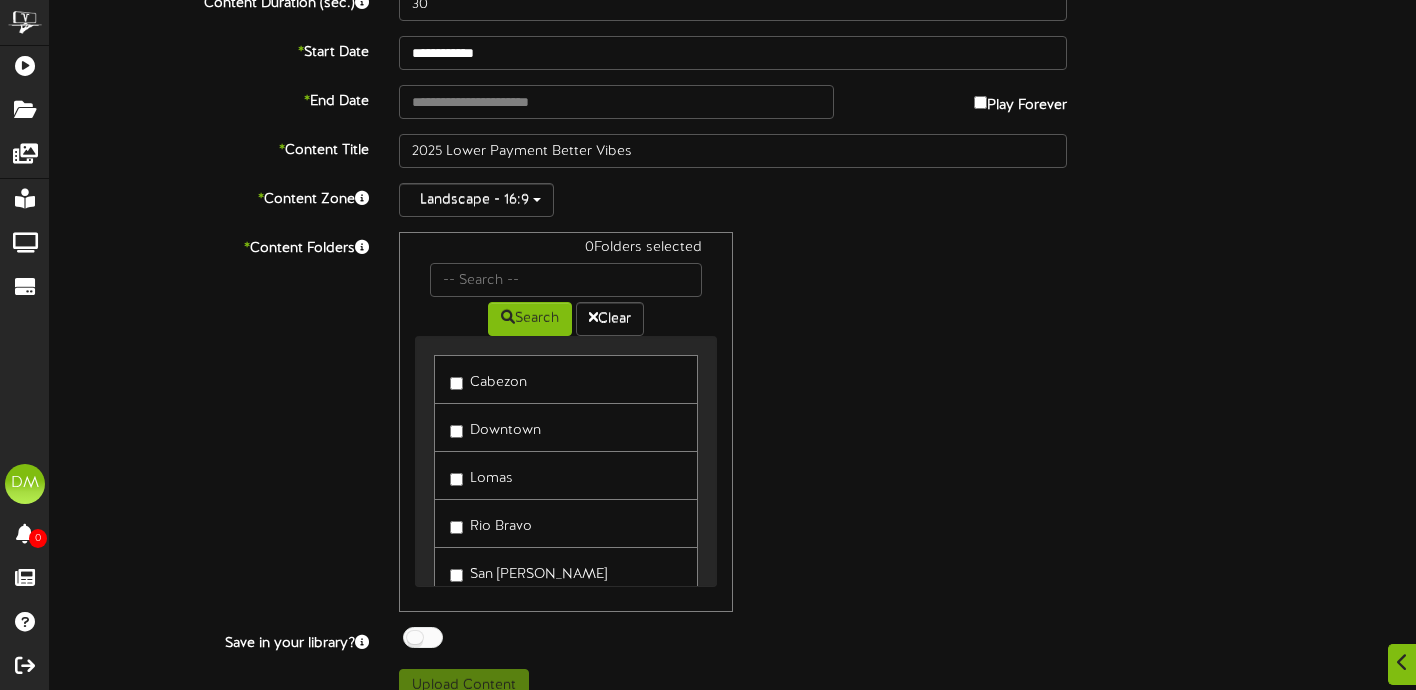 scroll, scrollTop: 274, scrollLeft: 0, axis: vertical 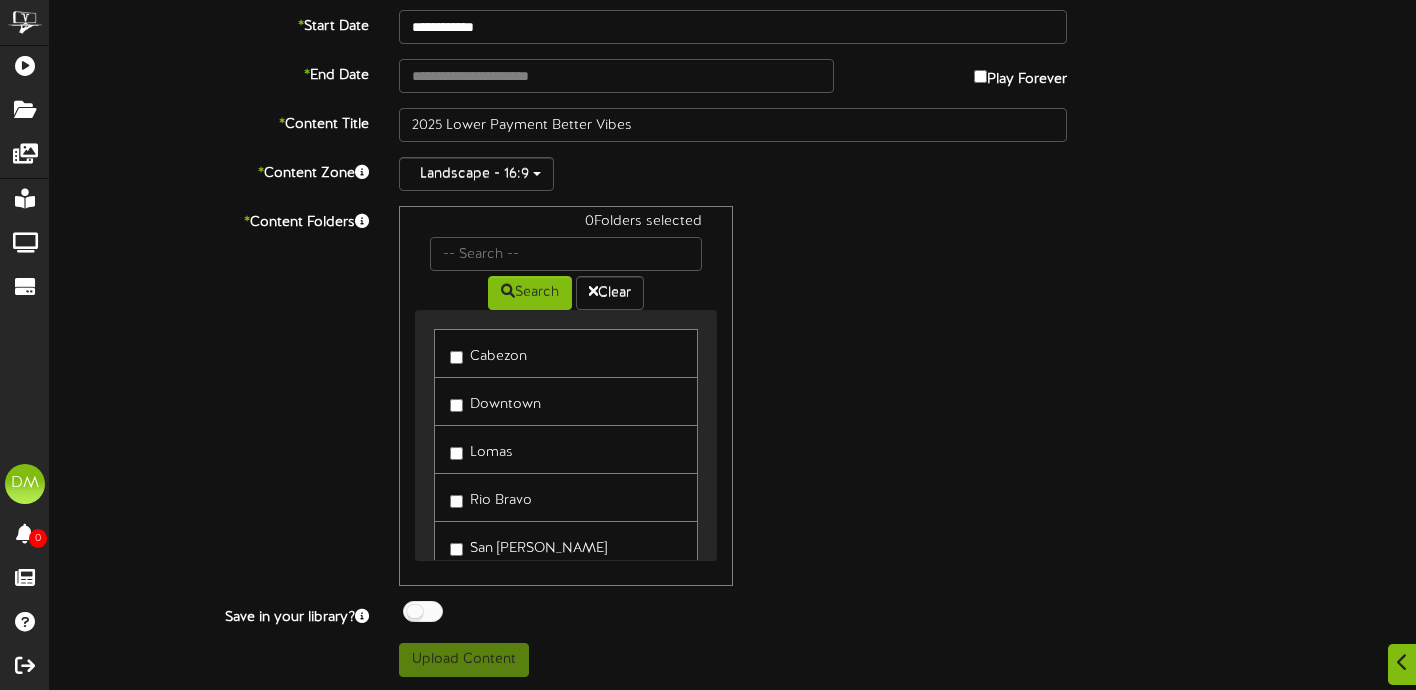 click on "Cabezon" at bounding box center (566, 353) 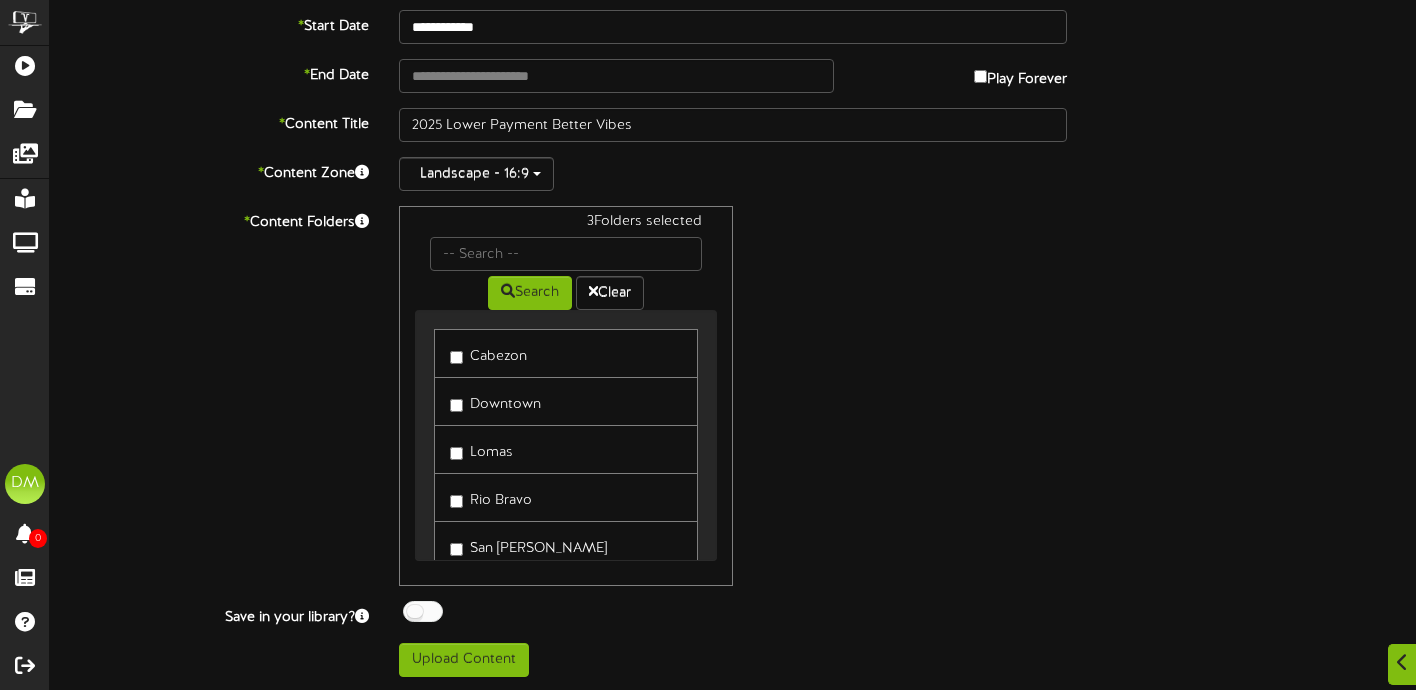click on "Rio Bravo" at bounding box center (491, 497) 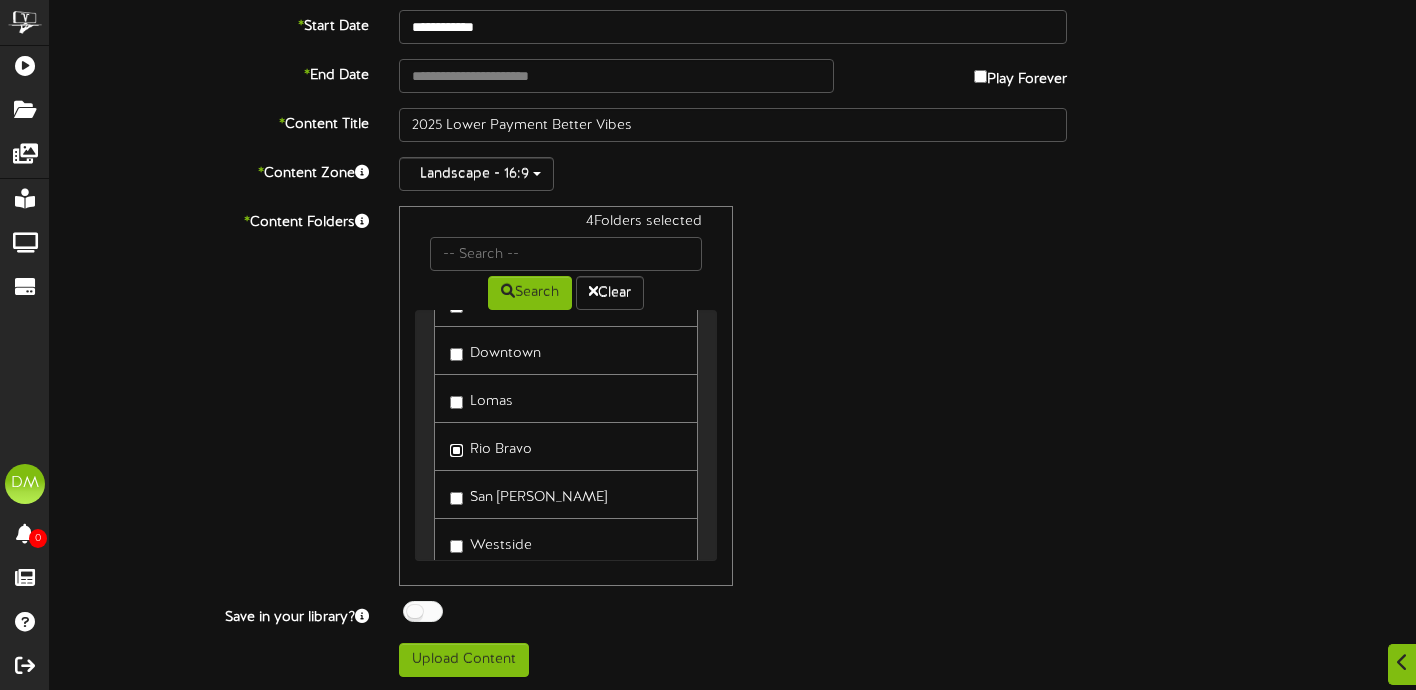 scroll, scrollTop: 80, scrollLeft: 0, axis: vertical 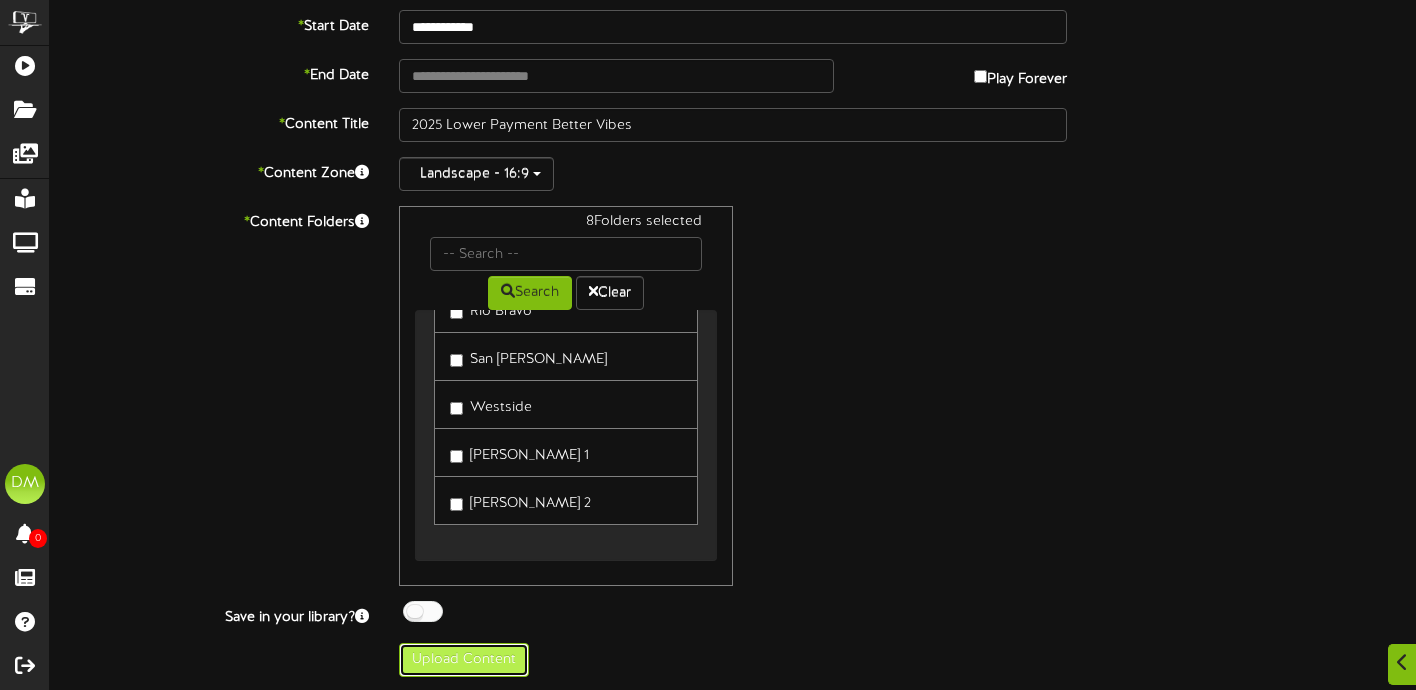 click on "Upload Content" at bounding box center (464, 660) 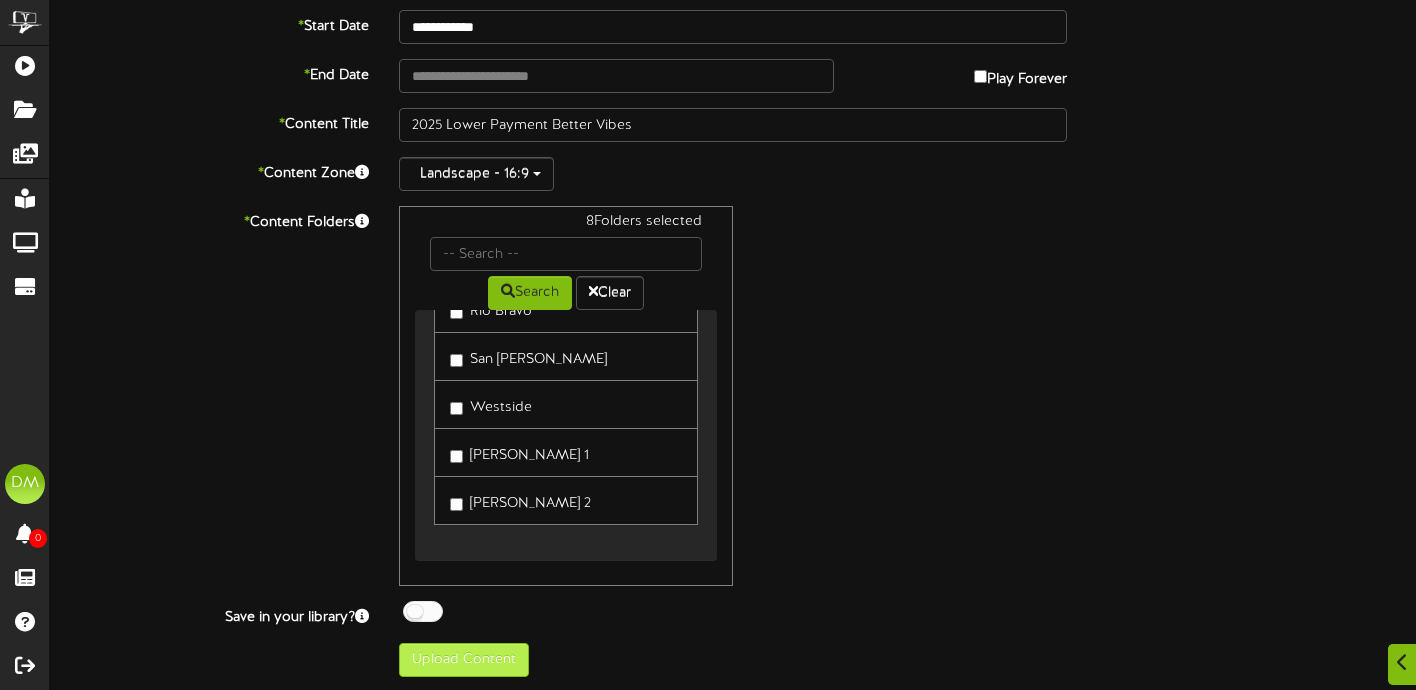type on "**********" 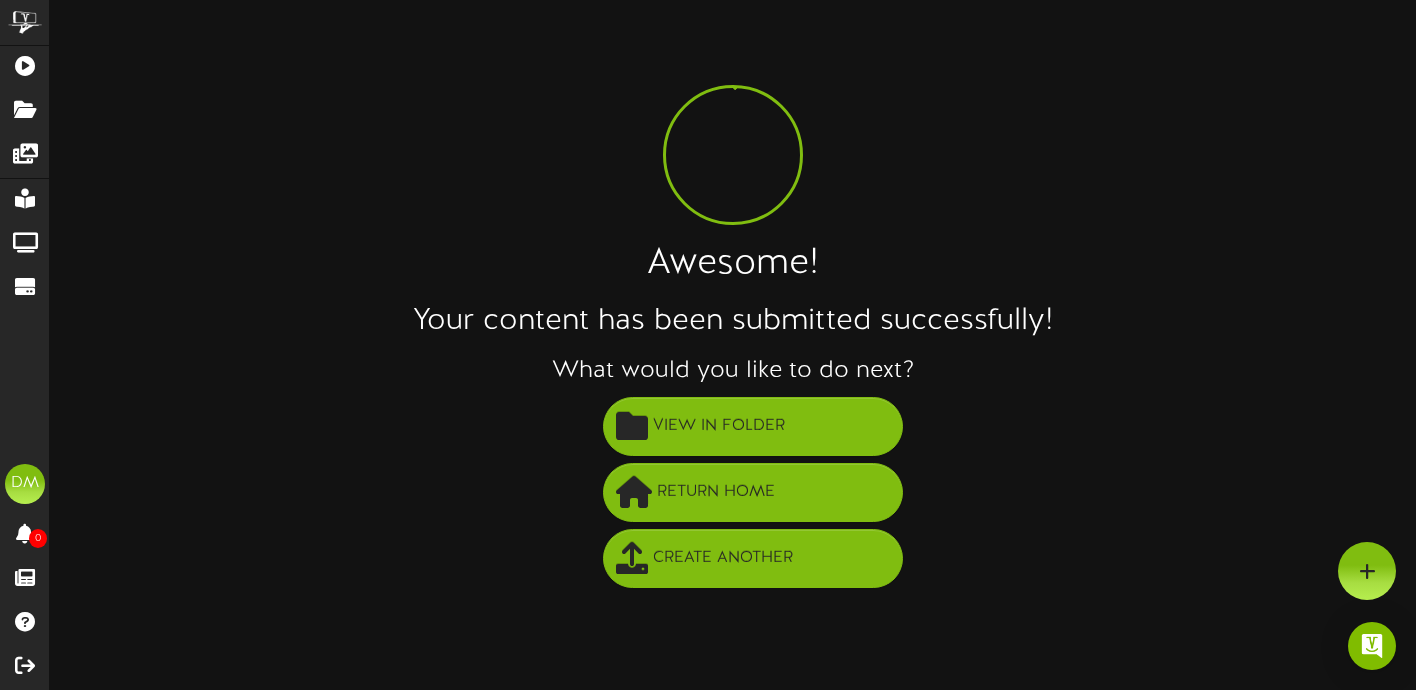 scroll, scrollTop: 0, scrollLeft: 0, axis: both 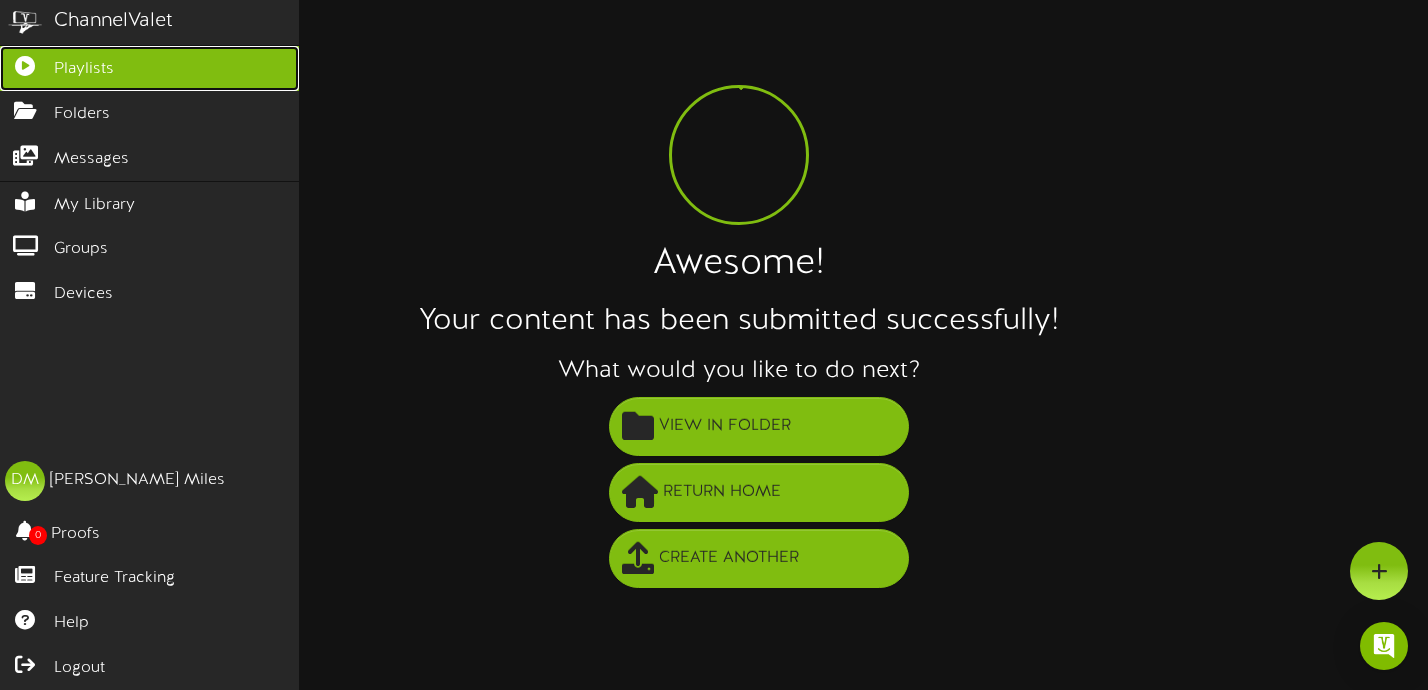 click on "Playlists" at bounding box center (84, 69) 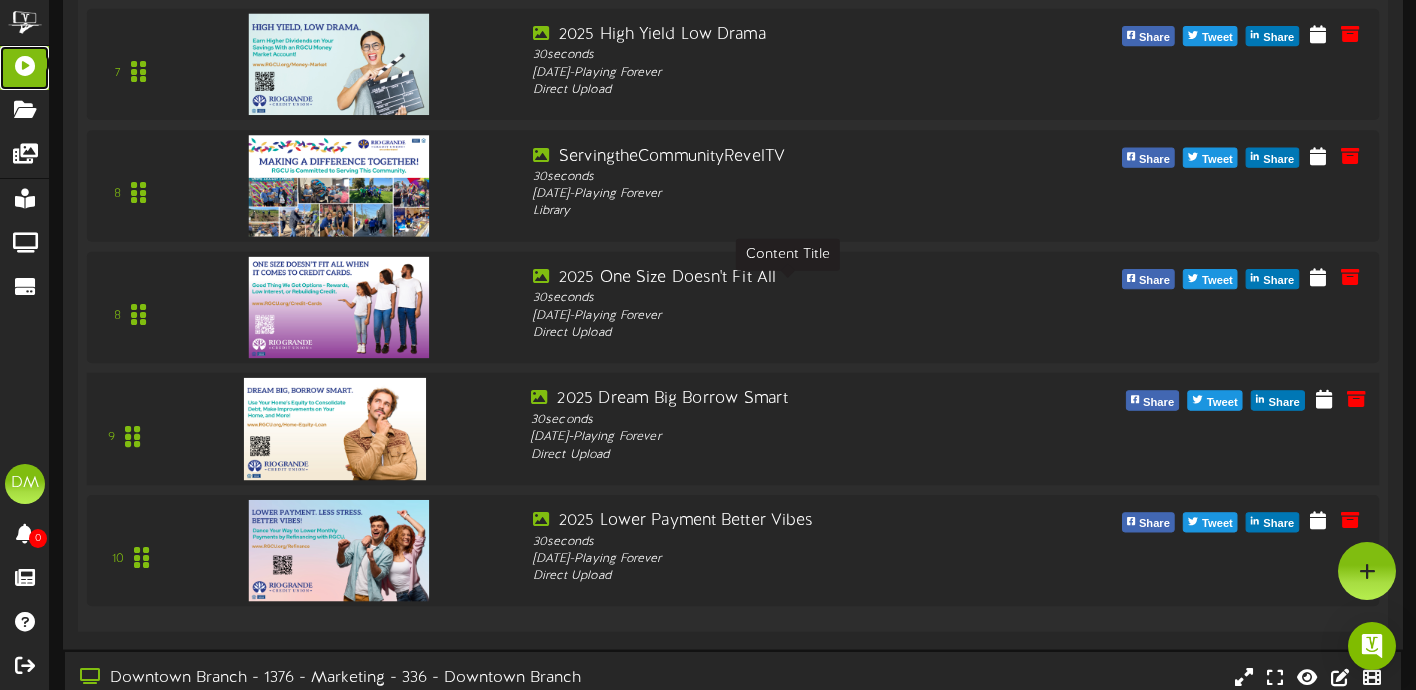 scroll, scrollTop: 1040, scrollLeft: 0, axis: vertical 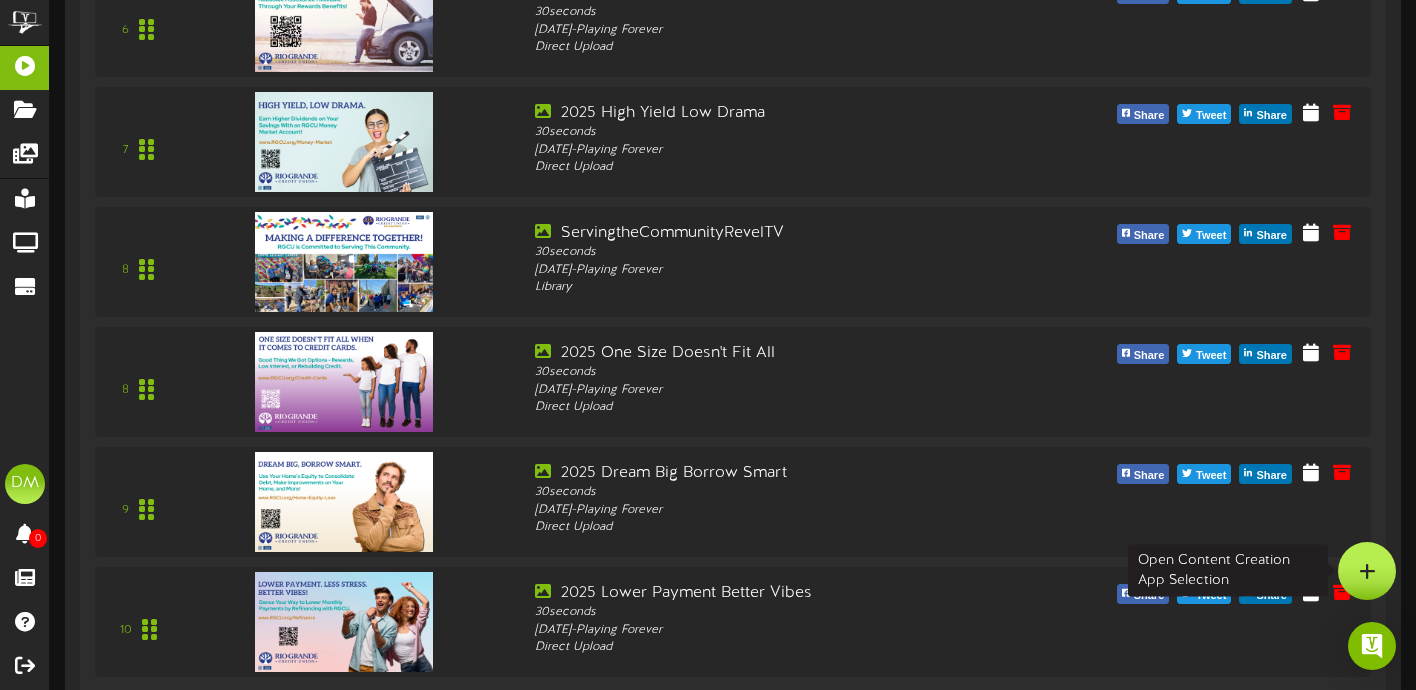 click at bounding box center [1367, 571] 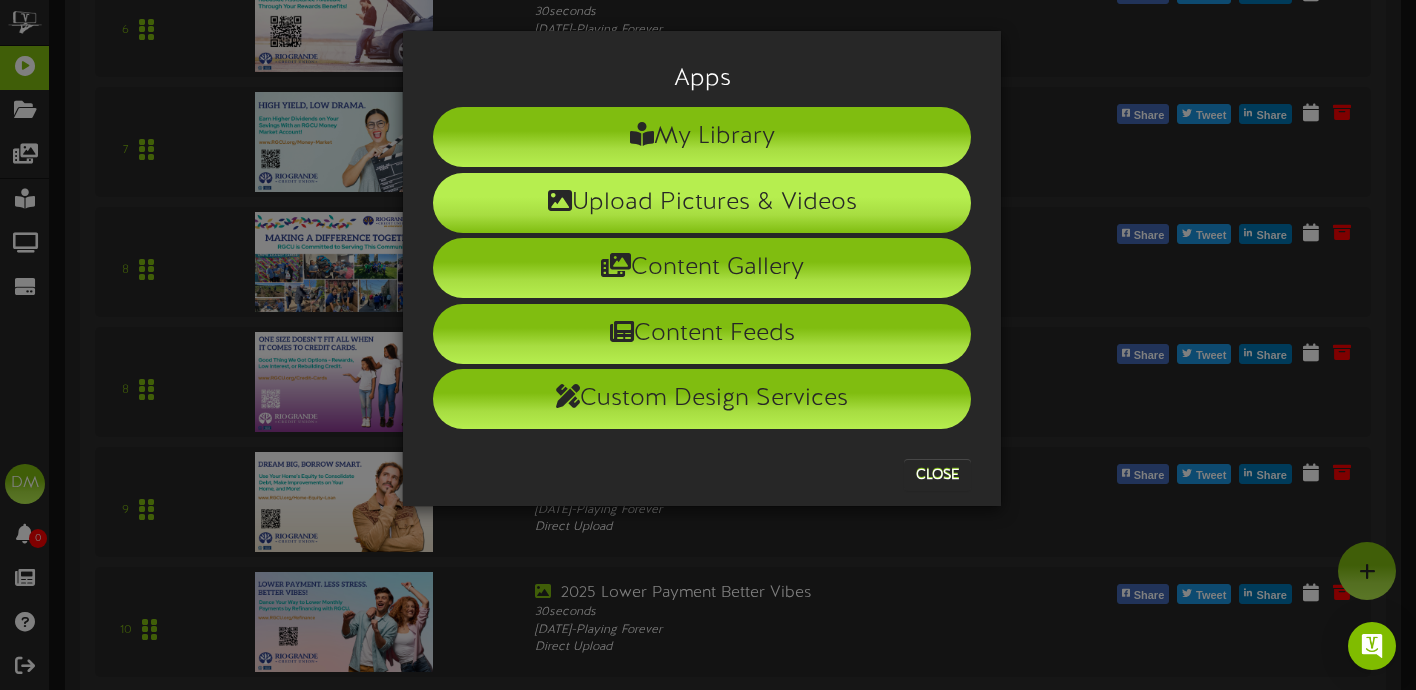 click on "Upload Pictures & Videos" at bounding box center (702, 203) 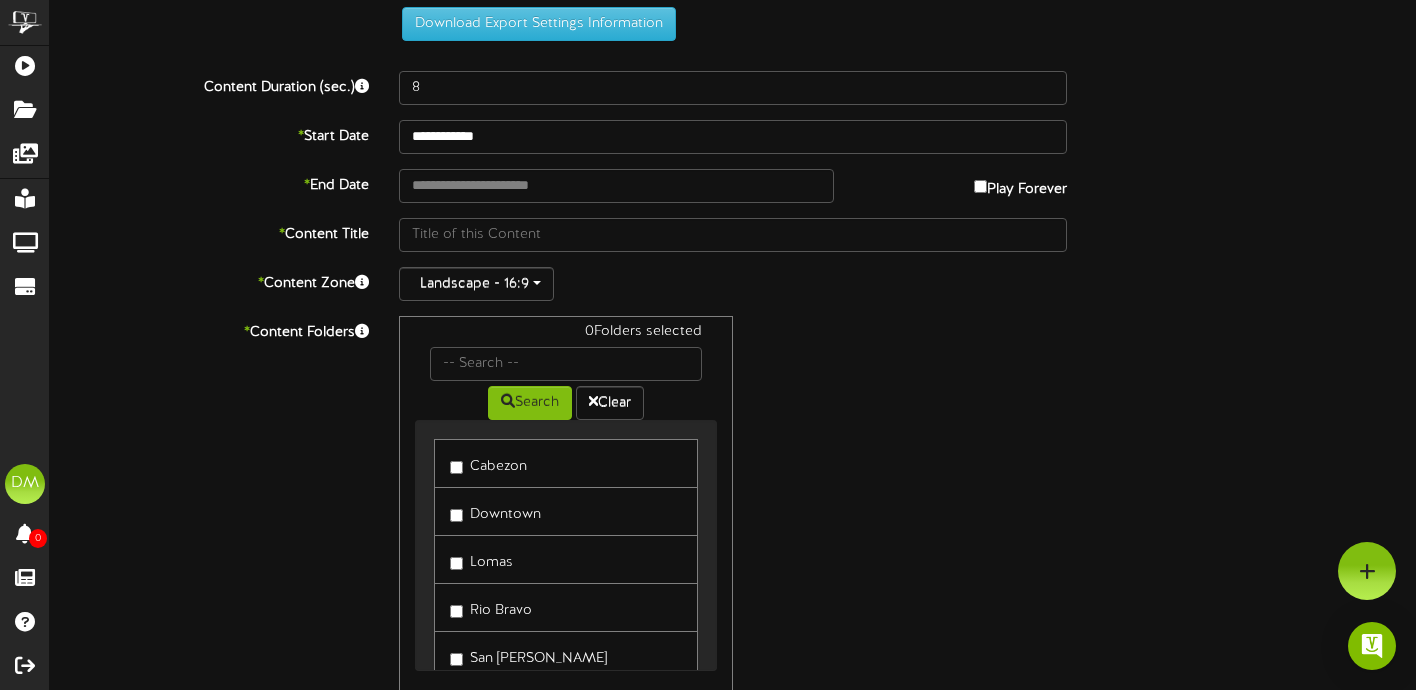 scroll, scrollTop: 0, scrollLeft: 0, axis: both 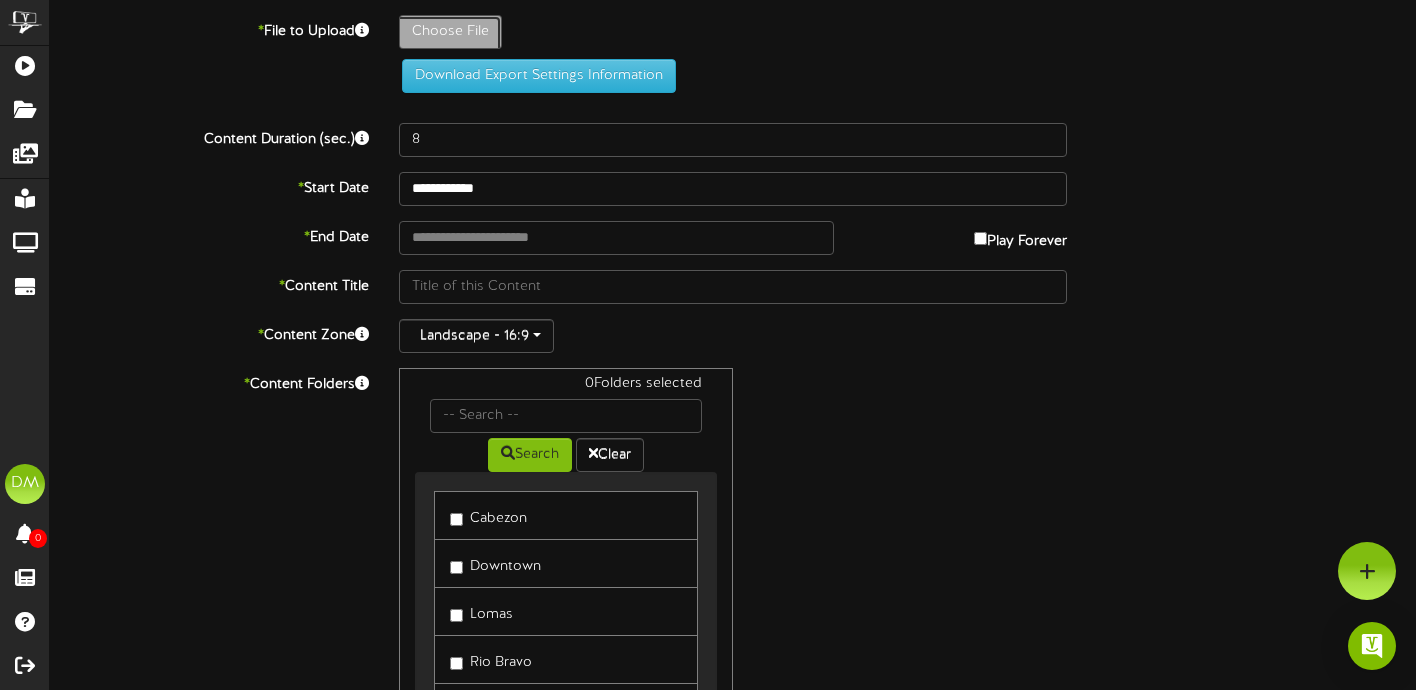 click on "Choose File" at bounding box center (-587, 87) 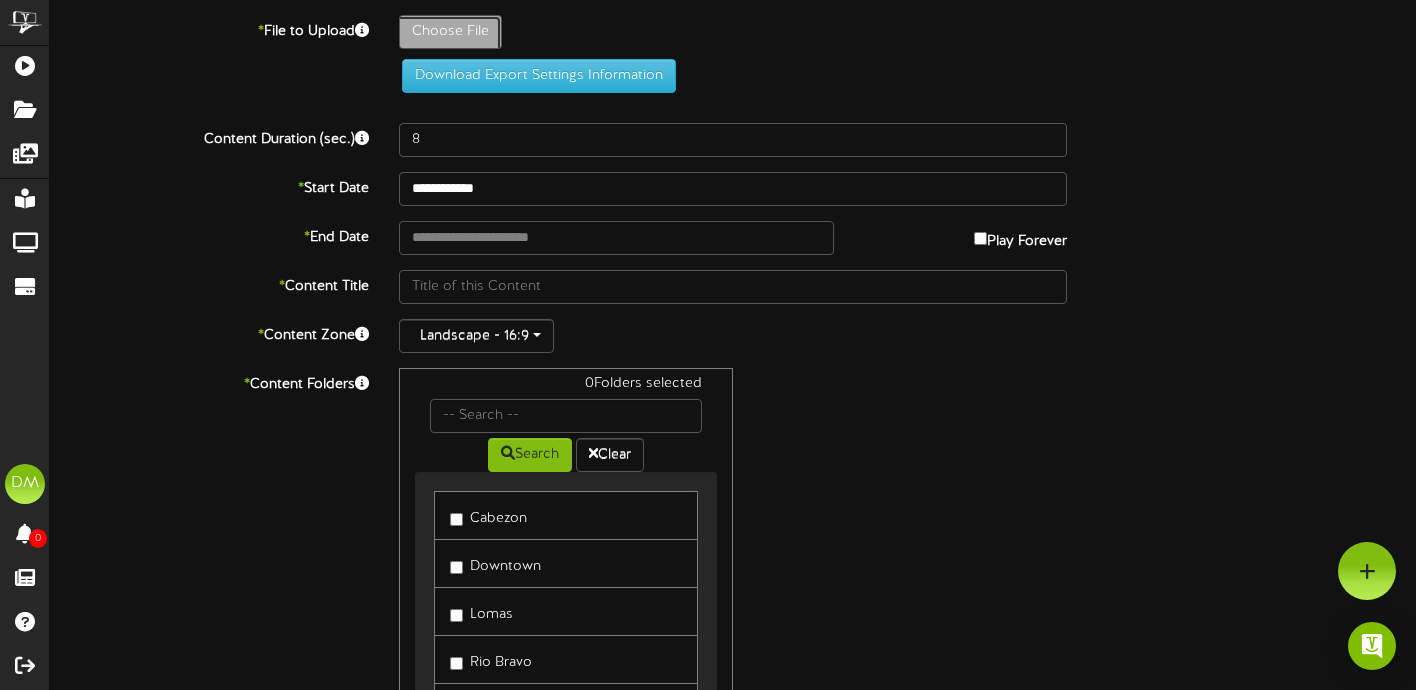 type on "**********" 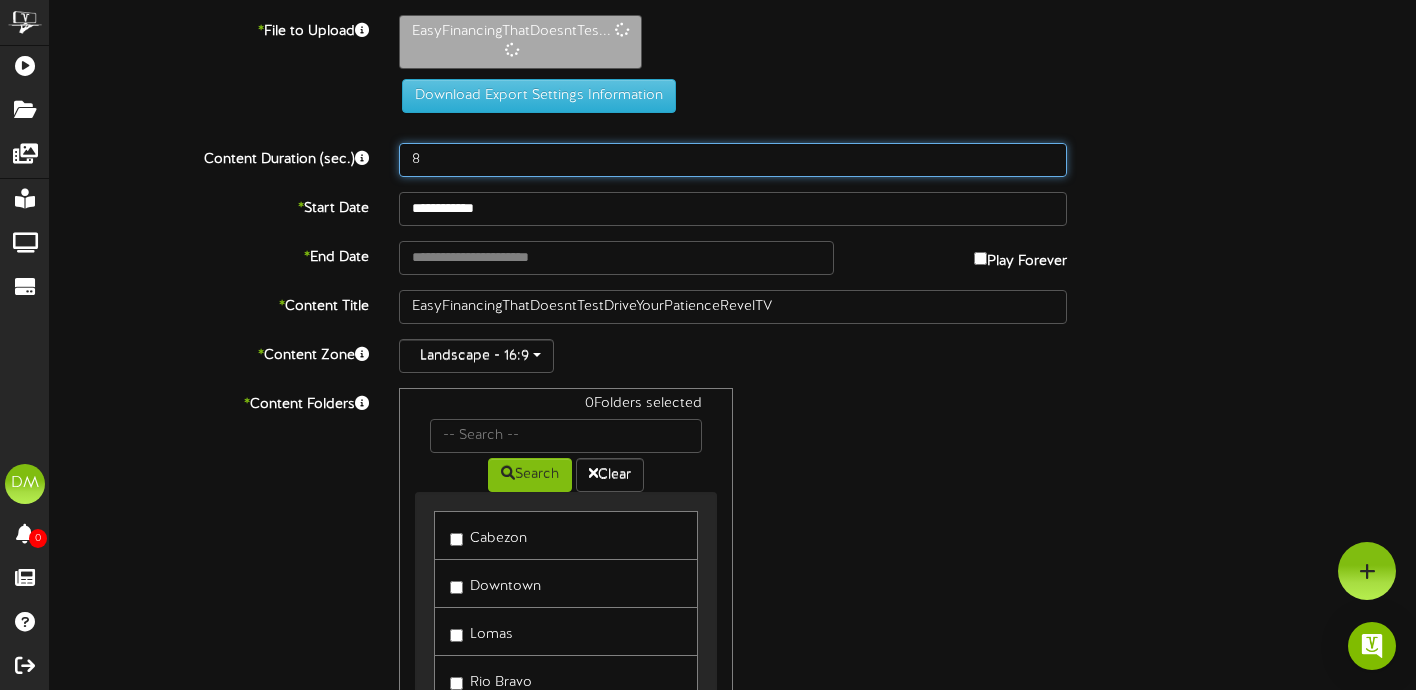 drag, startPoint x: 424, startPoint y: 160, endPoint x: 400, endPoint y: 157, distance: 24.186773 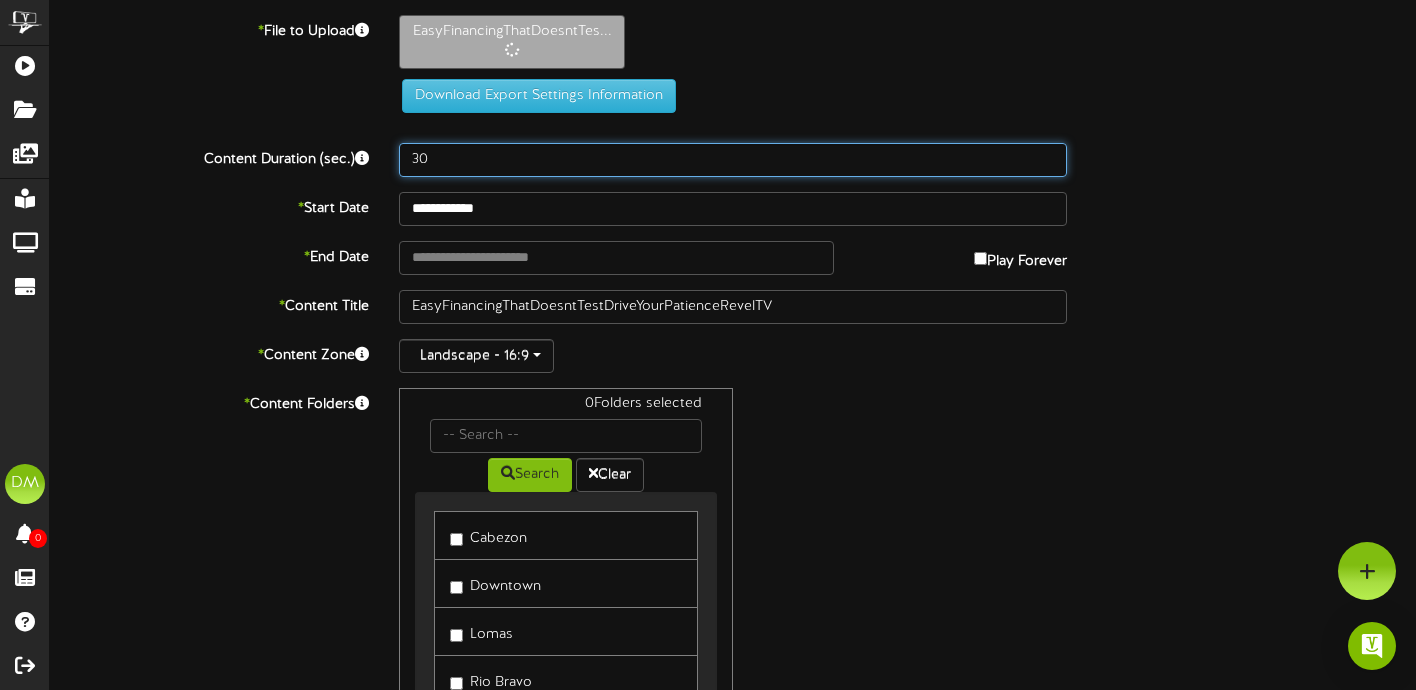 type on "30" 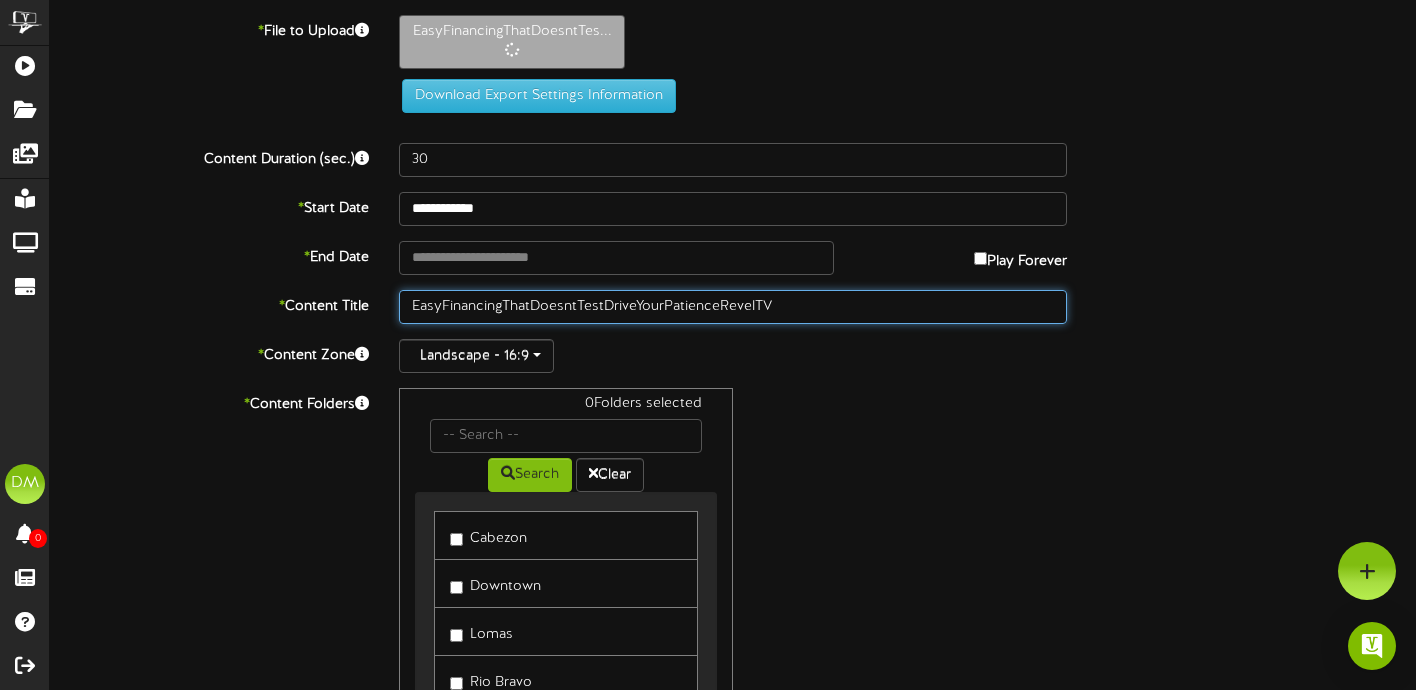 drag, startPoint x: 778, startPoint y: 306, endPoint x: 356, endPoint y: 308, distance: 422.00473 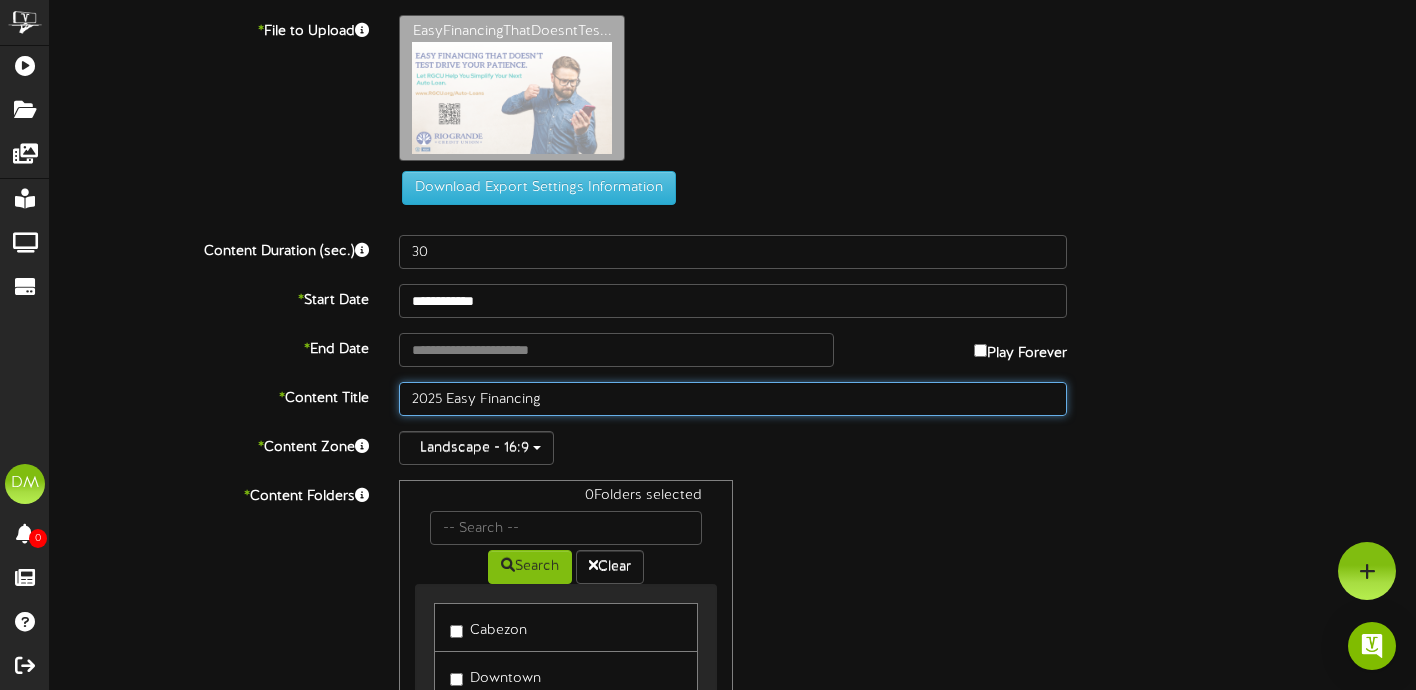 type on "2025 Easy Financing" 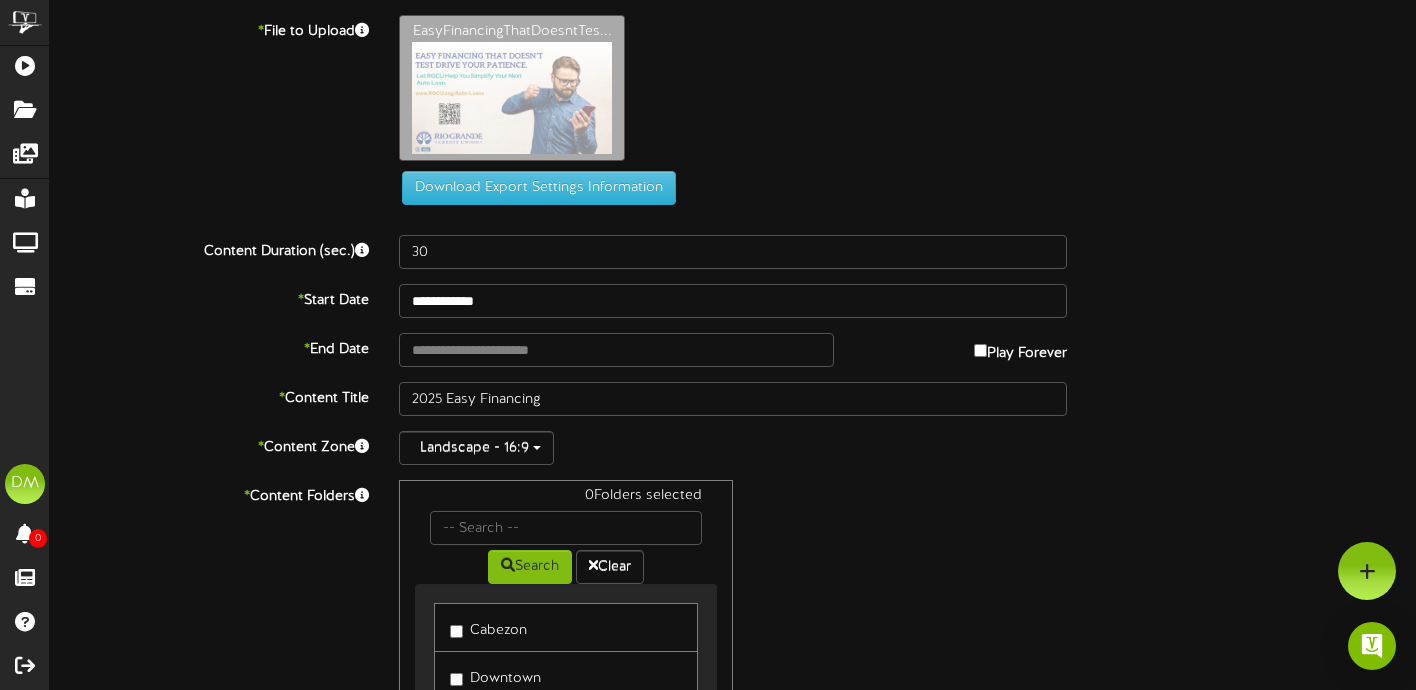 click on "*  End Date" at bounding box center (209, 346) 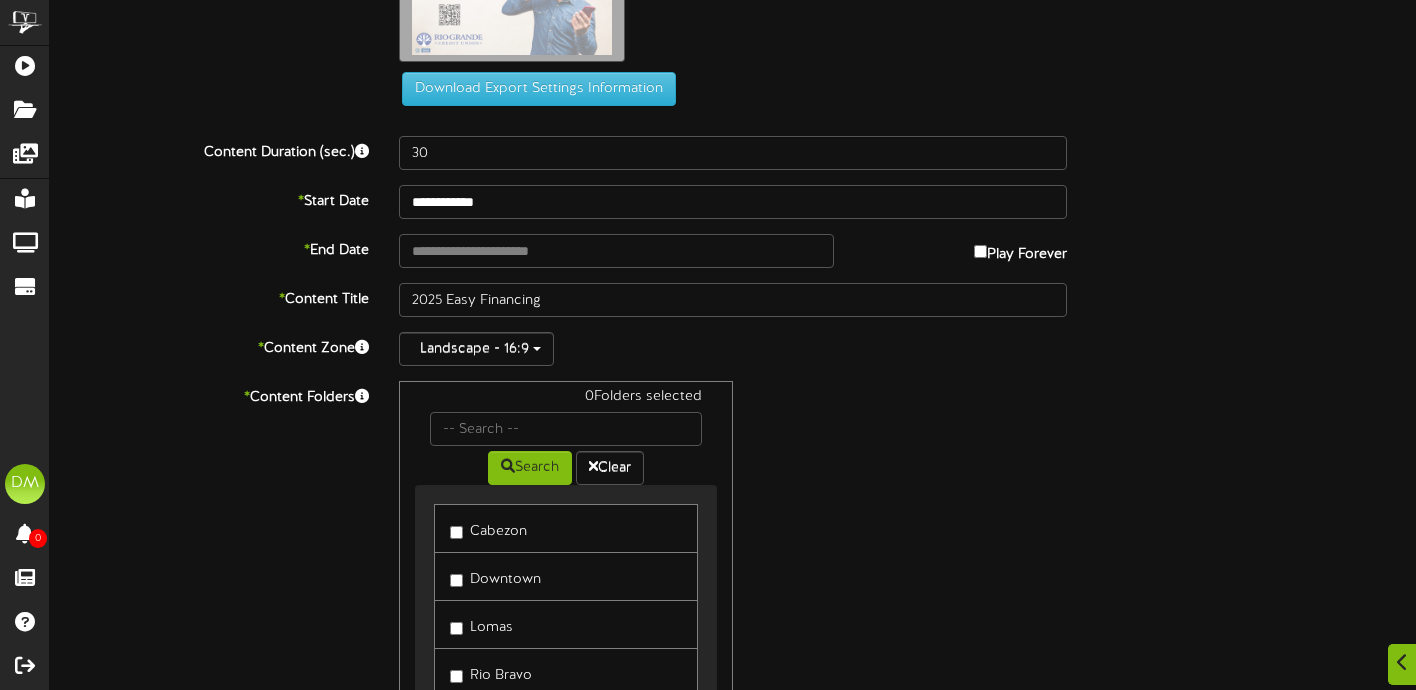 scroll, scrollTop: 320, scrollLeft: 0, axis: vertical 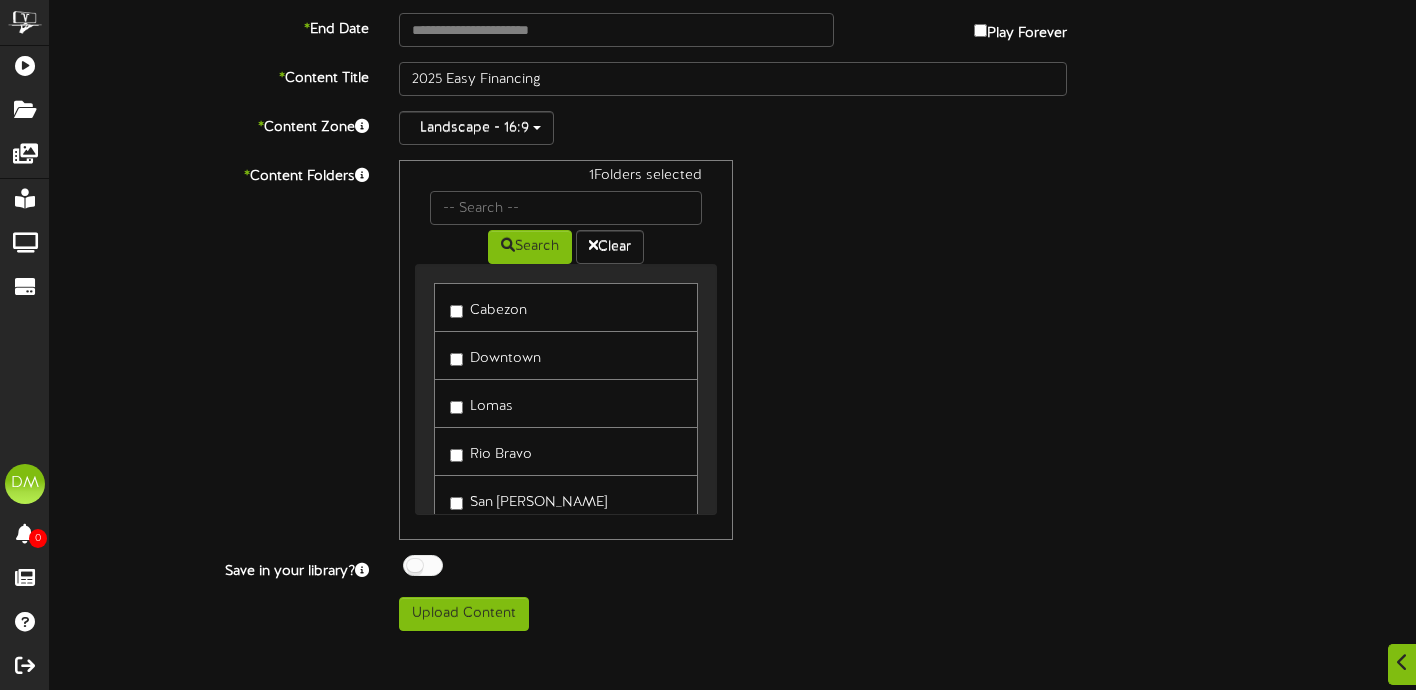 click on "Downtown" at bounding box center [495, 355] 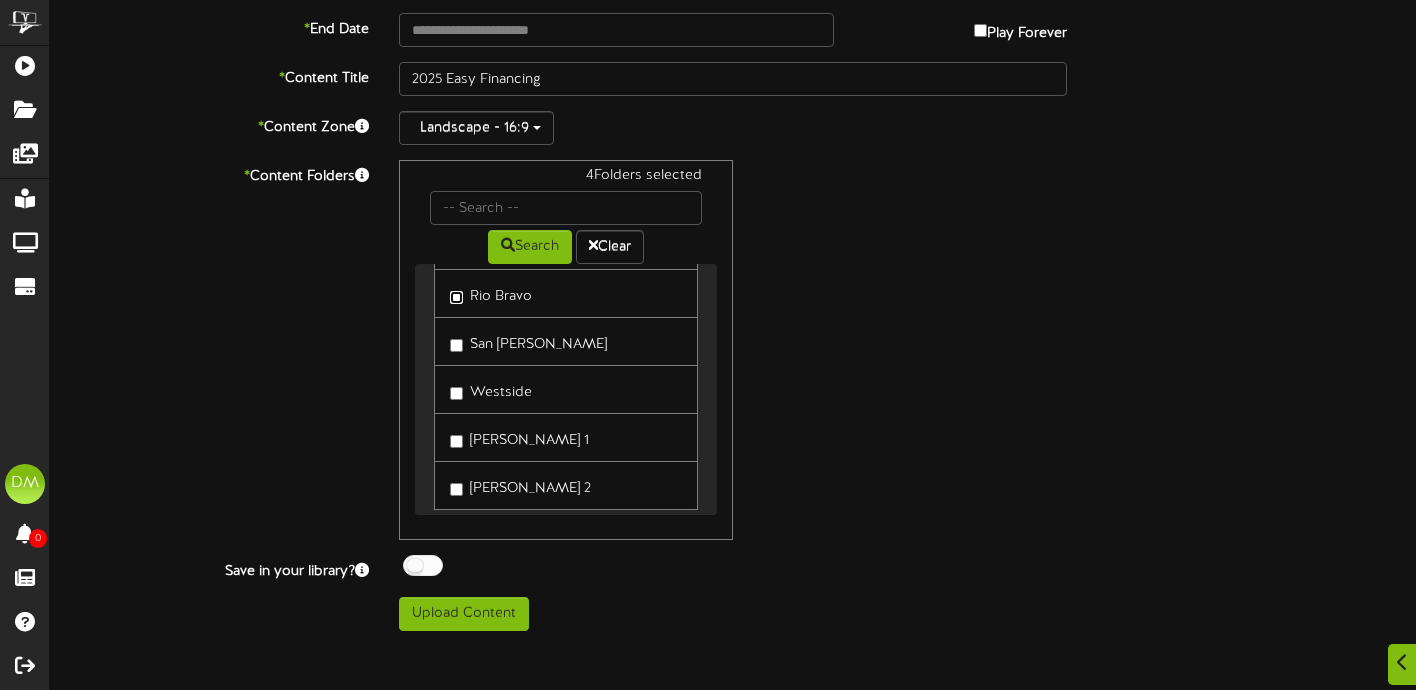 scroll, scrollTop: 160, scrollLeft: 0, axis: vertical 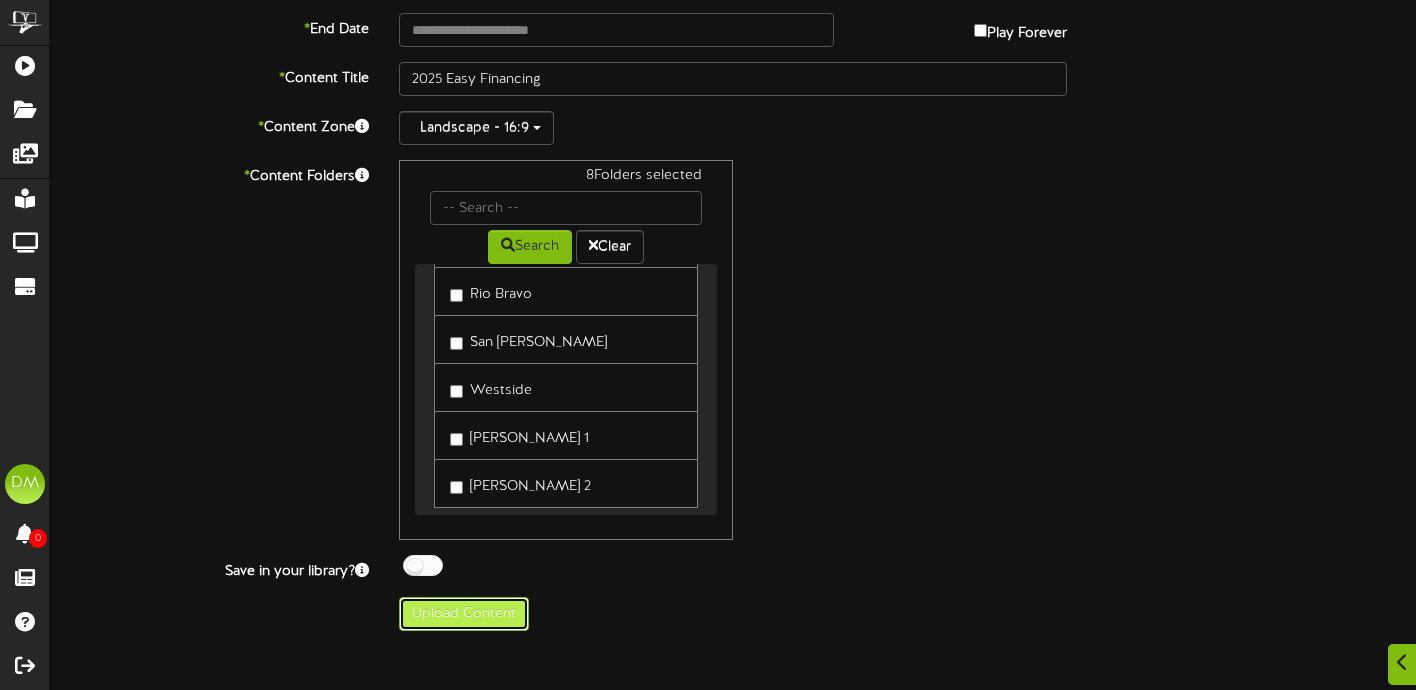 click on "Upload Content" at bounding box center (464, 614) 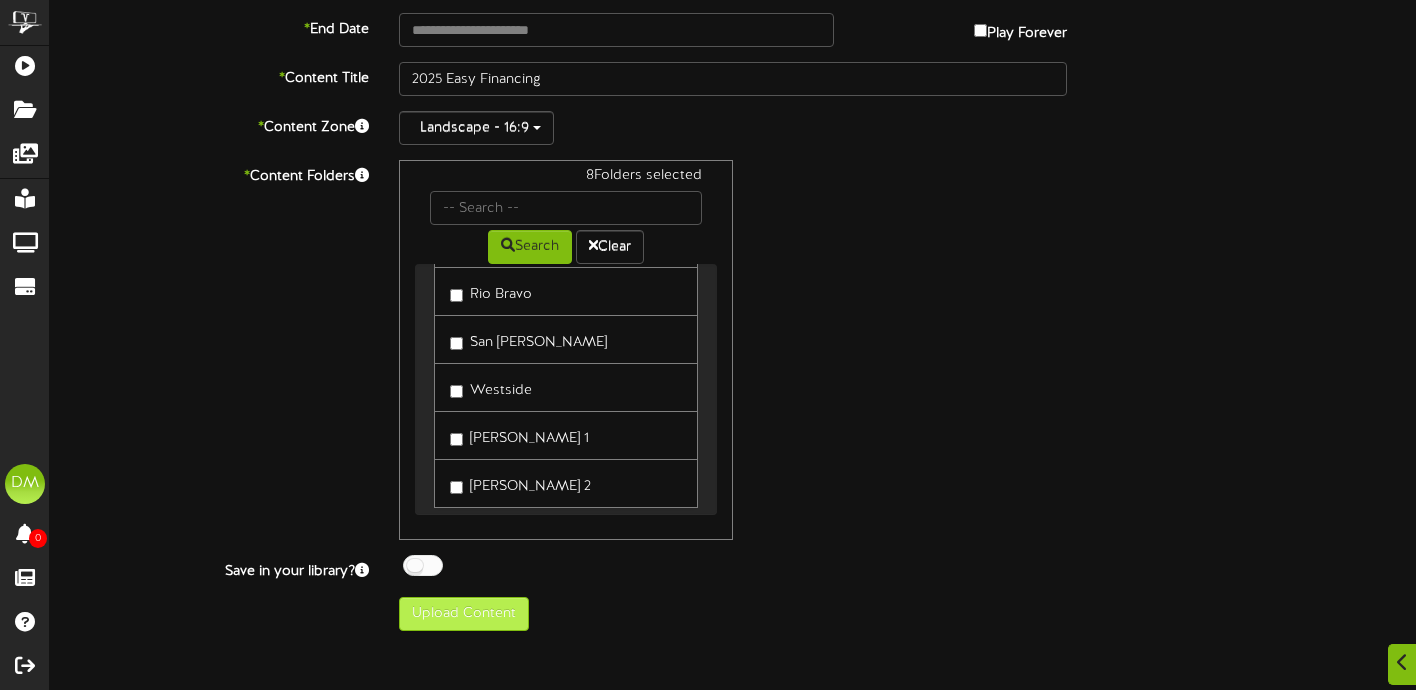 type on "**********" 